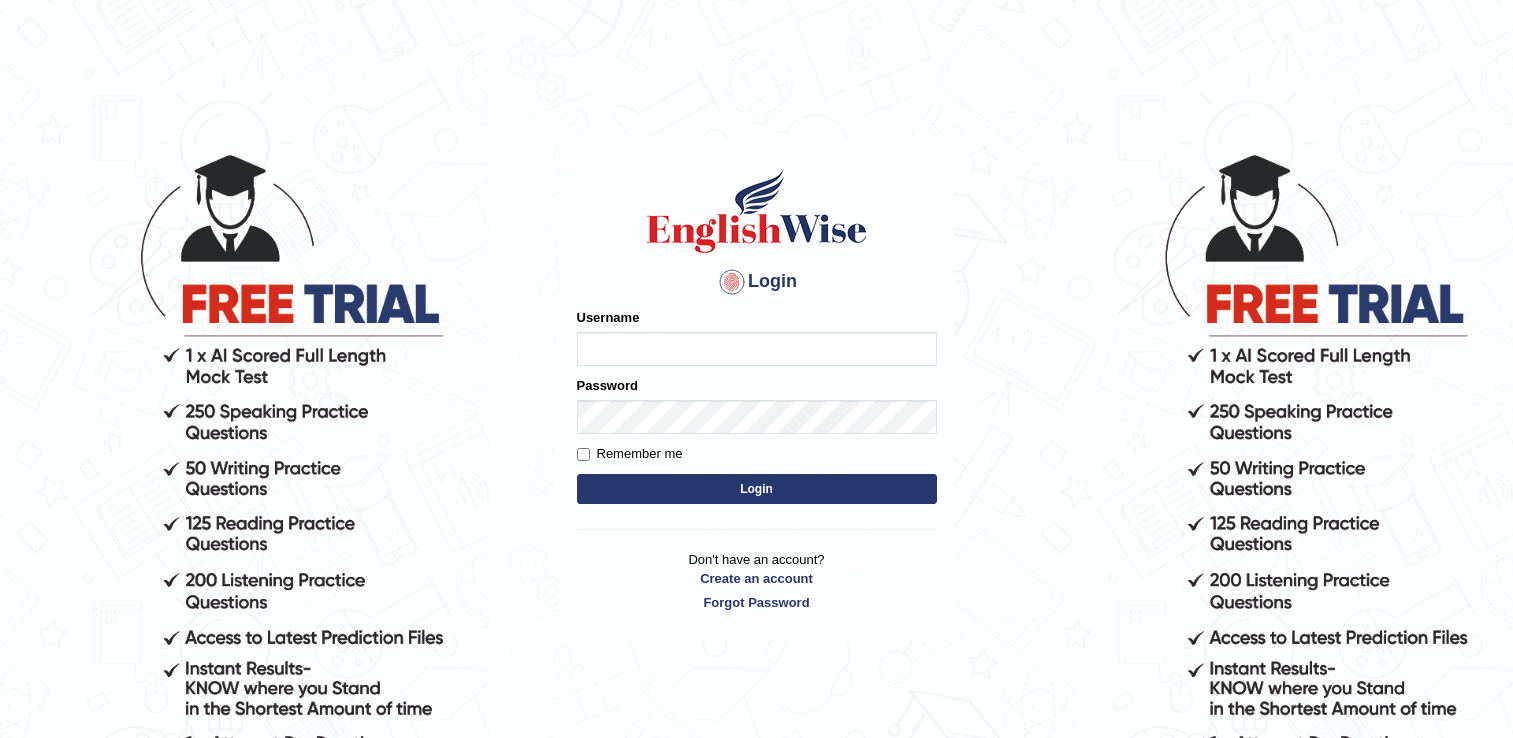 scroll, scrollTop: 0, scrollLeft: 0, axis: both 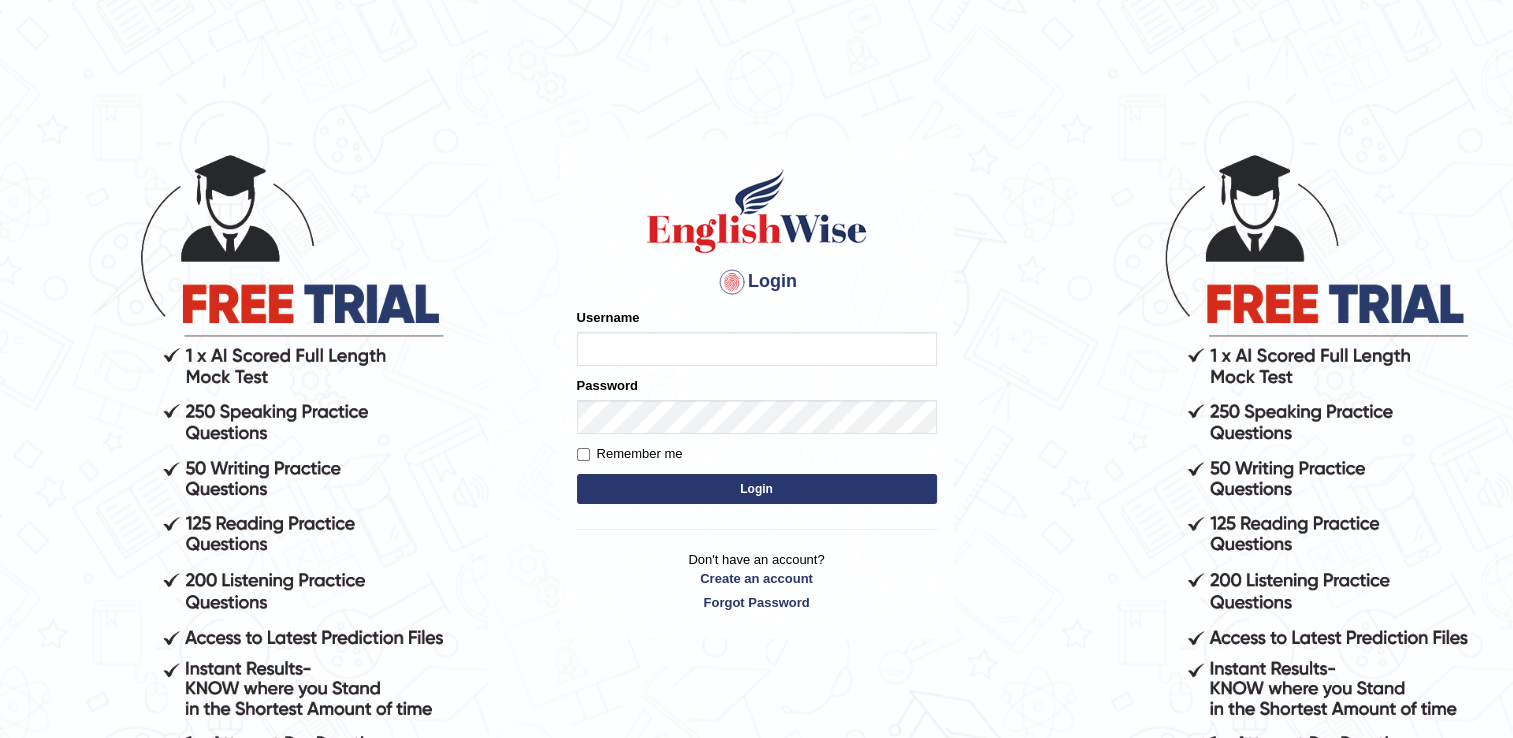 type on "successgrg" 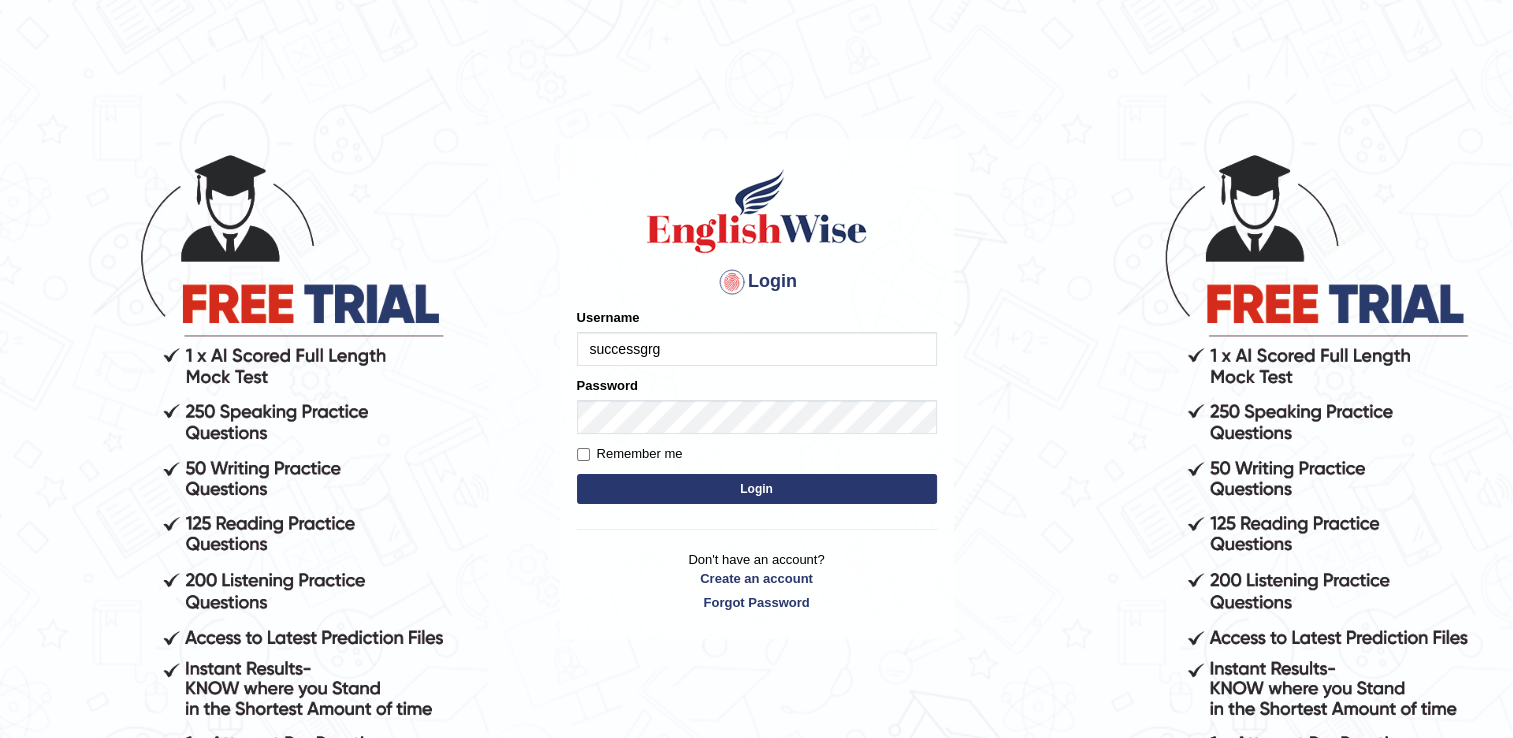 click on "Login" at bounding box center [757, 489] 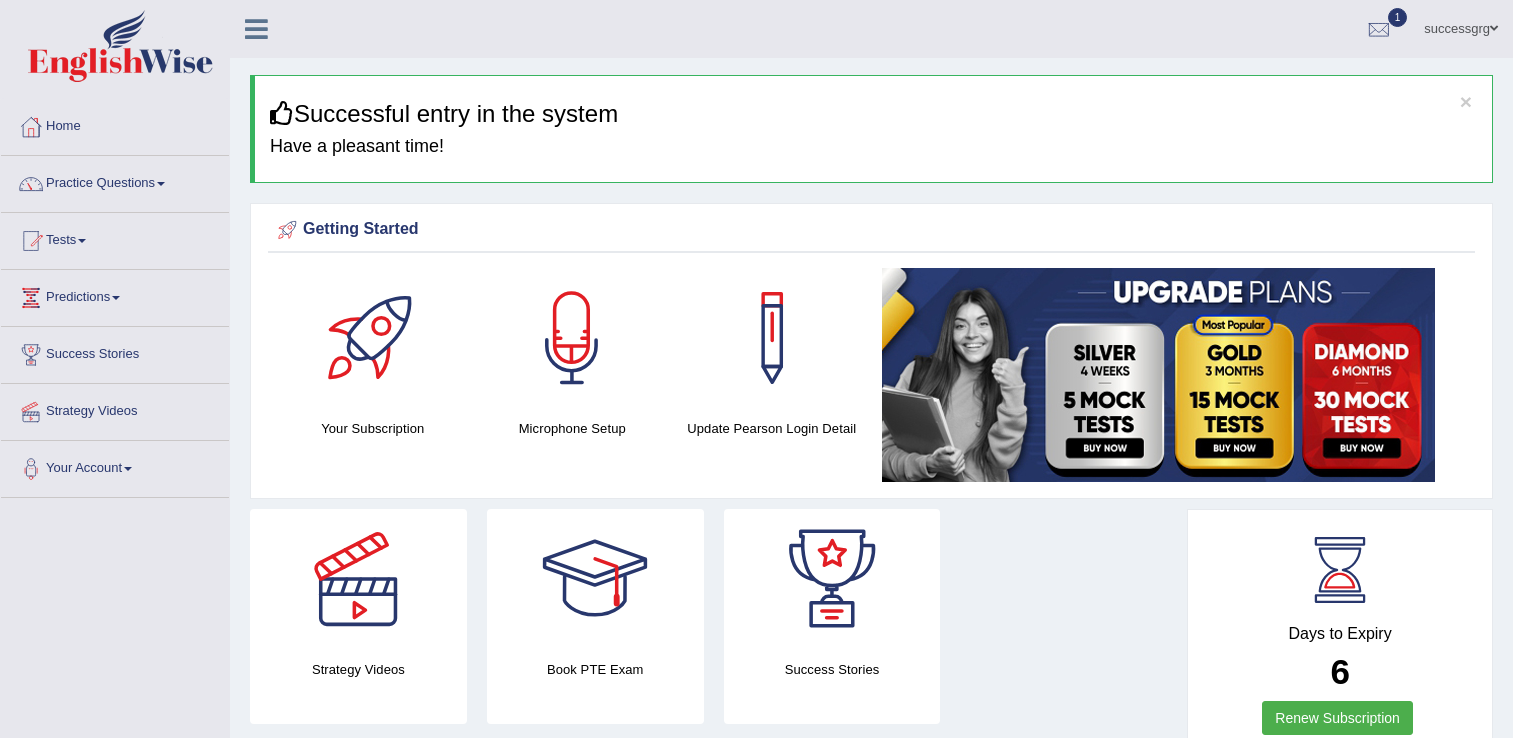 scroll, scrollTop: 0, scrollLeft: 0, axis: both 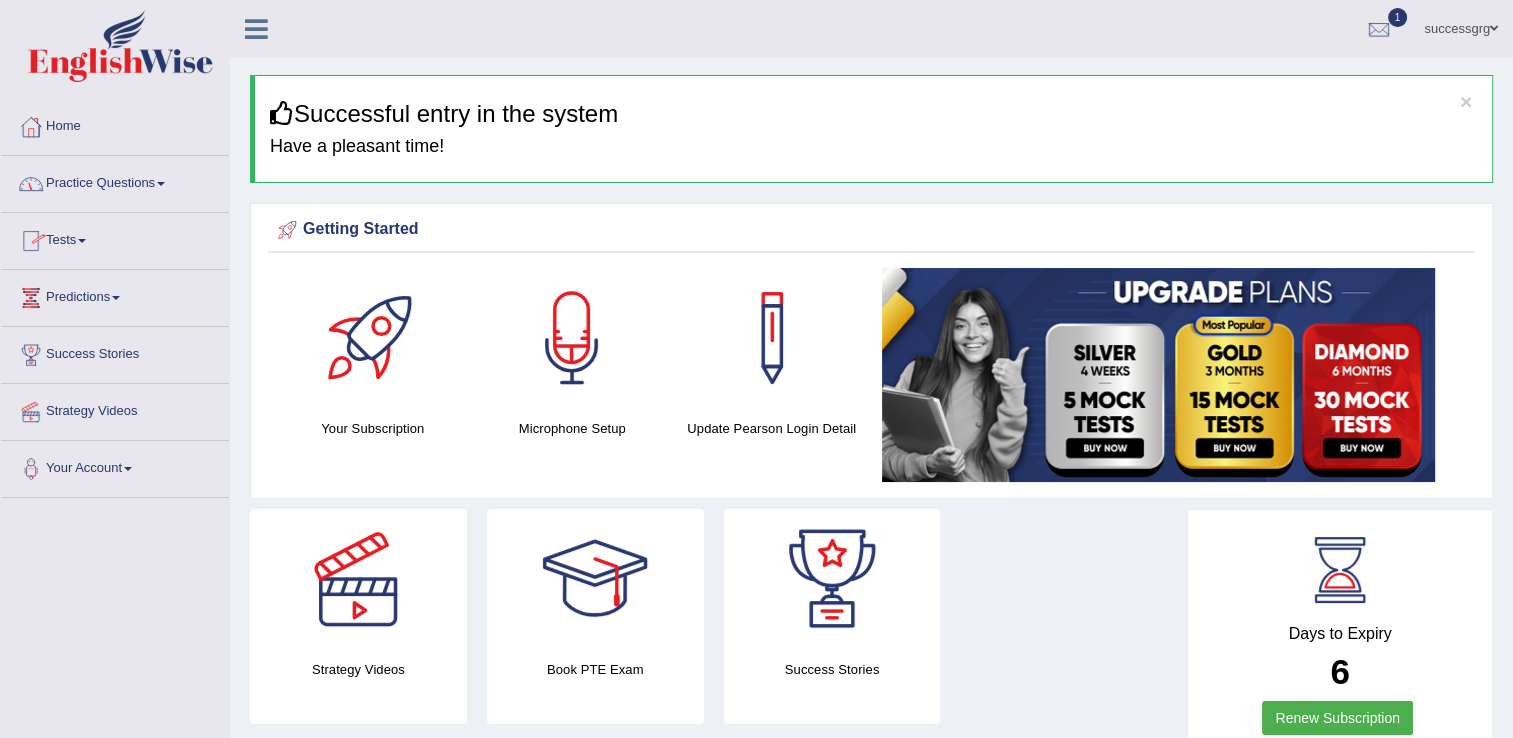 click on "Practice Questions" at bounding box center (115, 181) 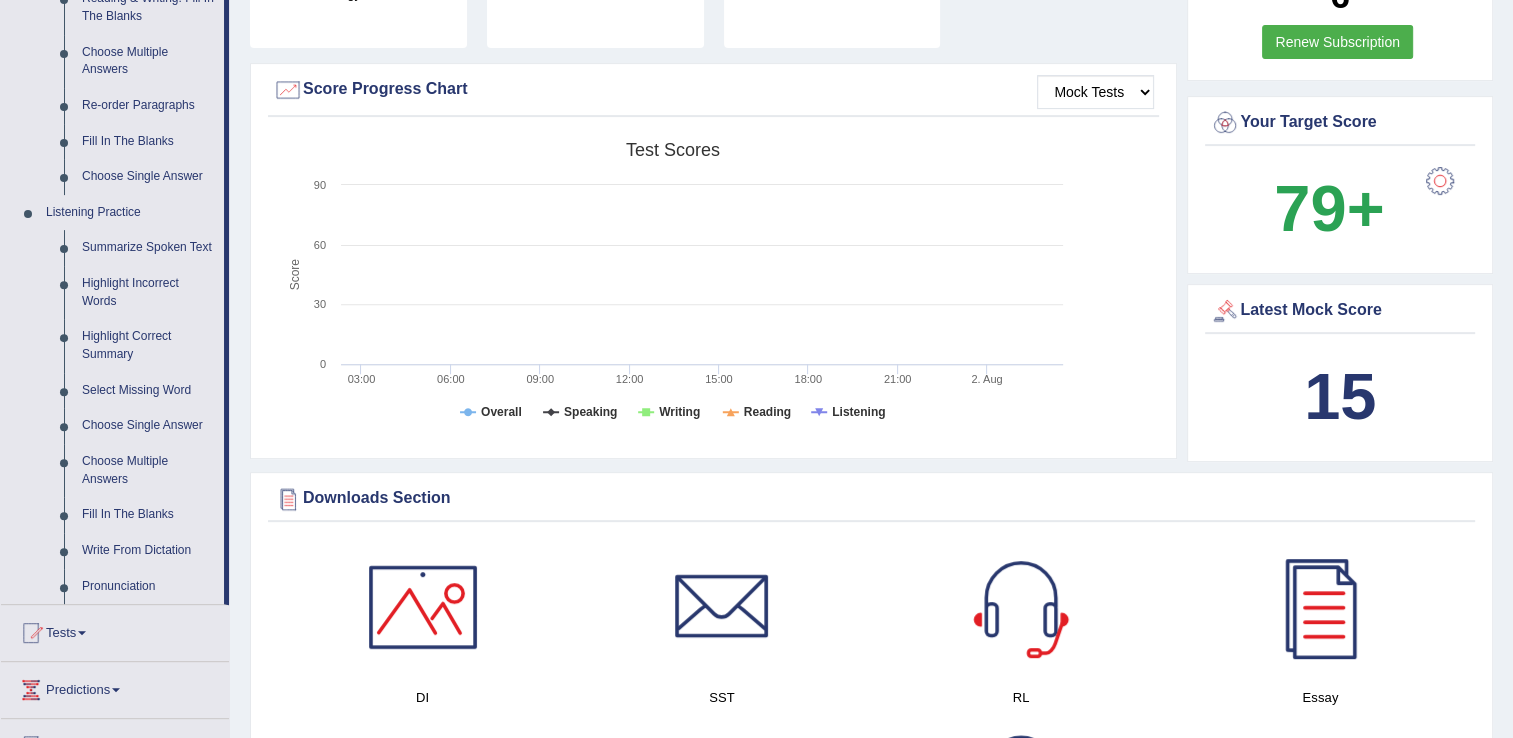 scroll, scrollTop: 680, scrollLeft: 0, axis: vertical 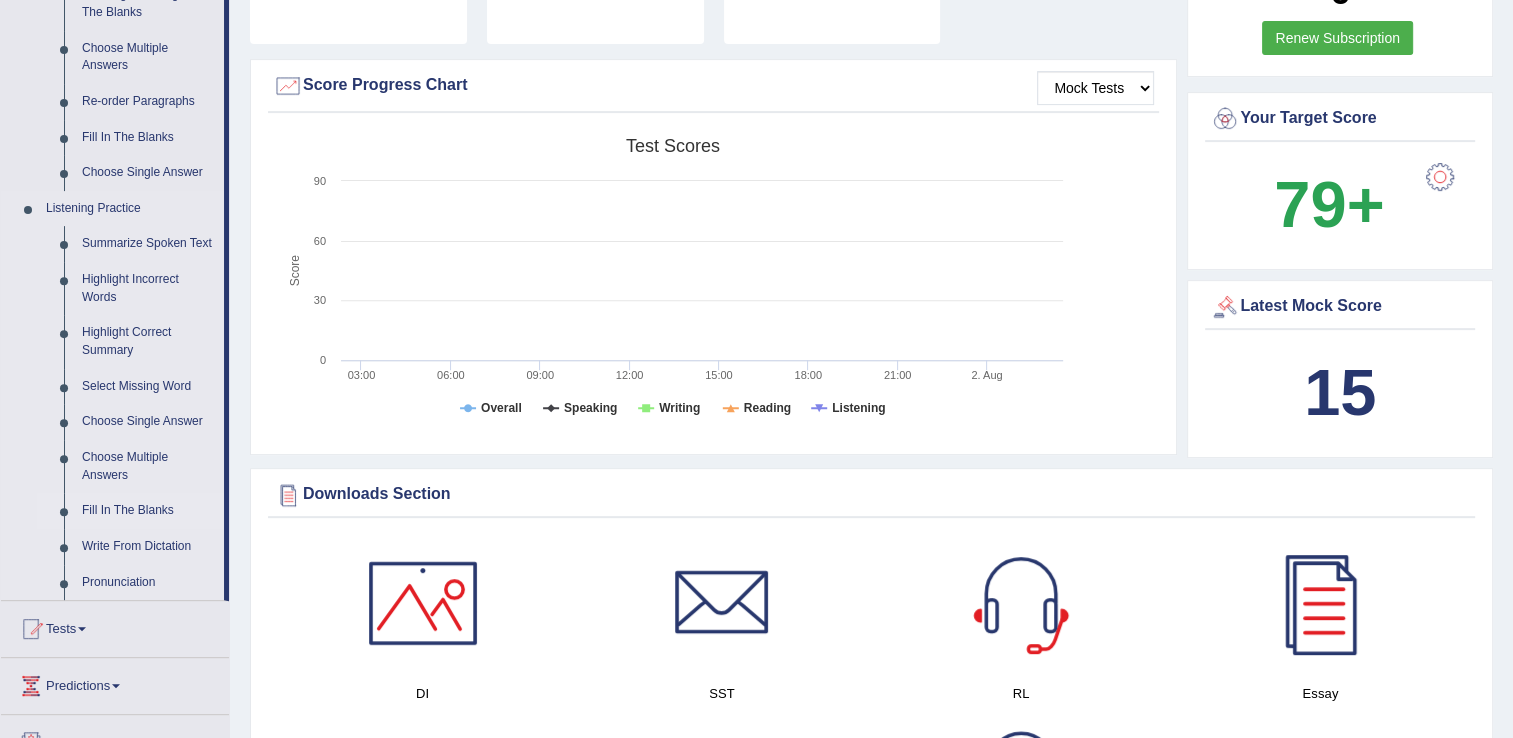 click on "Fill In The Blanks" at bounding box center [148, 511] 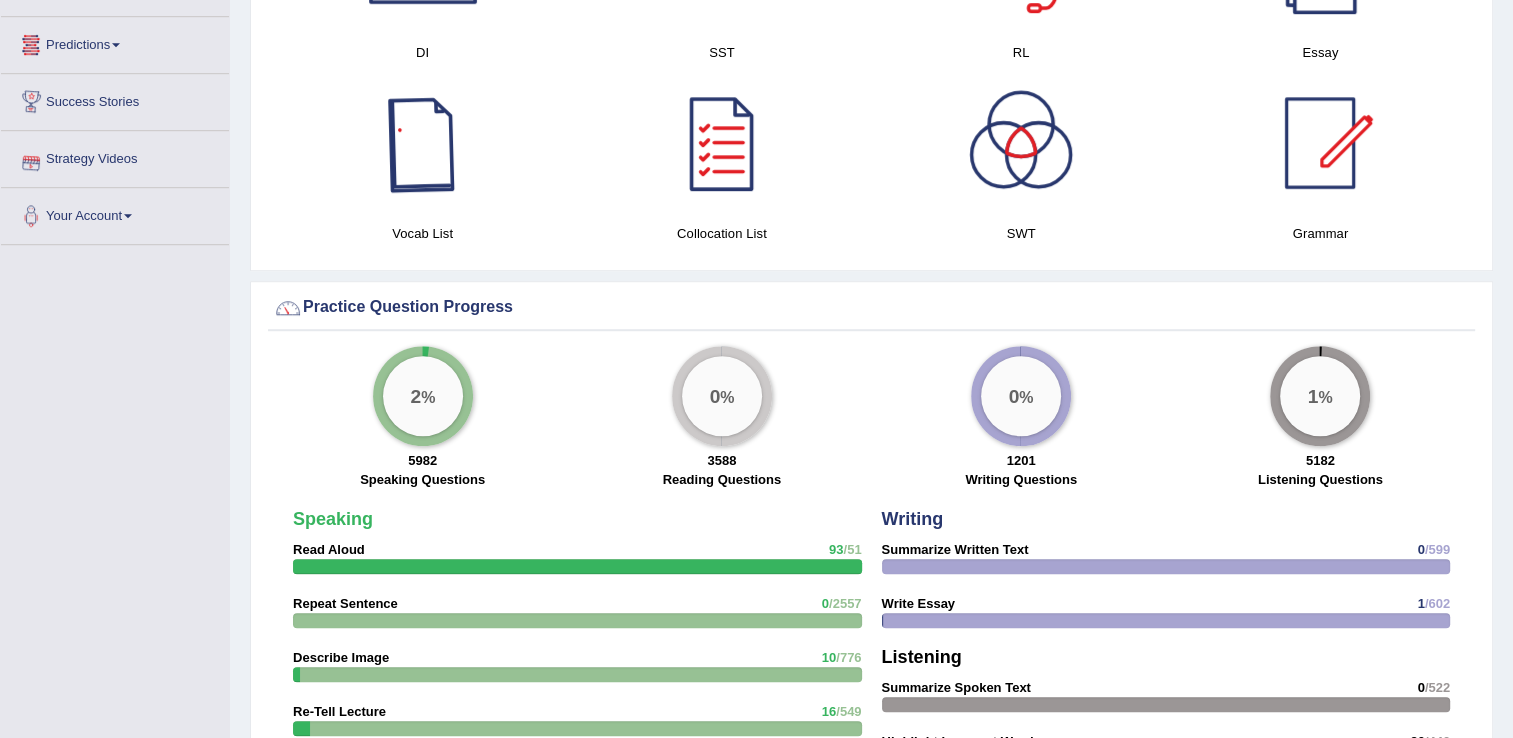 scroll, scrollTop: 1322, scrollLeft: 0, axis: vertical 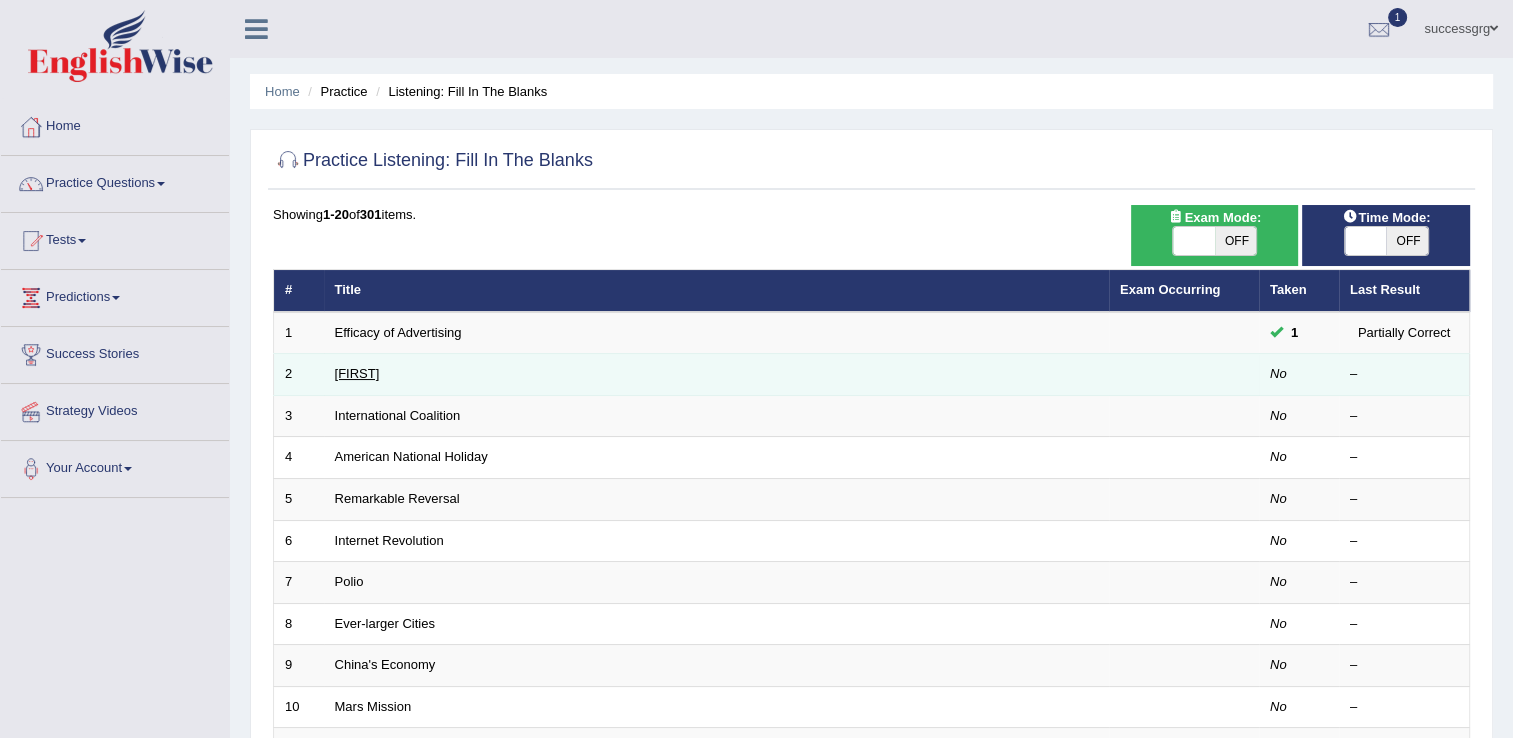 click on "[FIRST]" at bounding box center [357, 373] 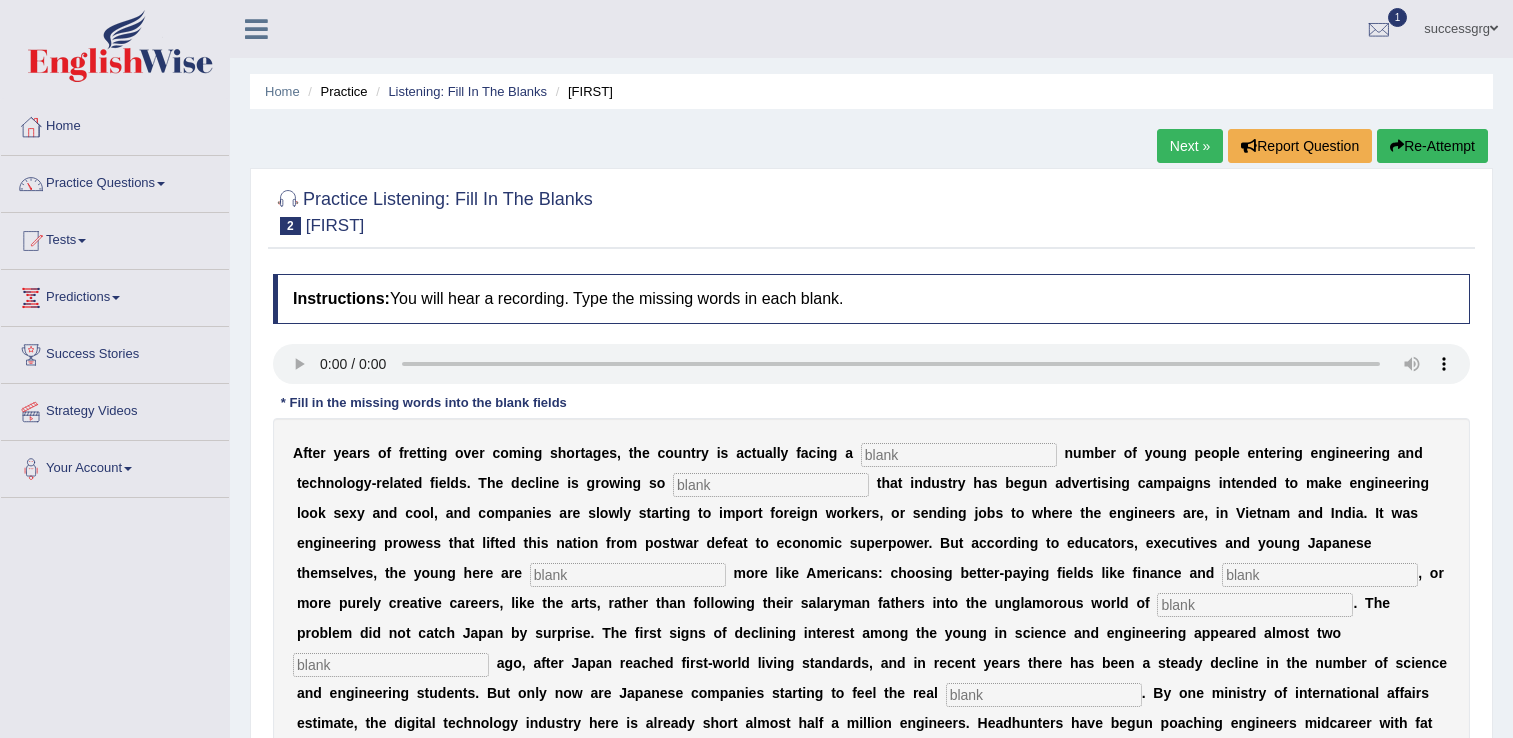 scroll, scrollTop: 0, scrollLeft: 0, axis: both 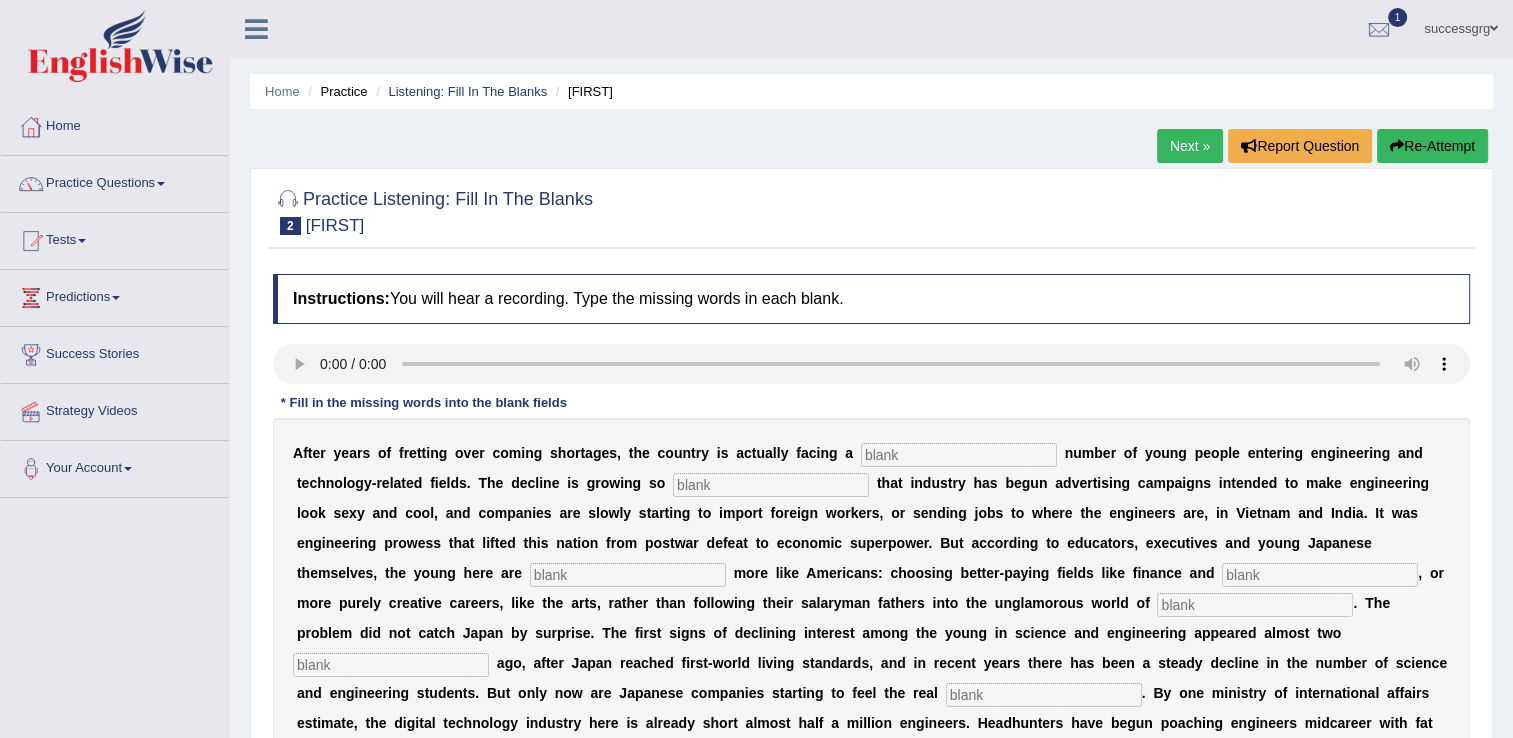 click on "Practice Questions" at bounding box center (115, 181) 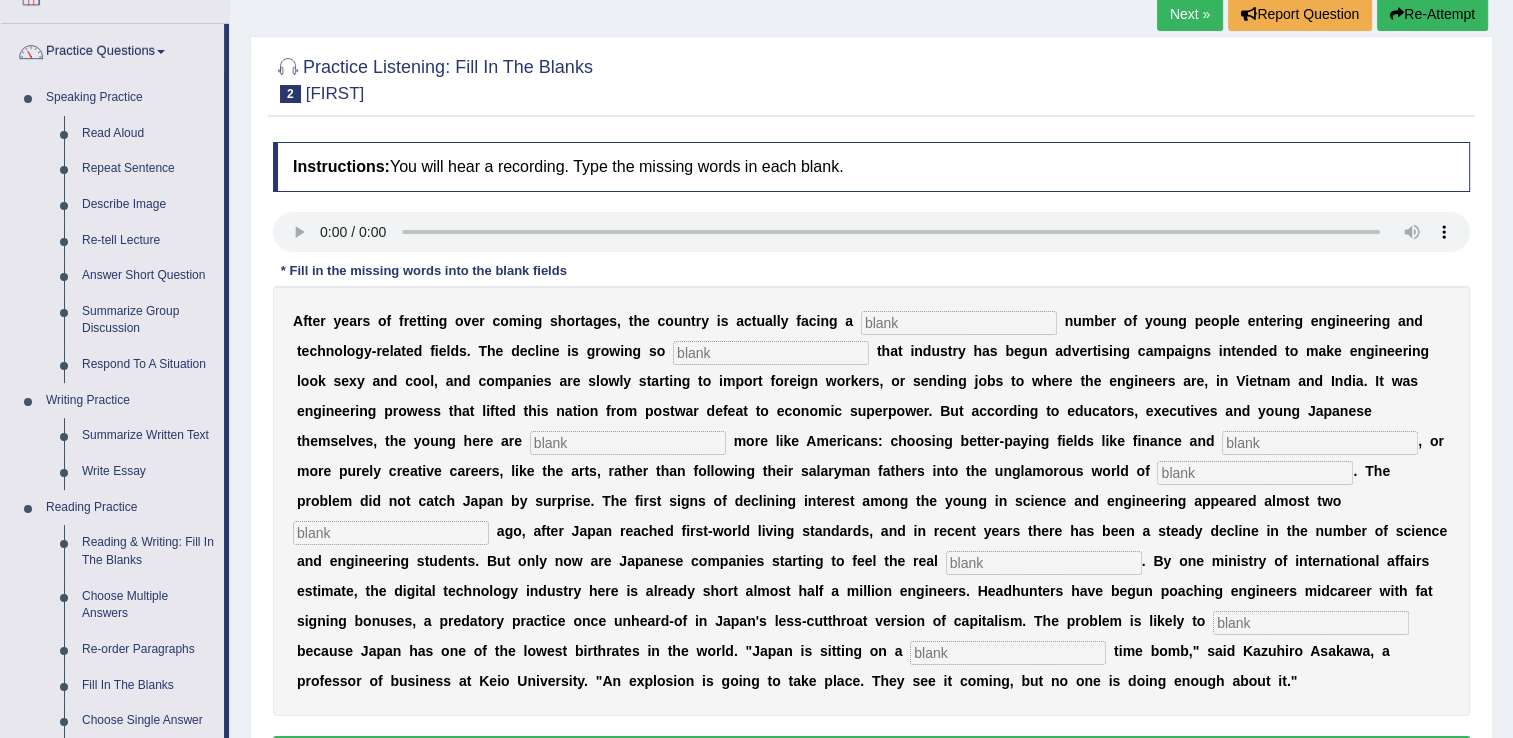 scroll, scrollTop: 160, scrollLeft: 0, axis: vertical 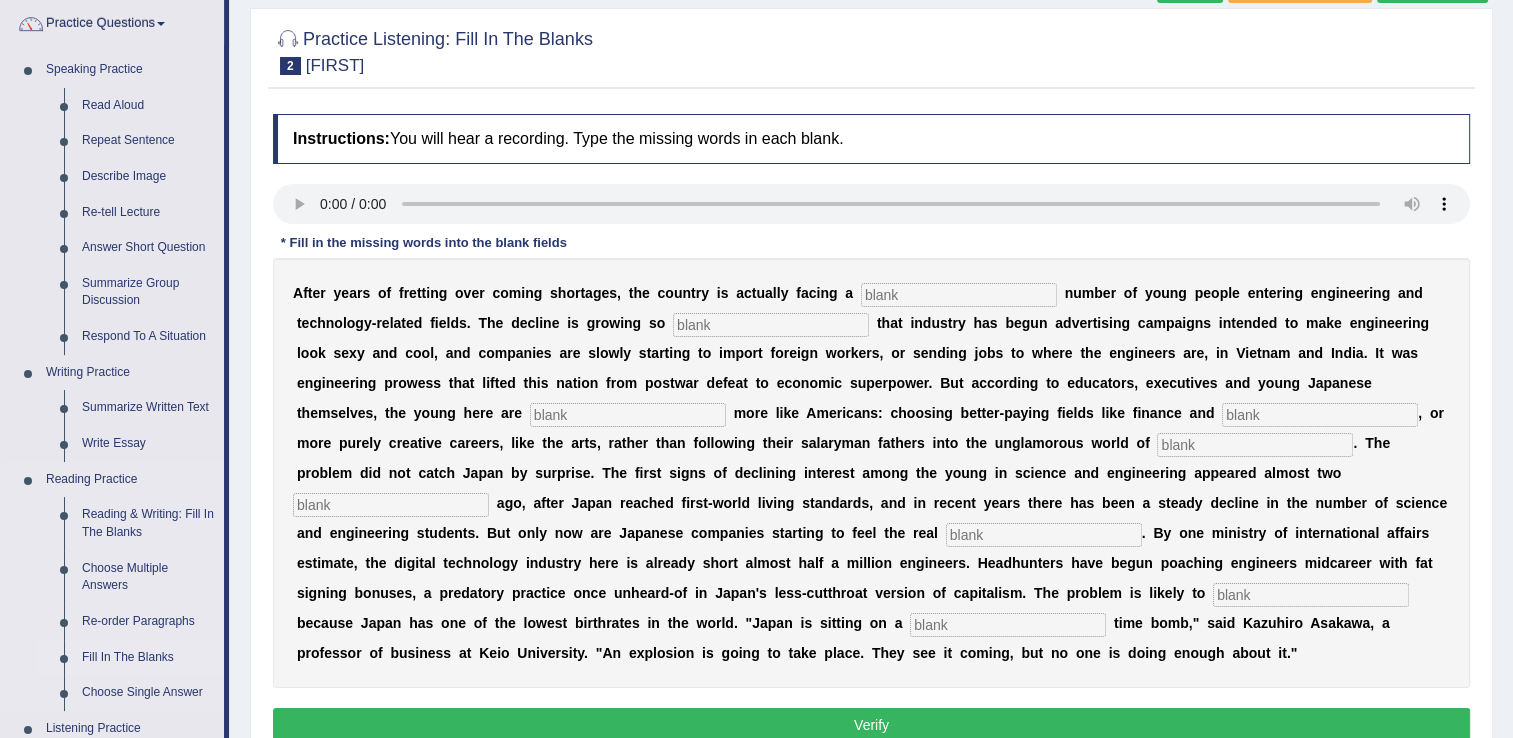 click on "Fill In The Blanks" at bounding box center (148, 658) 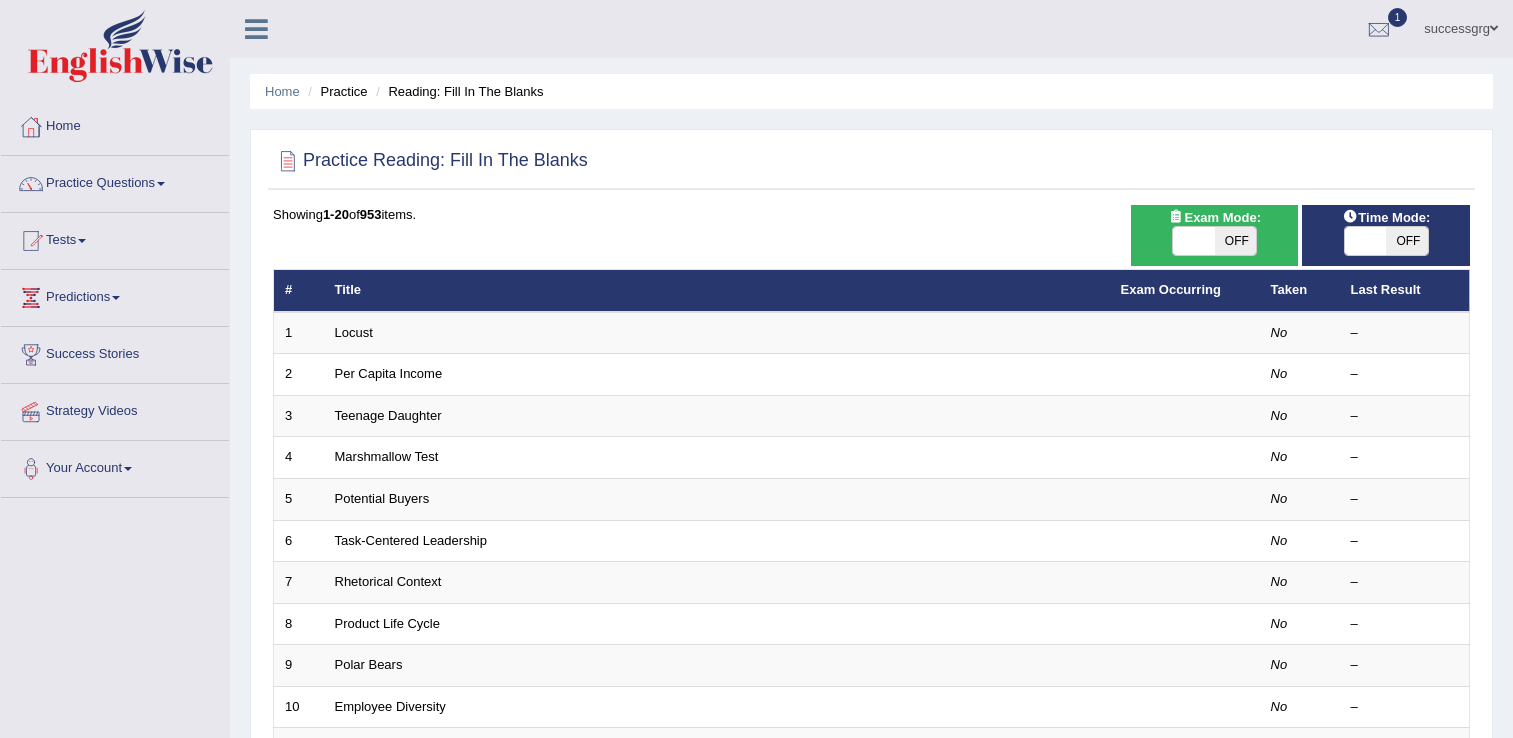 scroll, scrollTop: 0, scrollLeft: 0, axis: both 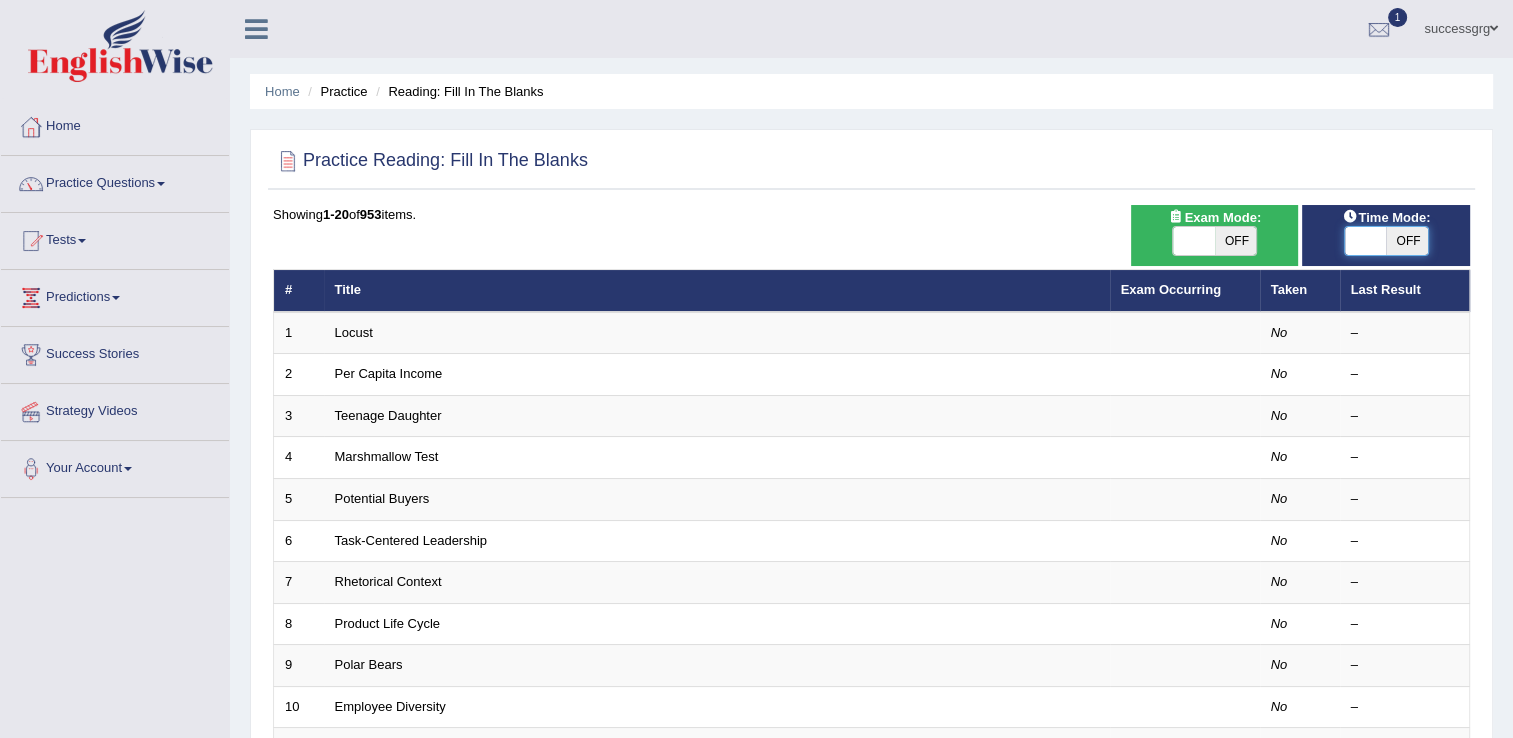 click at bounding box center (1366, 241) 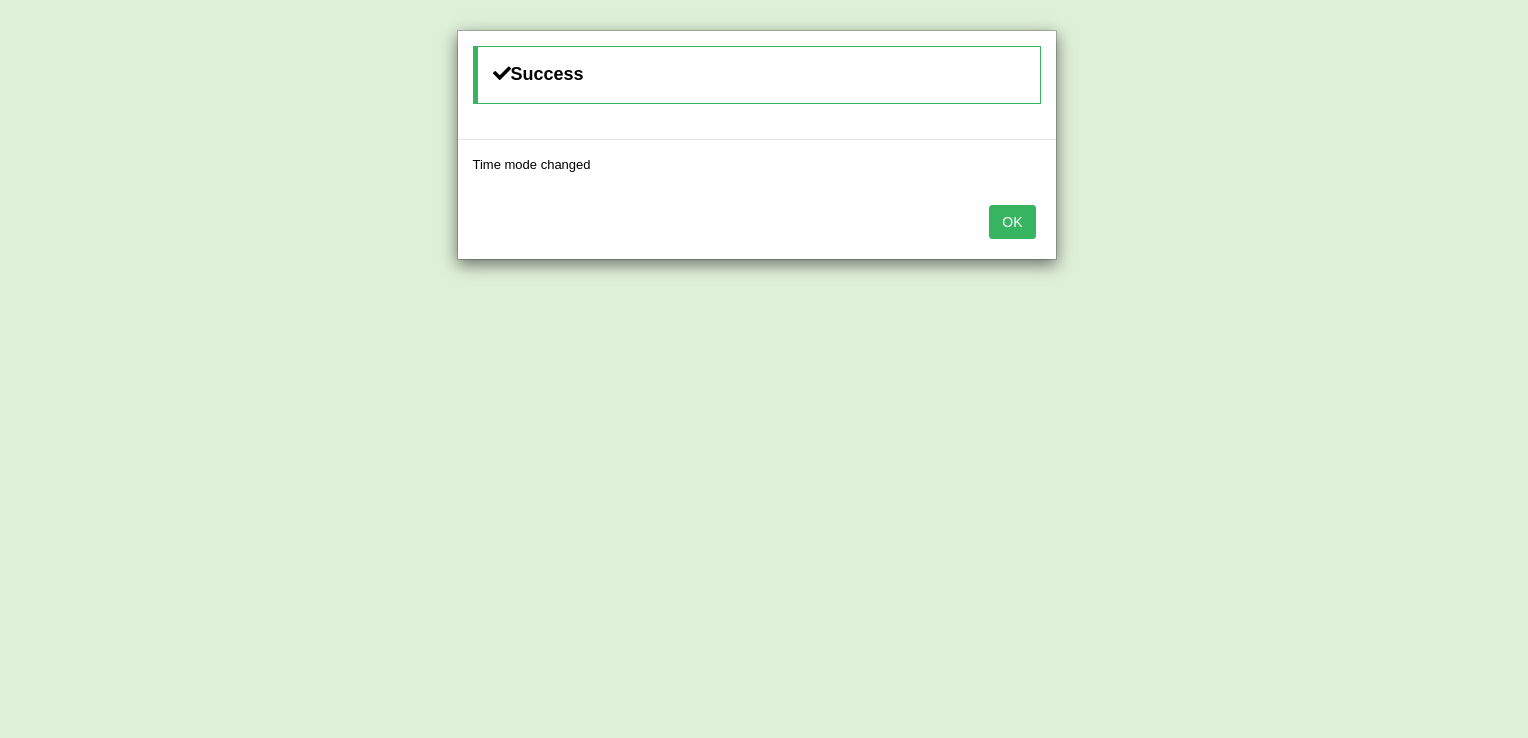 click on "OK" at bounding box center (1012, 222) 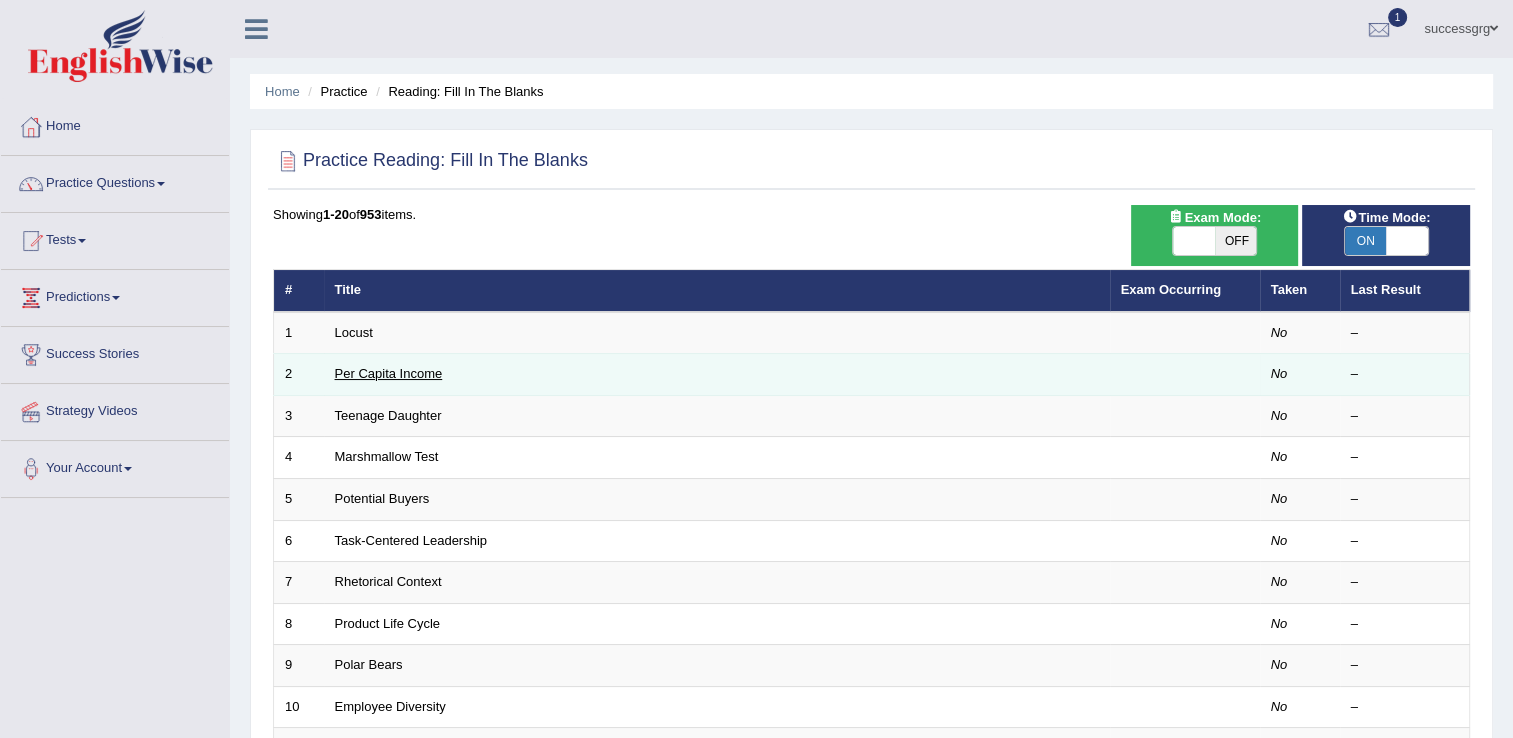 click on "Per Capita Income" at bounding box center (389, 373) 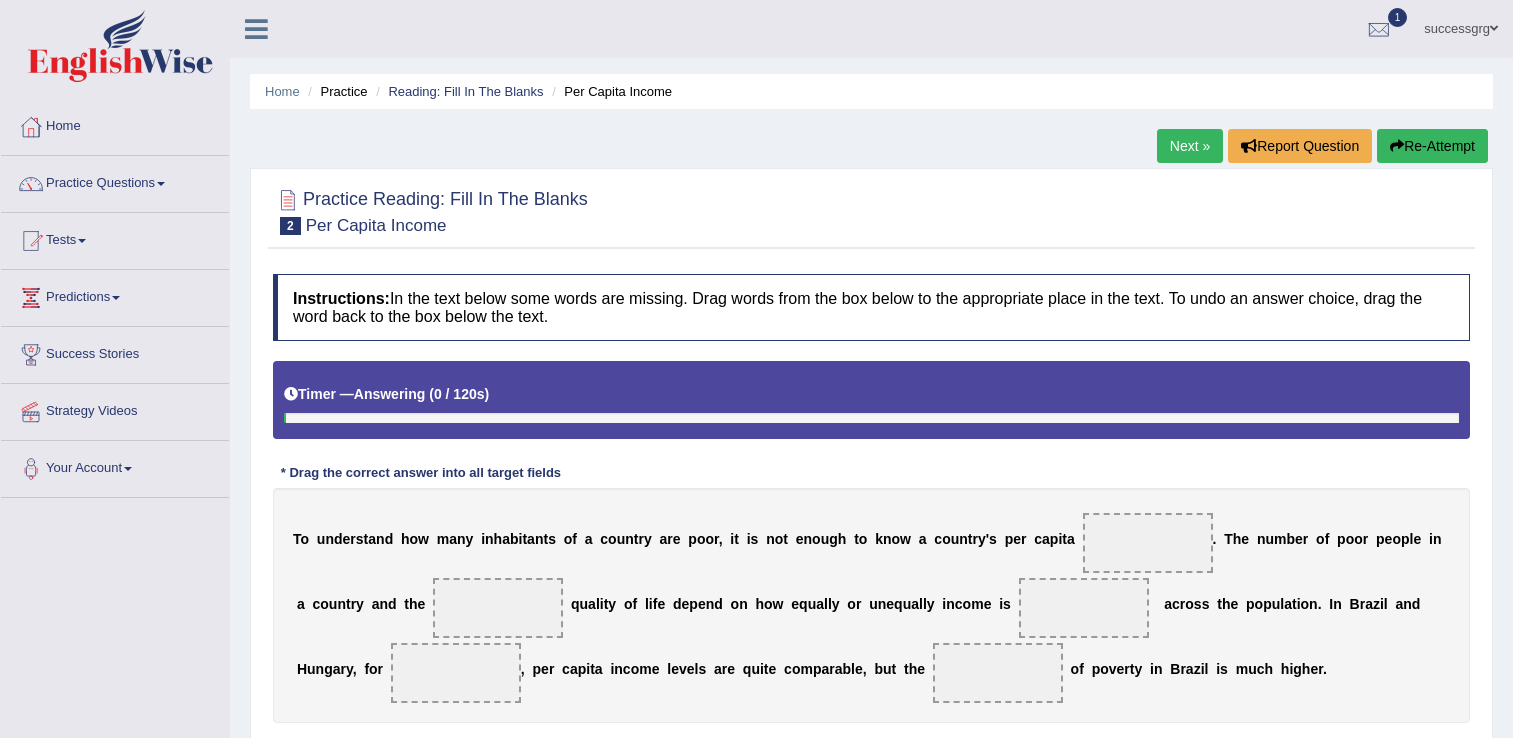 scroll, scrollTop: 0, scrollLeft: 0, axis: both 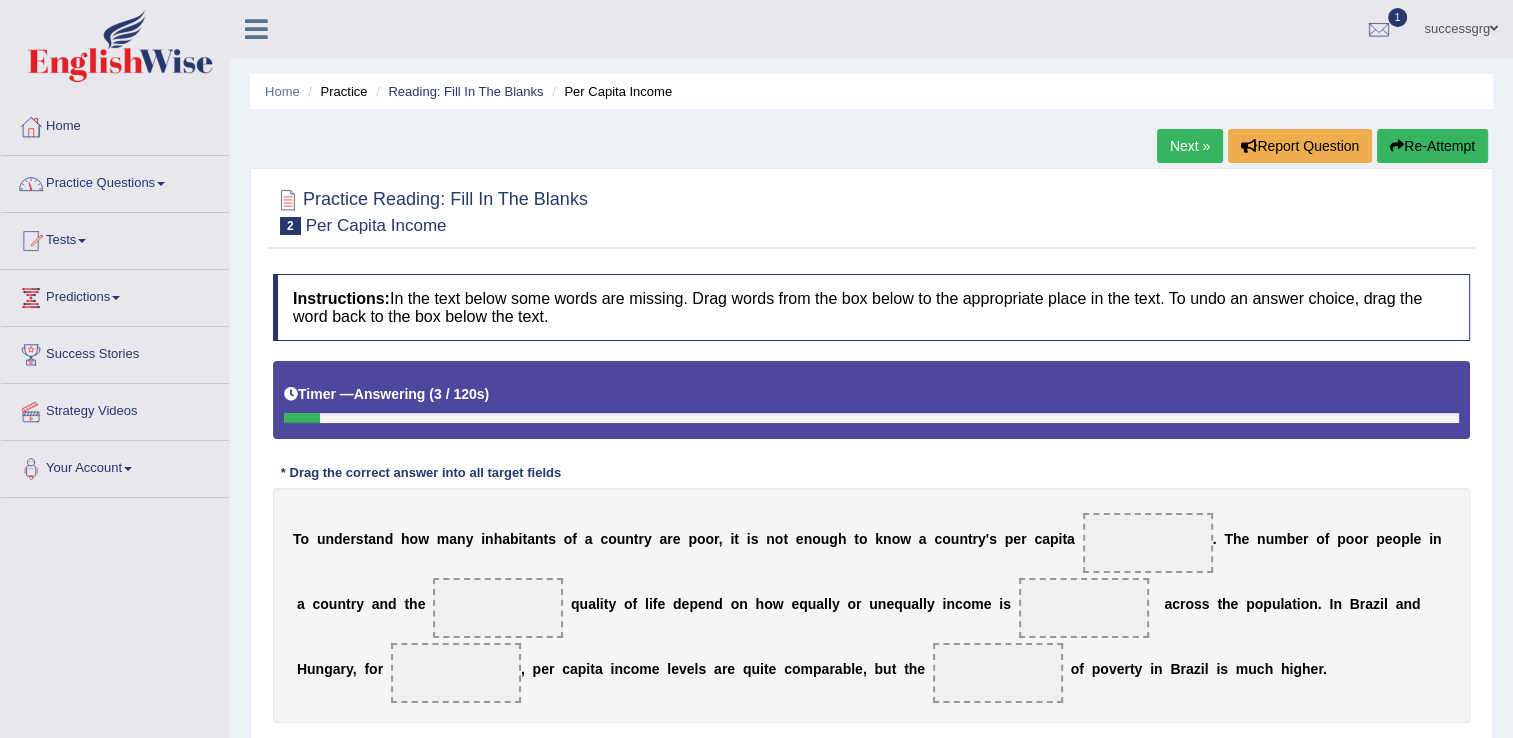 click on "Practice Questions" at bounding box center [115, 181] 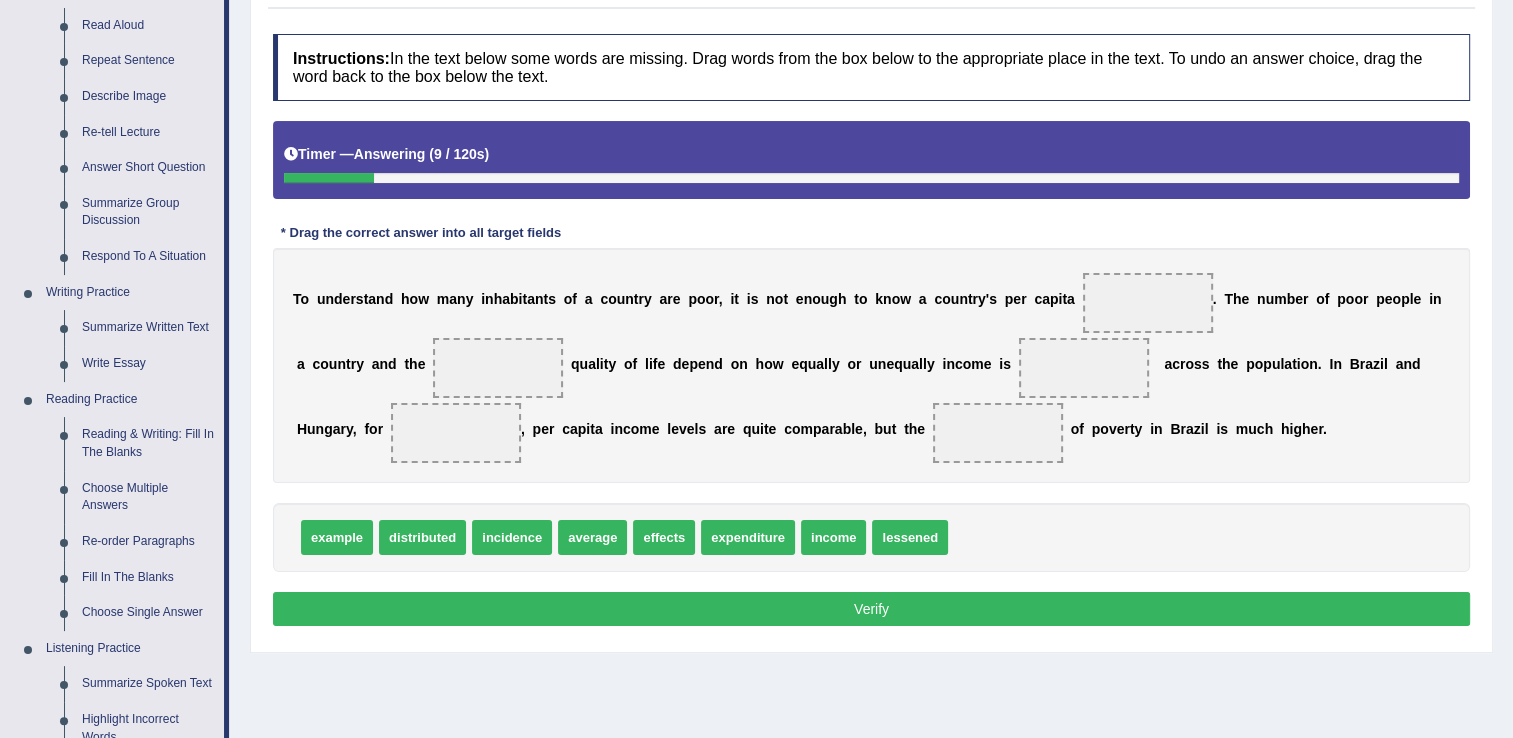 scroll, scrollTop: 253, scrollLeft: 0, axis: vertical 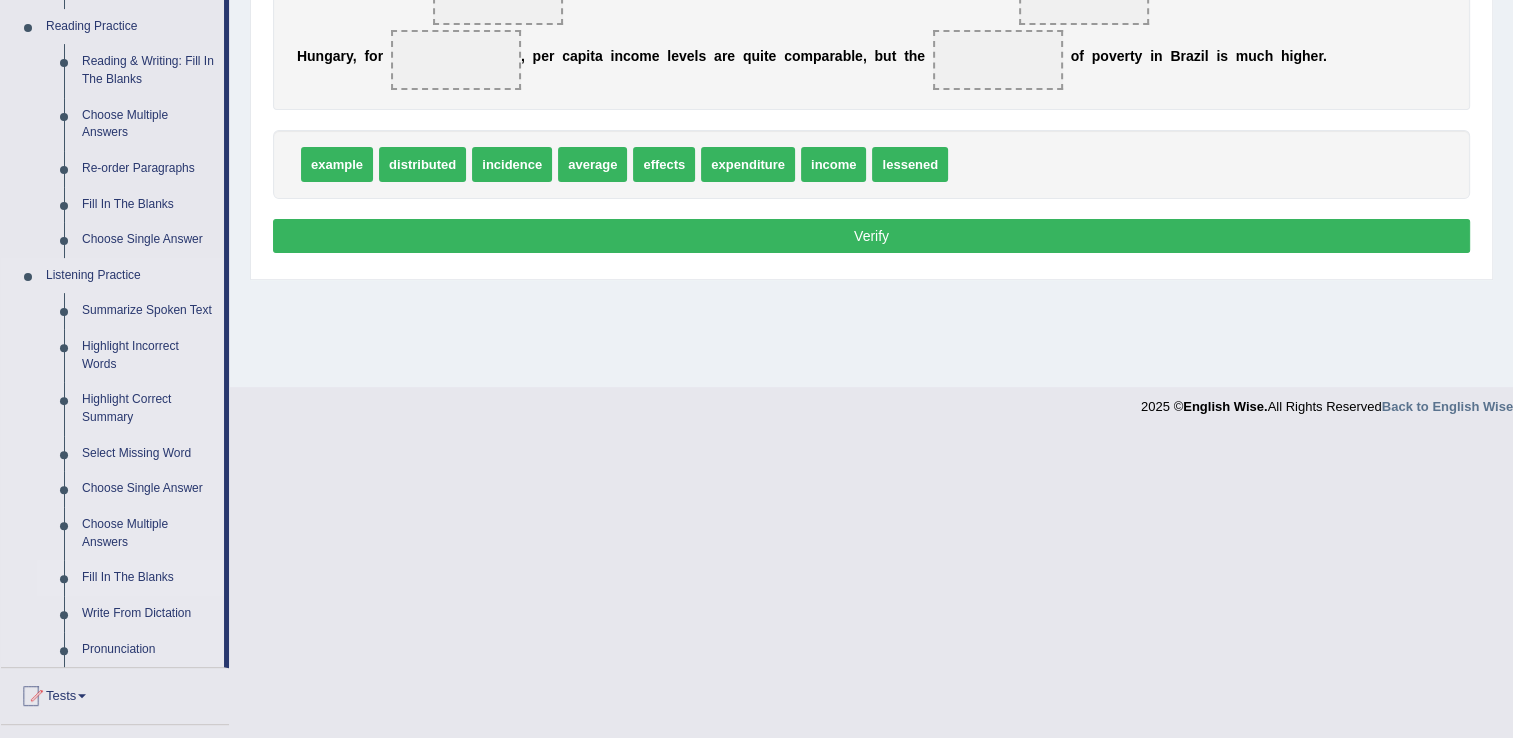 click on "Fill In The Blanks" at bounding box center (148, 578) 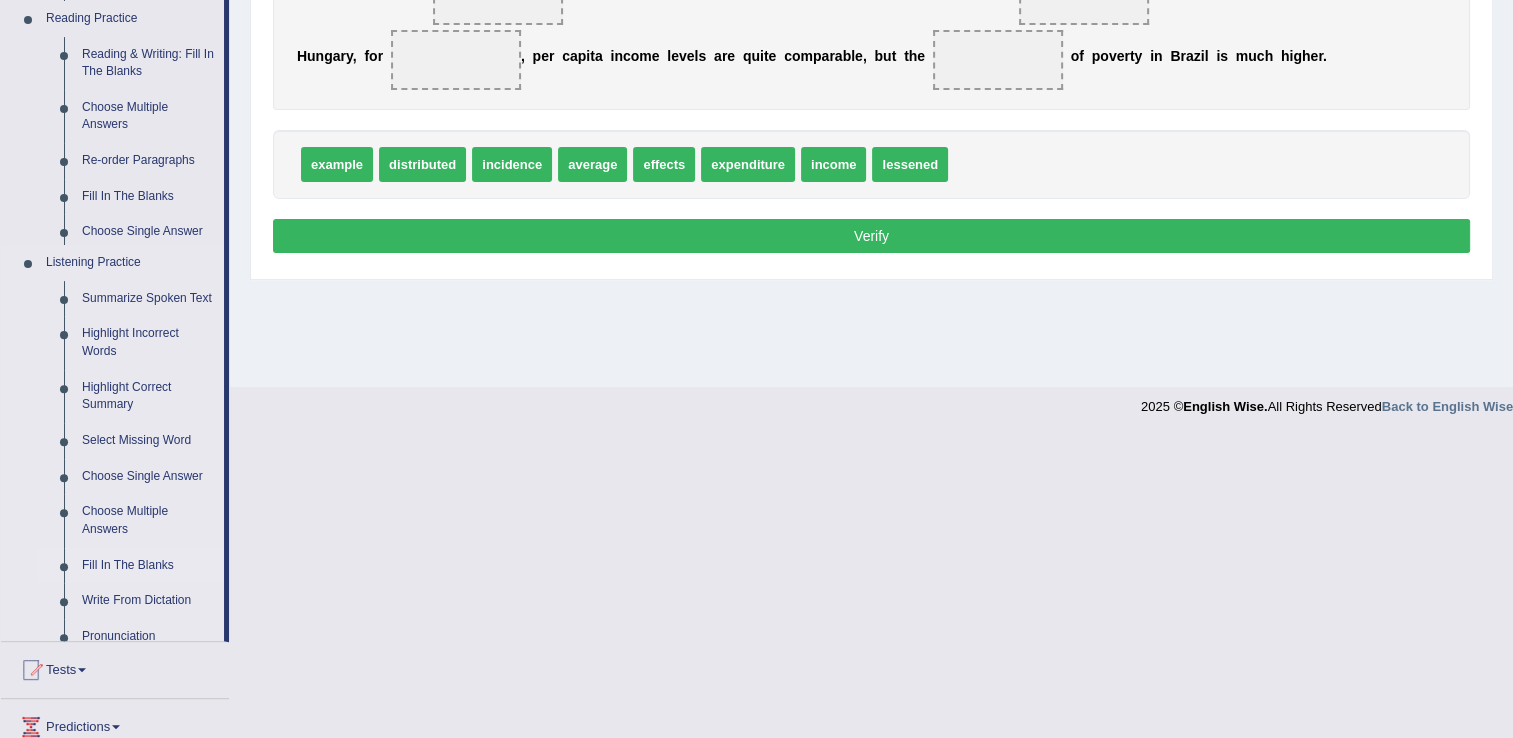 scroll, scrollTop: 312, scrollLeft: 0, axis: vertical 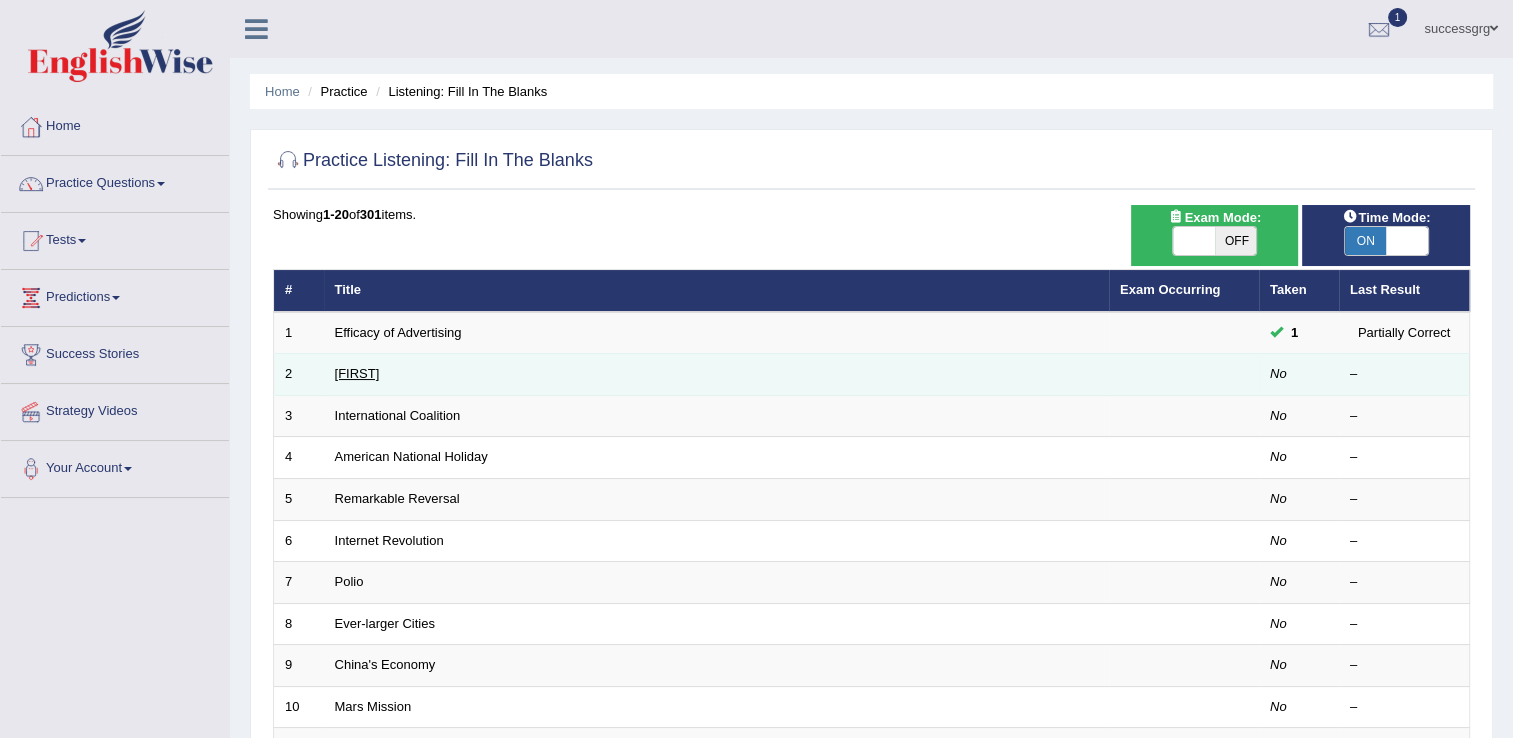 click on "[FIRST]" at bounding box center (357, 373) 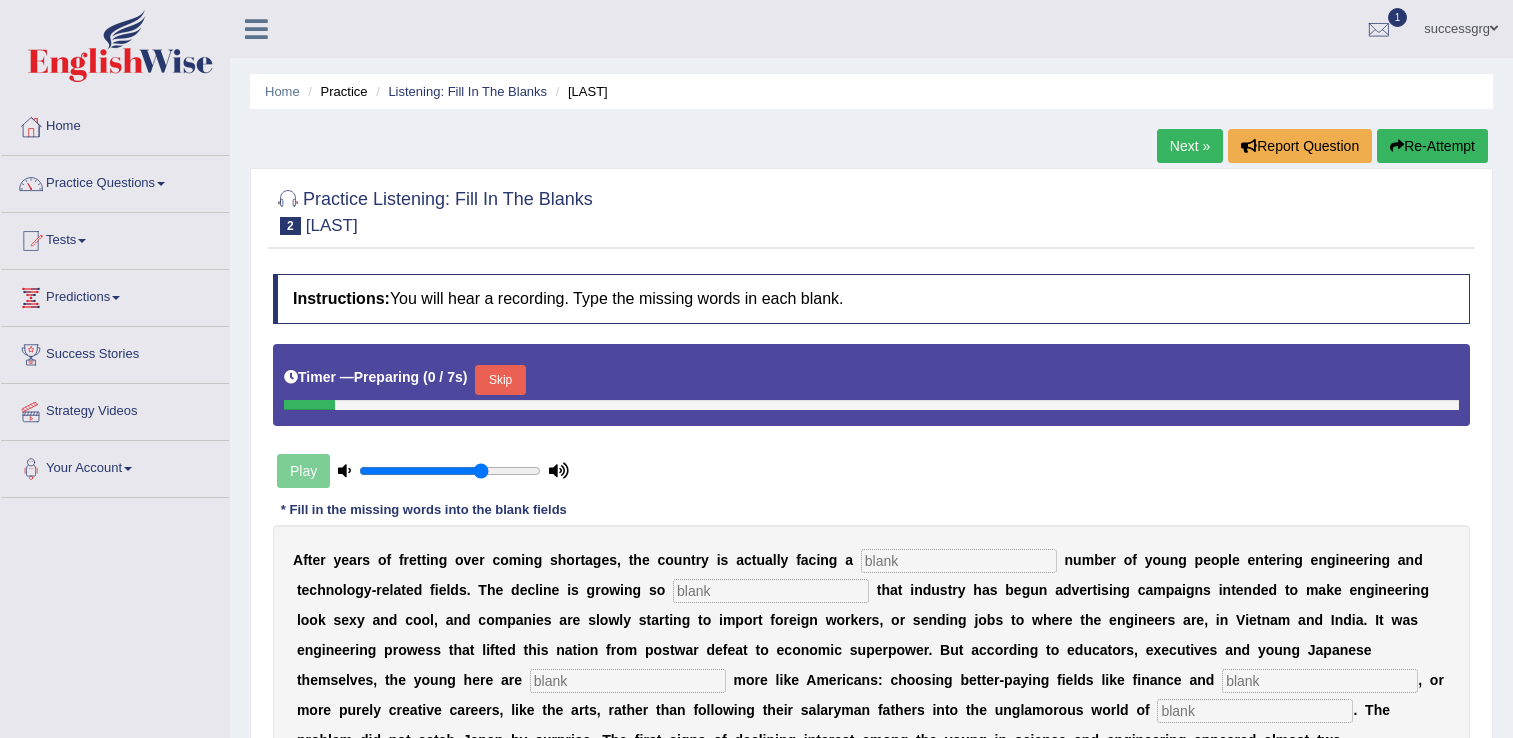 scroll, scrollTop: 0, scrollLeft: 0, axis: both 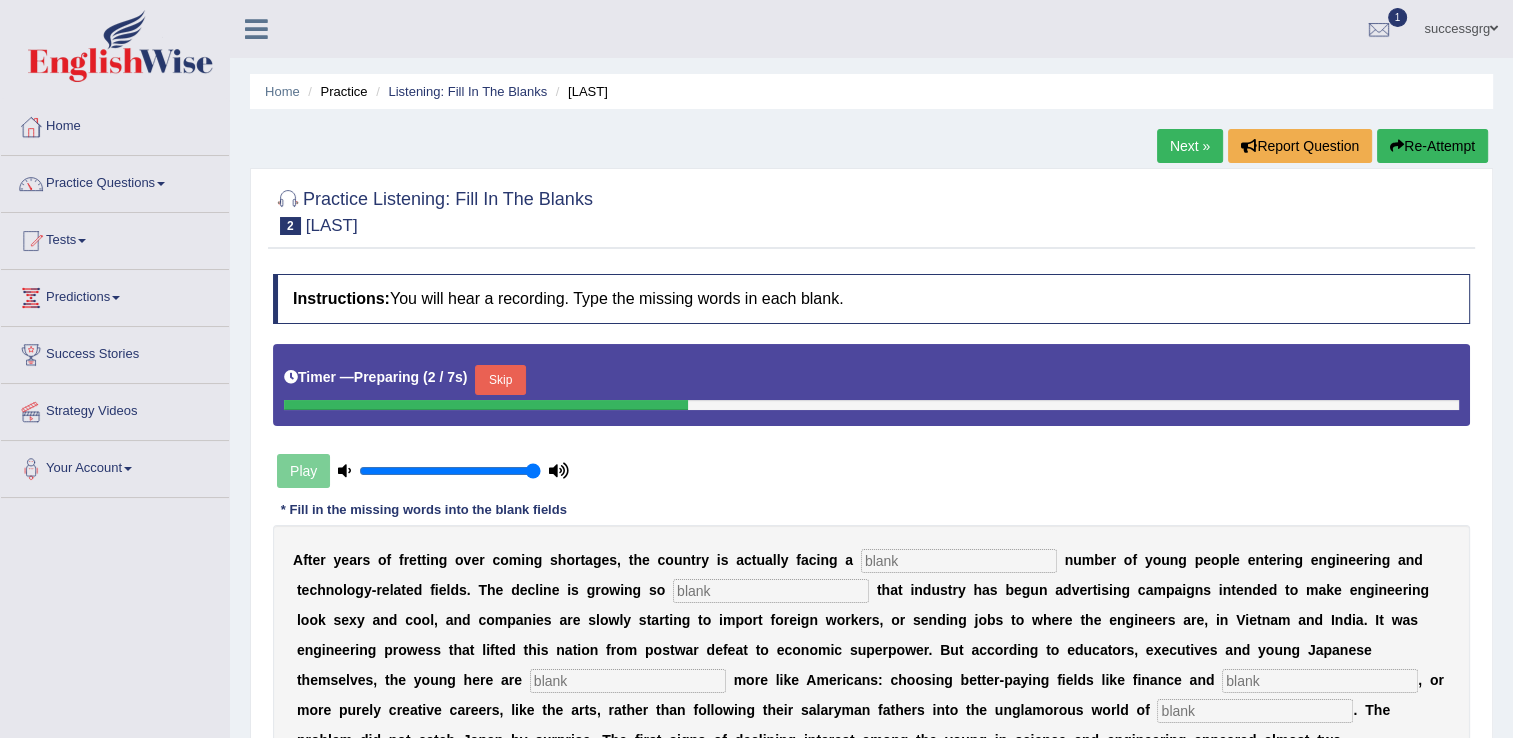 click at bounding box center [450, 471] 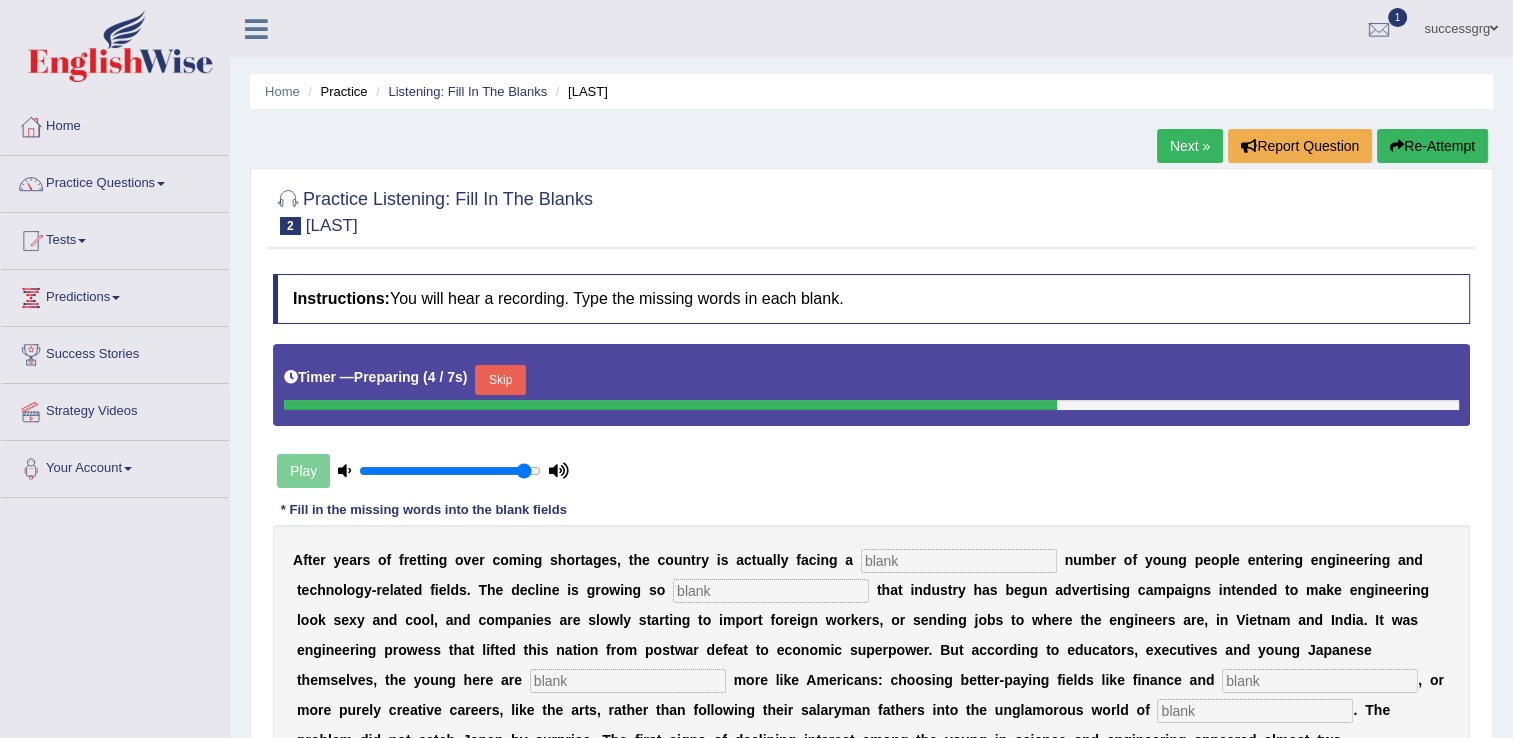 type on "1" 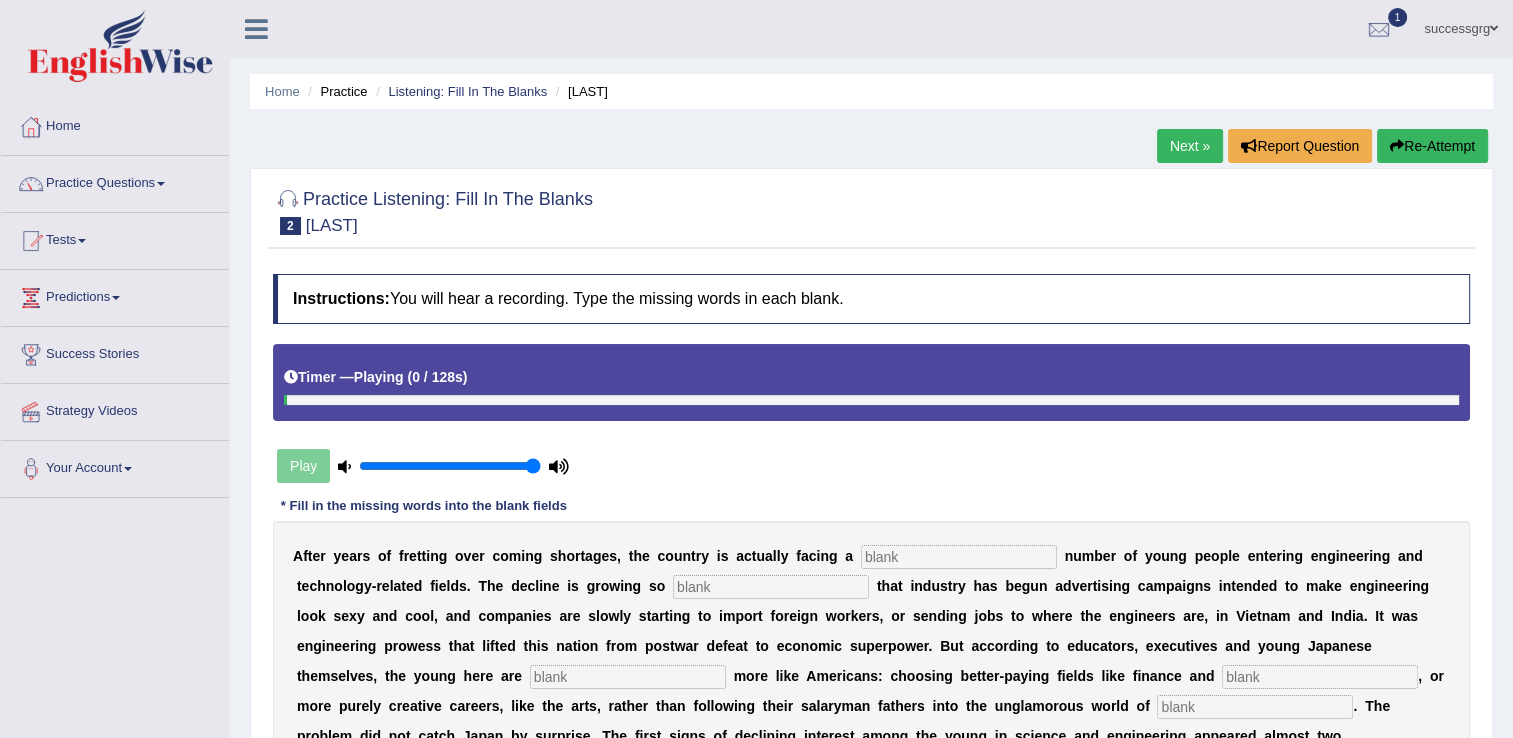 drag, startPoint x: 1481, startPoint y: 494, endPoint x: 1522, endPoint y: 723, distance: 232.64136 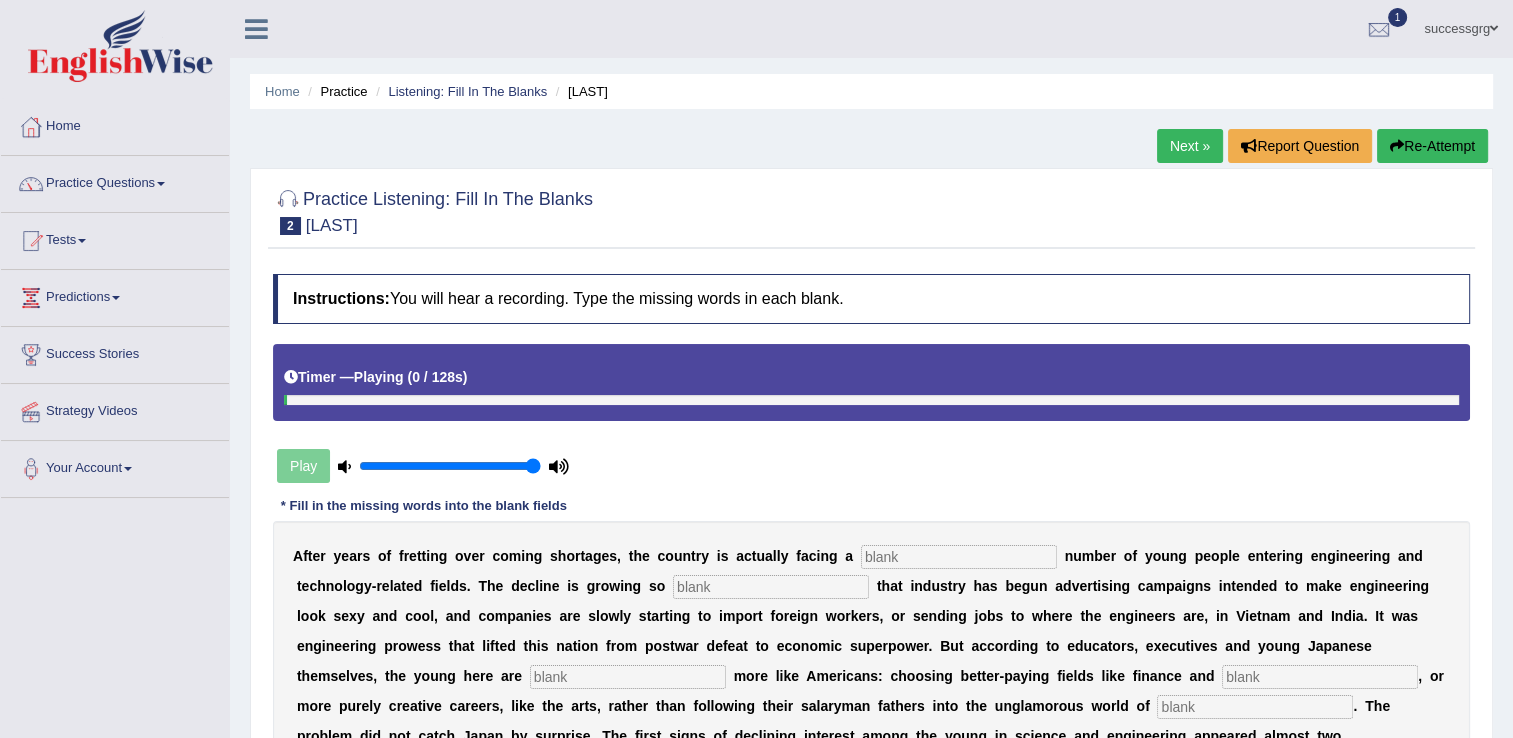 click on "Toggle navigation
Home
Practice Questions   Speaking Practice Read Aloud
Repeat Sentence
Describe Image
Re-tell Lecture
Answer Short Question
Summarize Group Discussion
Respond To A Situation
Writing Practice  Summarize Written Text
Write Essay
Reading Practice  Reading & Writing: Fill In The Blanks
Choose Multiple Answers
Re-order Paragraphs
Fill In The Blanks
Choose Single Answer
Listening Practice  Summarize Spoken Text
Highlight Incorrect Words
Highlight Correct Summary
Select Missing Word
Choose Single Answer
Choose Multiple Answers
Fill In The Blanks
Write From Dictation
Pronunciation
Tests
Take Mock Test" at bounding box center [756, 369] 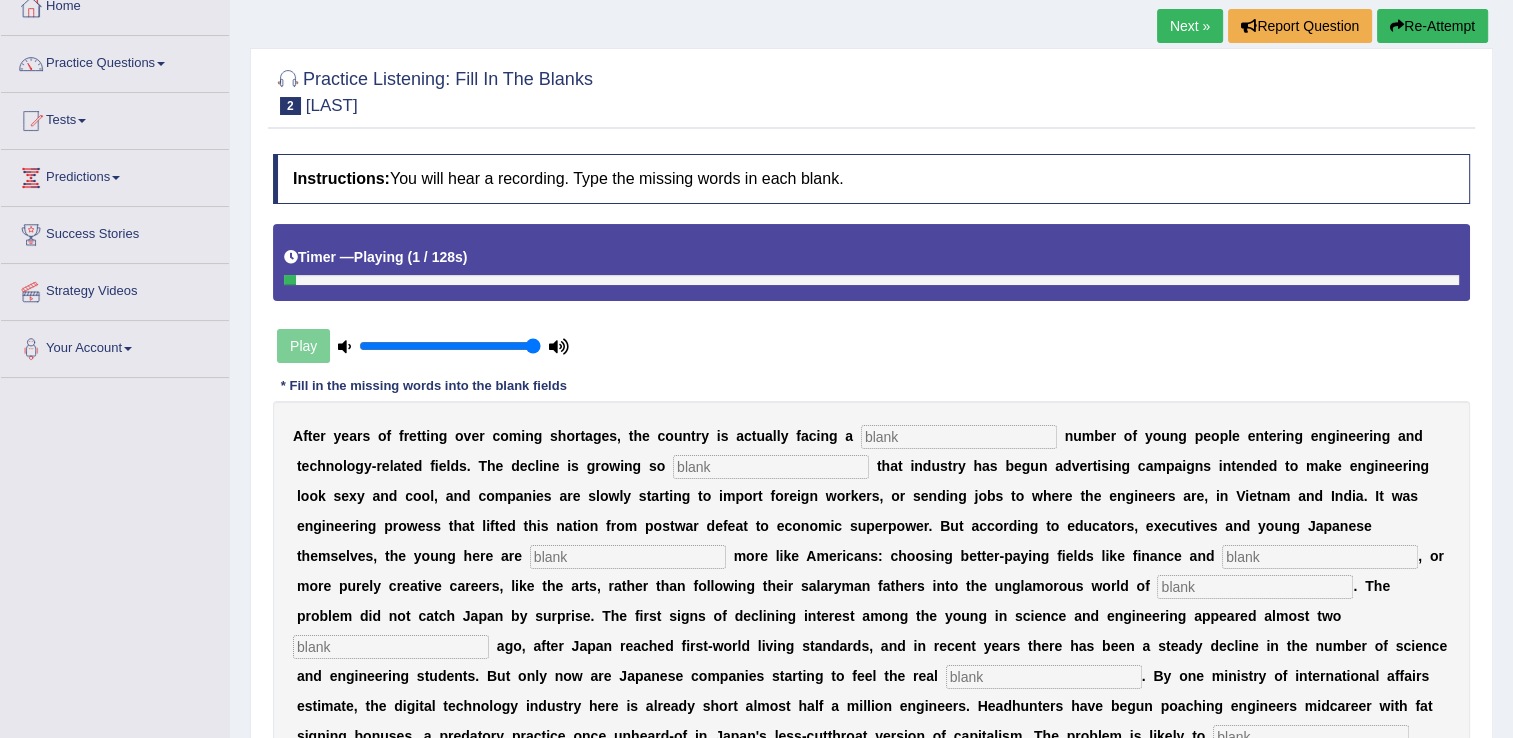 scroll, scrollTop: 160, scrollLeft: 0, axis: vertical 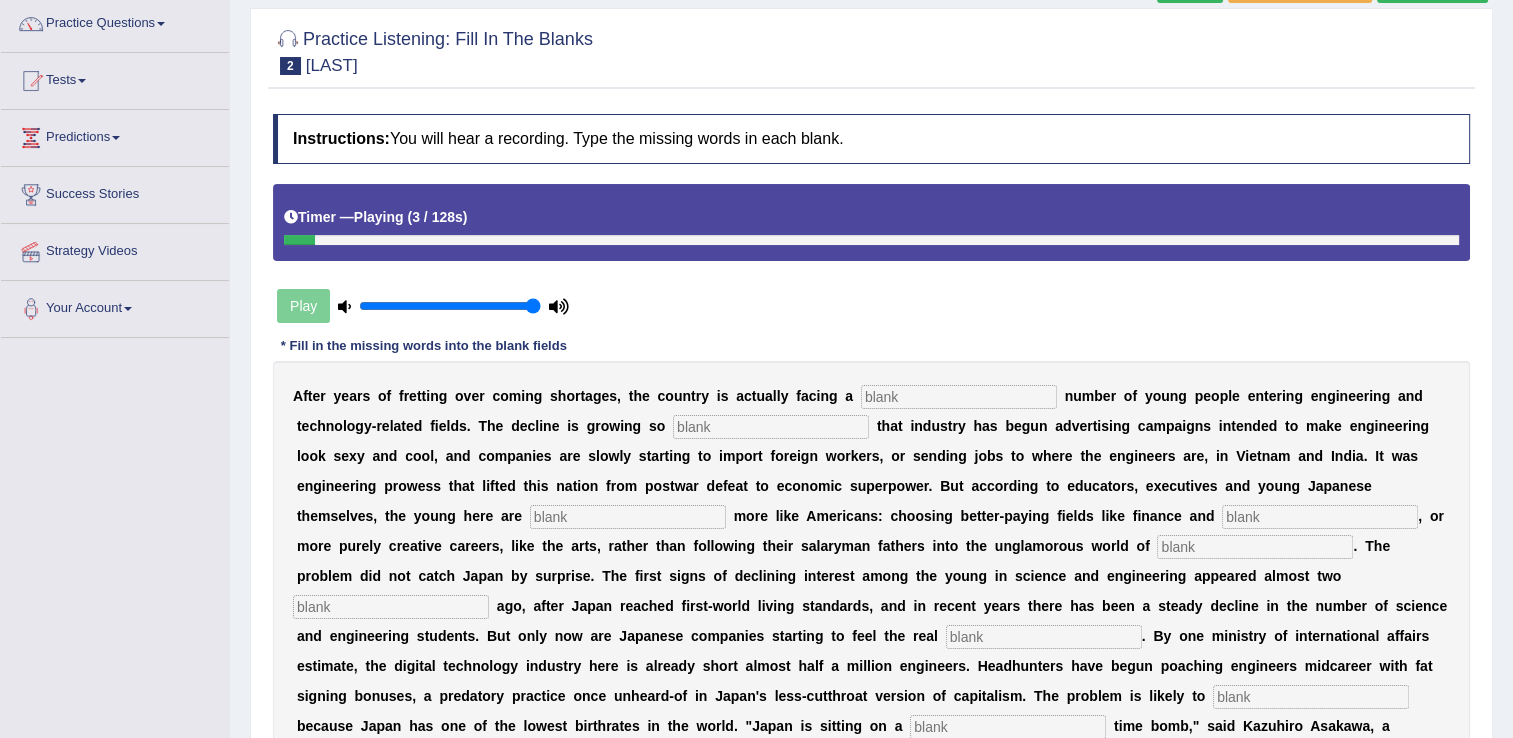 click at bounding box center (959, 397) 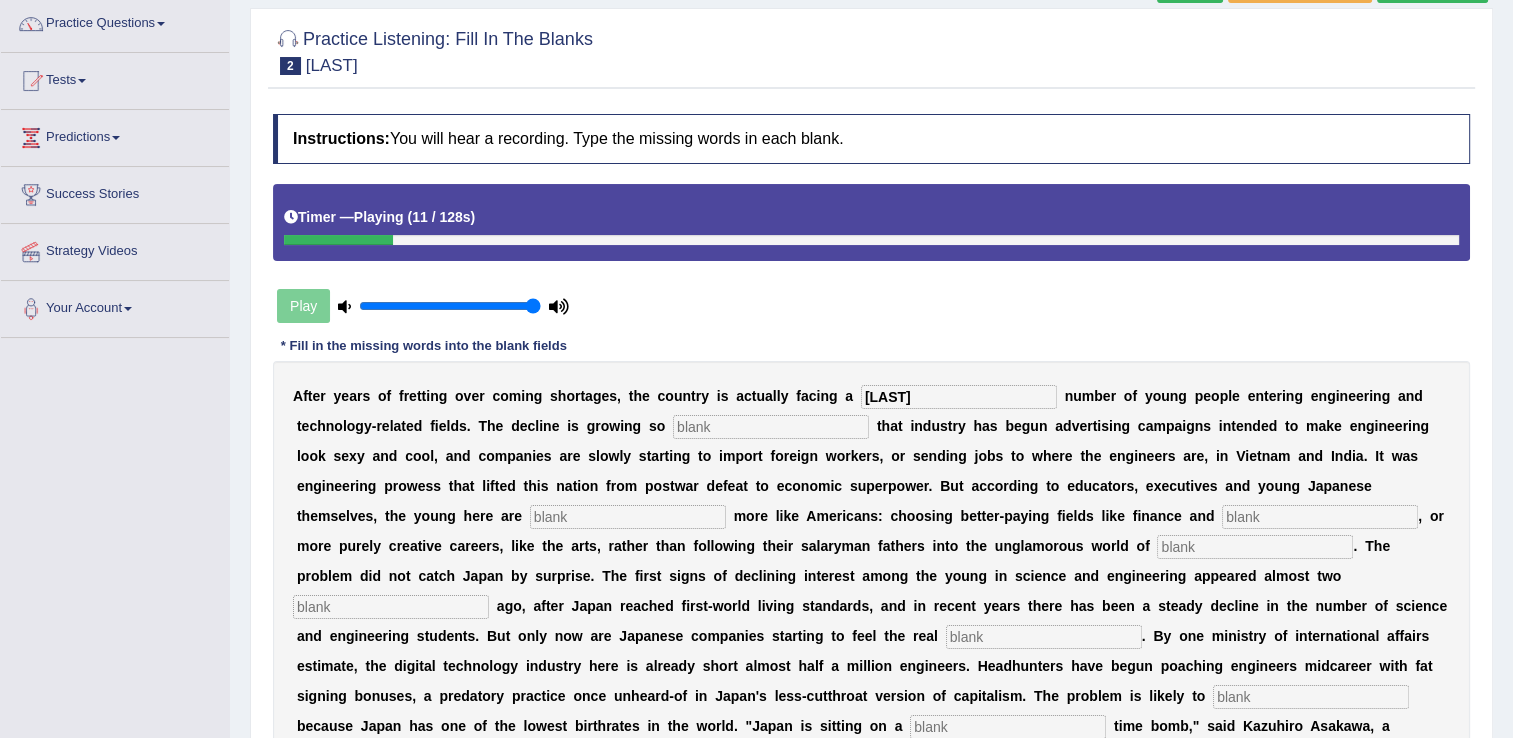 type on "dwindiling" 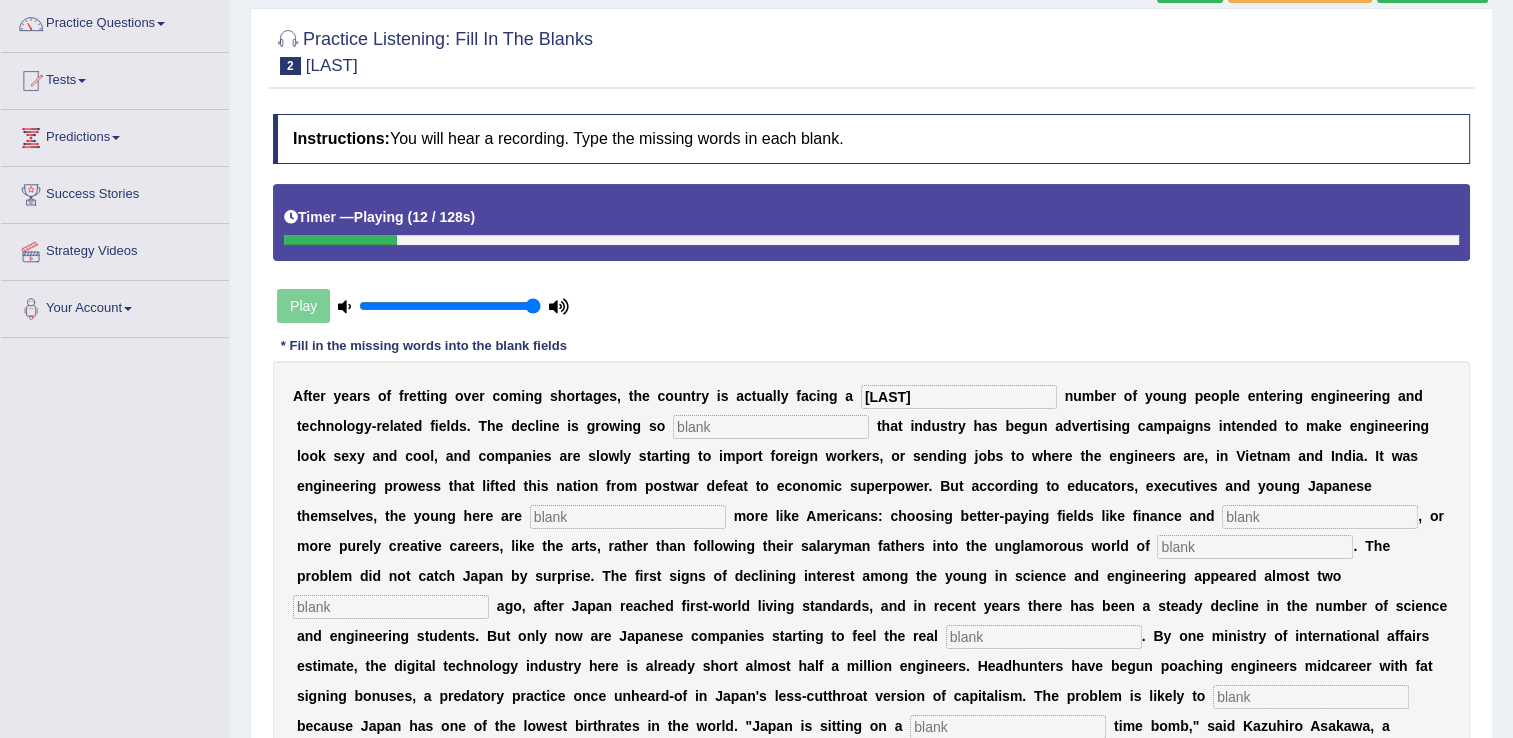 click at bounding box center [771, 427] 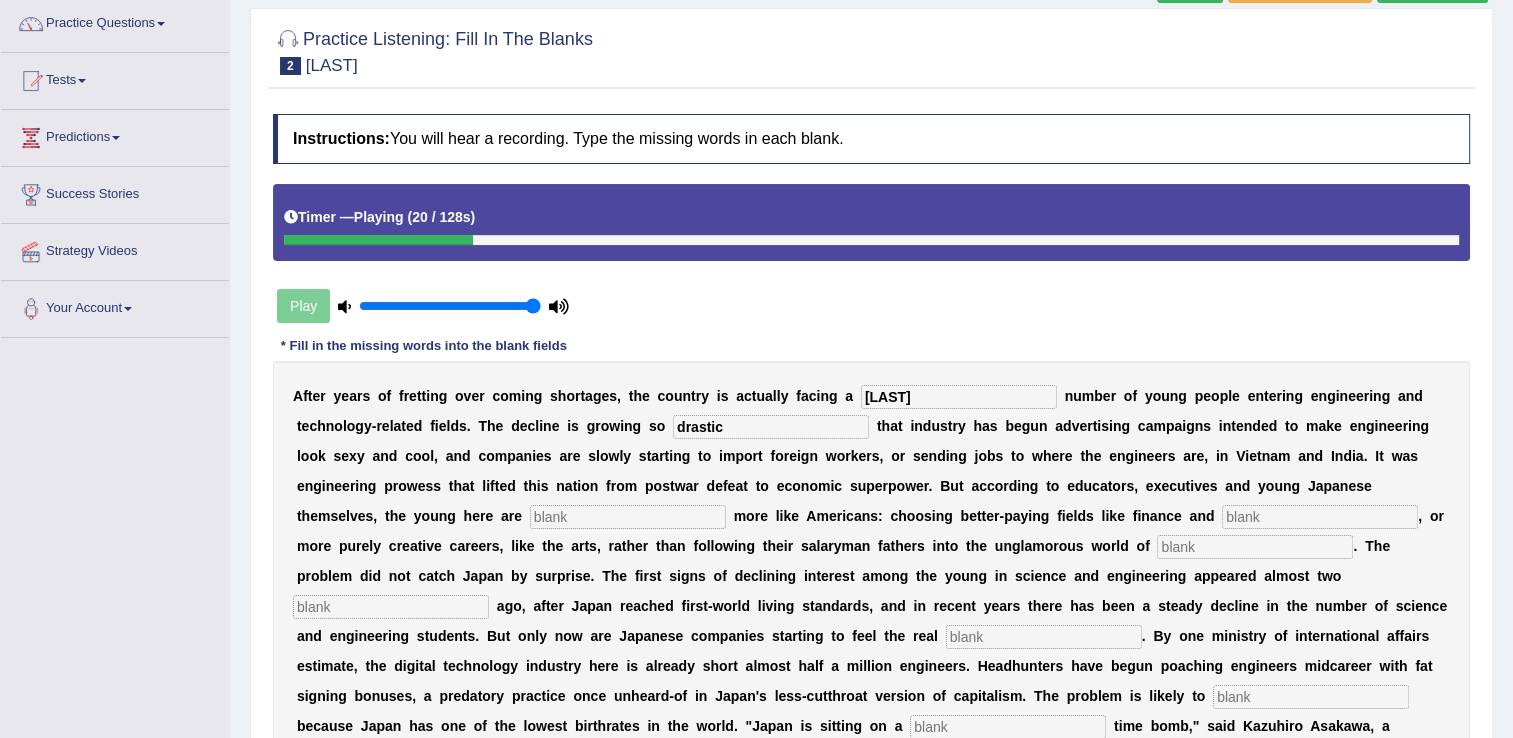 type on "drastic" 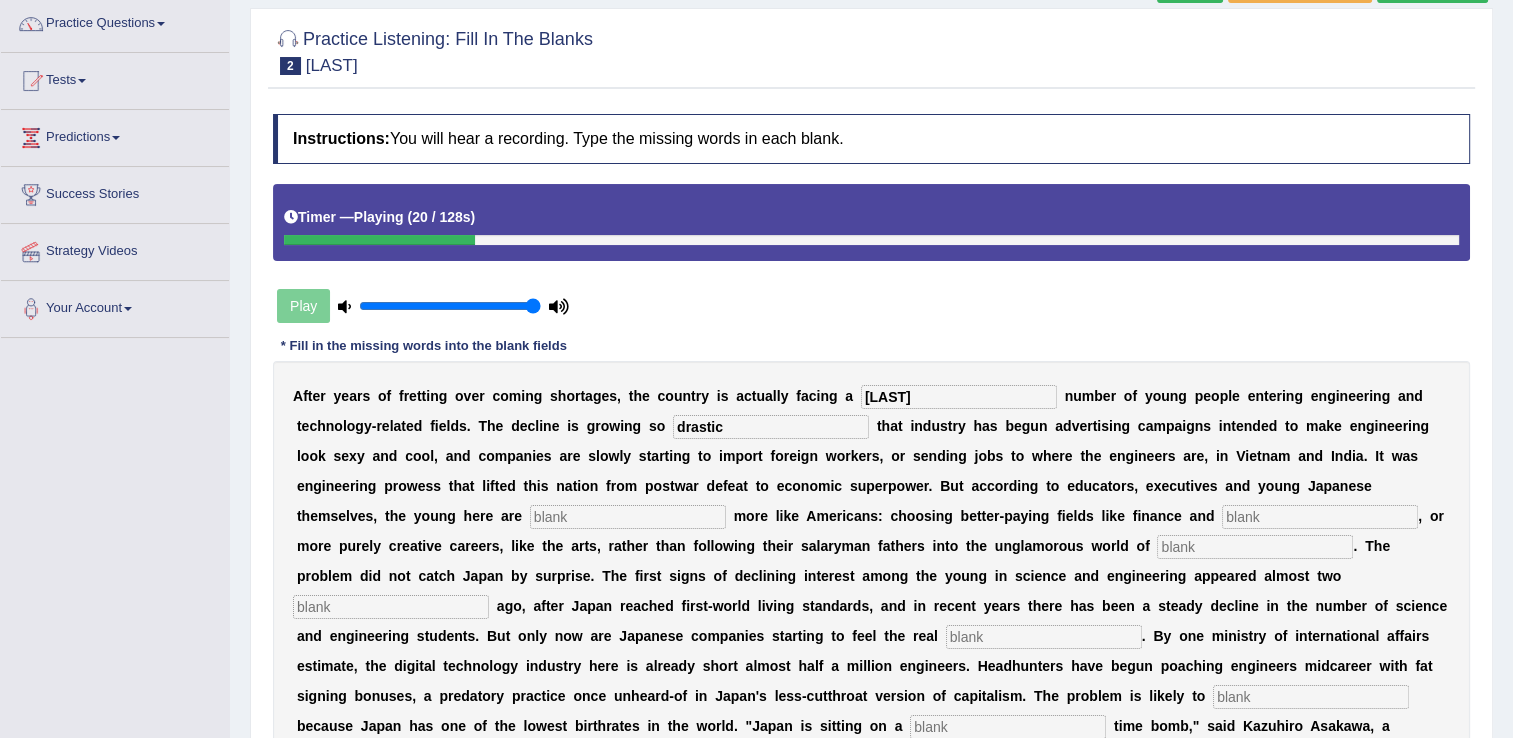 click at bounding box center (628, 517) 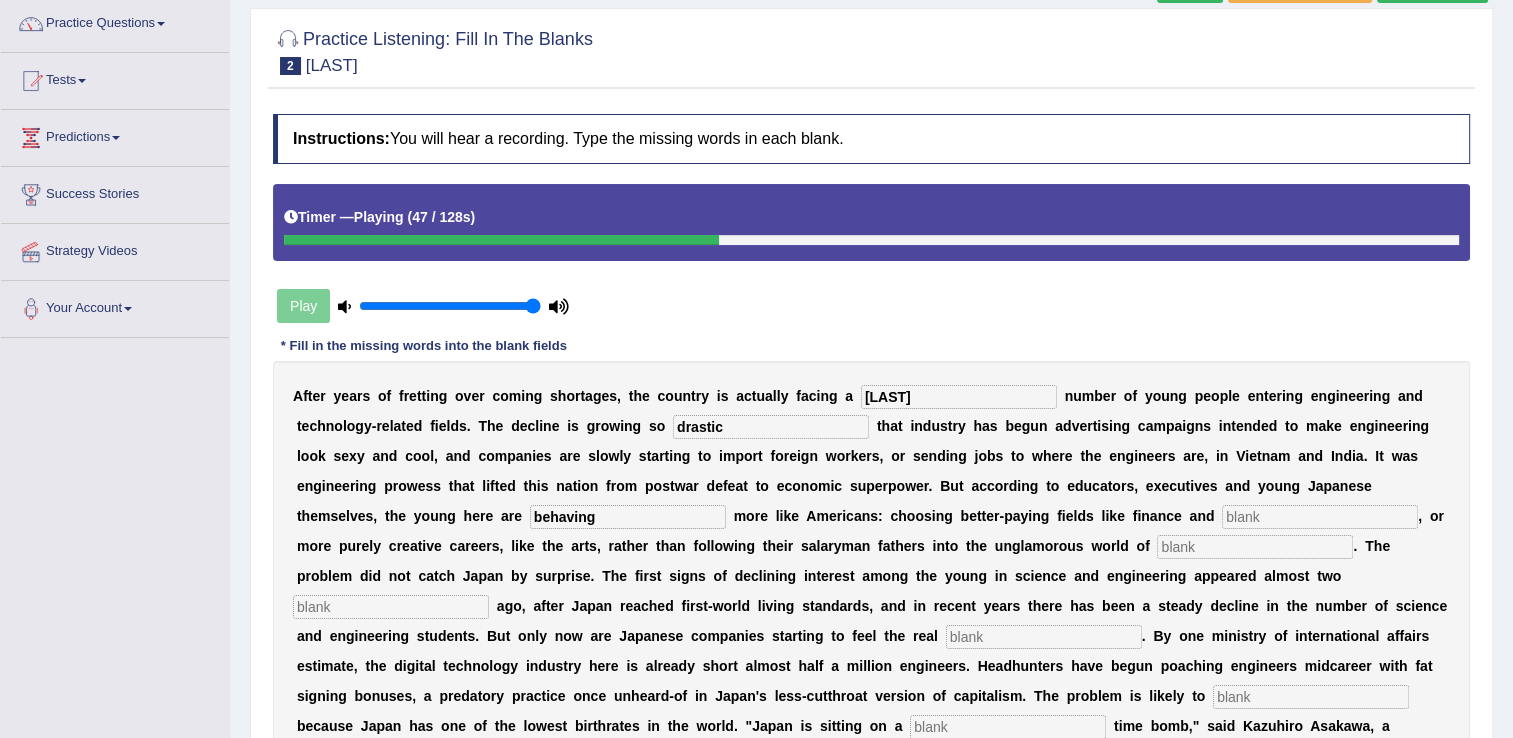 type on "behaving" 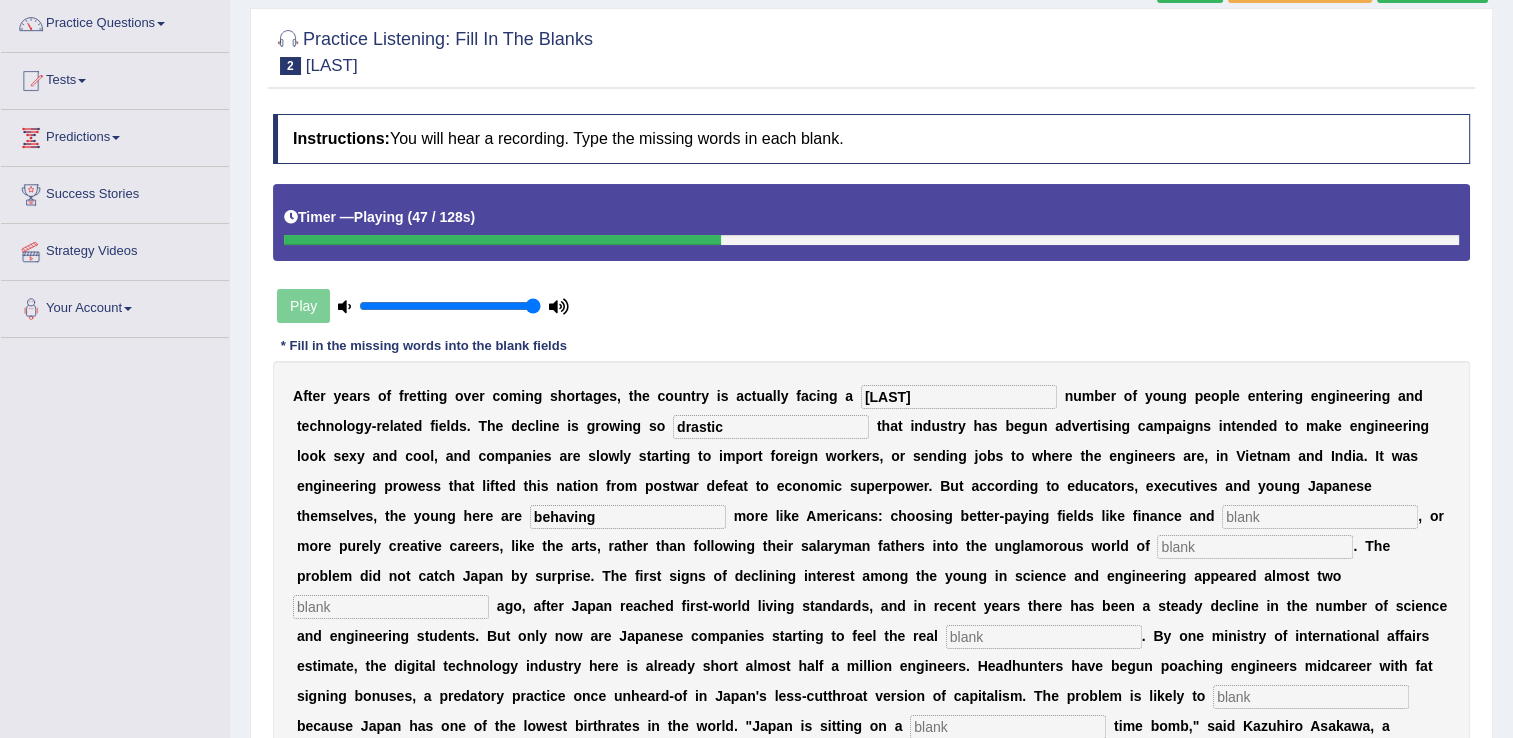 click at bounding box center (1320, 517) 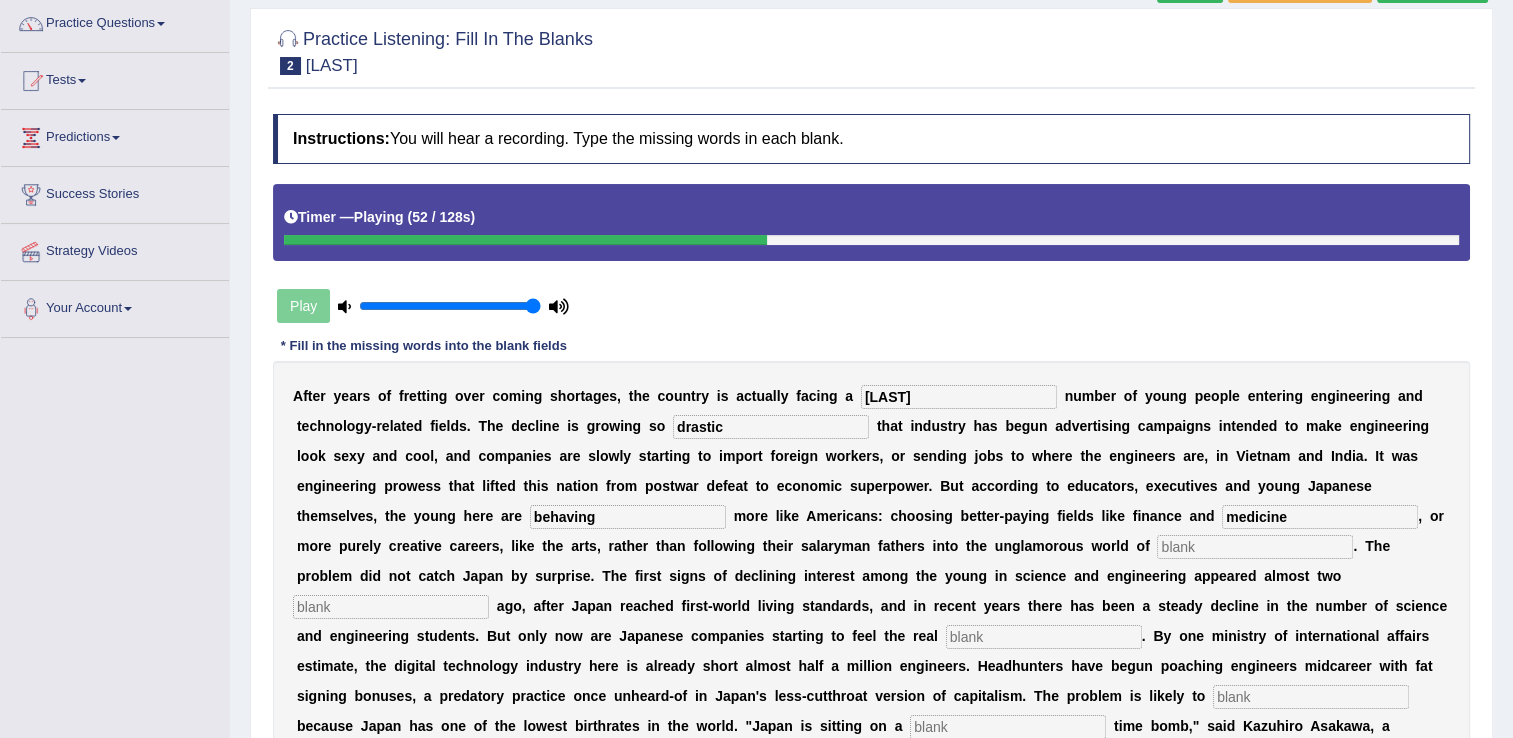 type on "medicine" 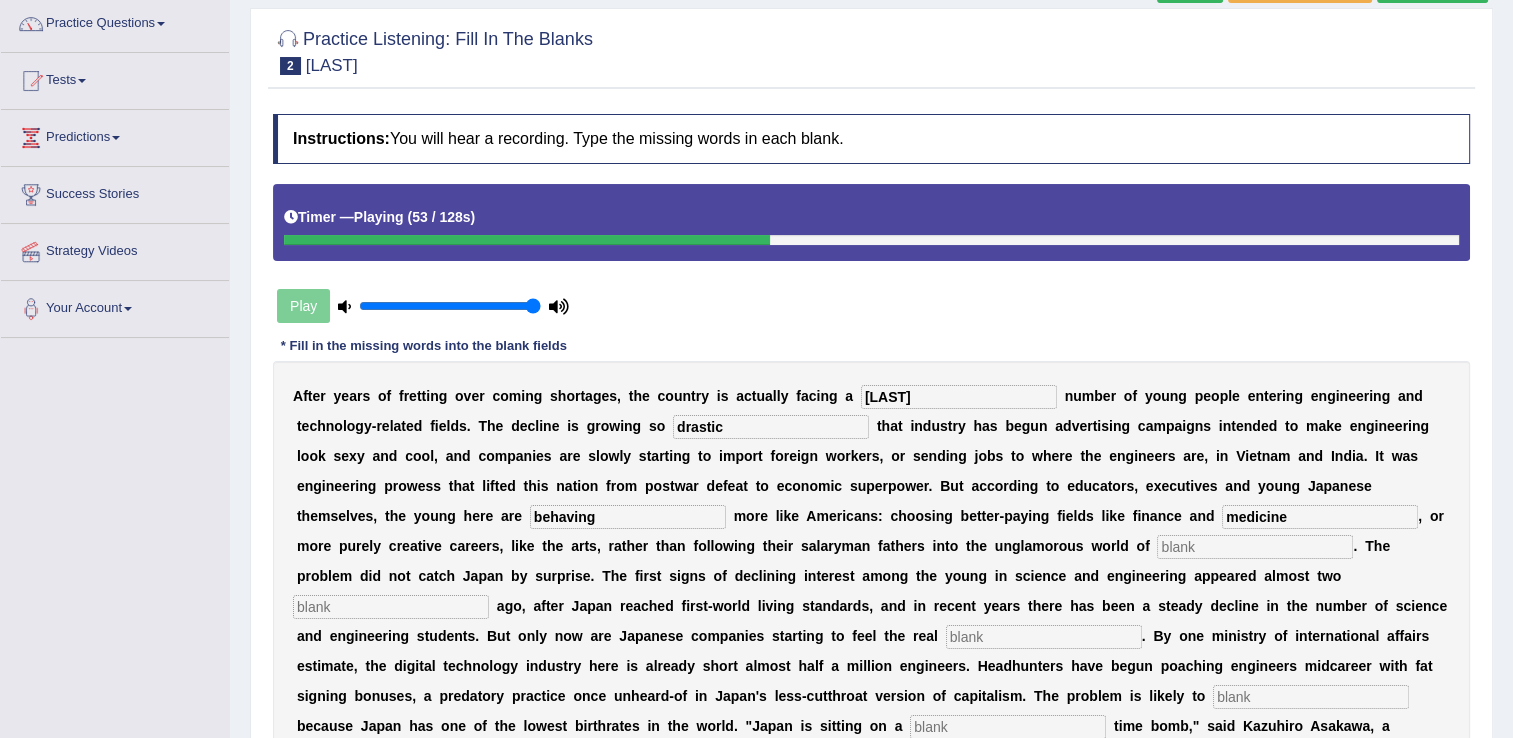 click at bounding box center [1255, 547] 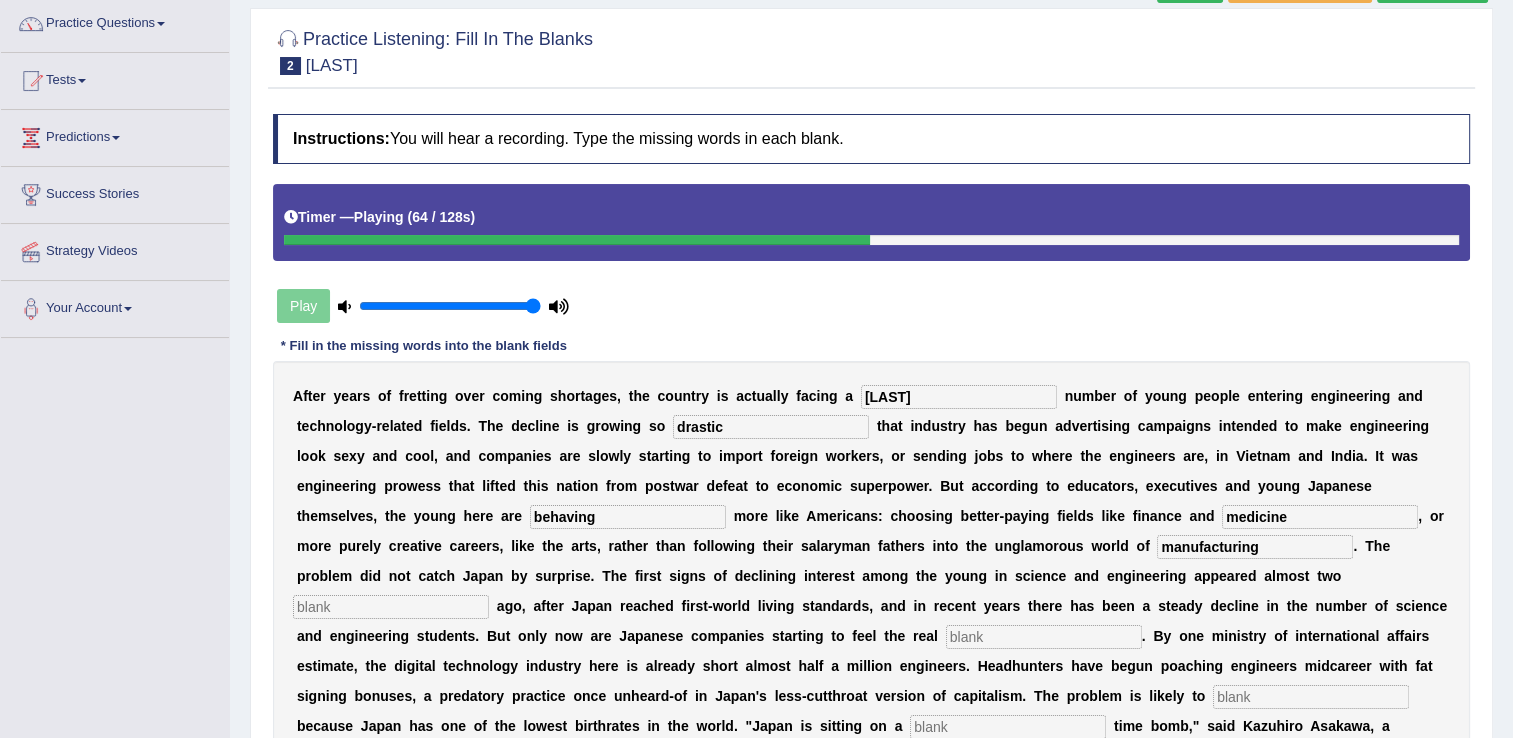type on "manufacturing" 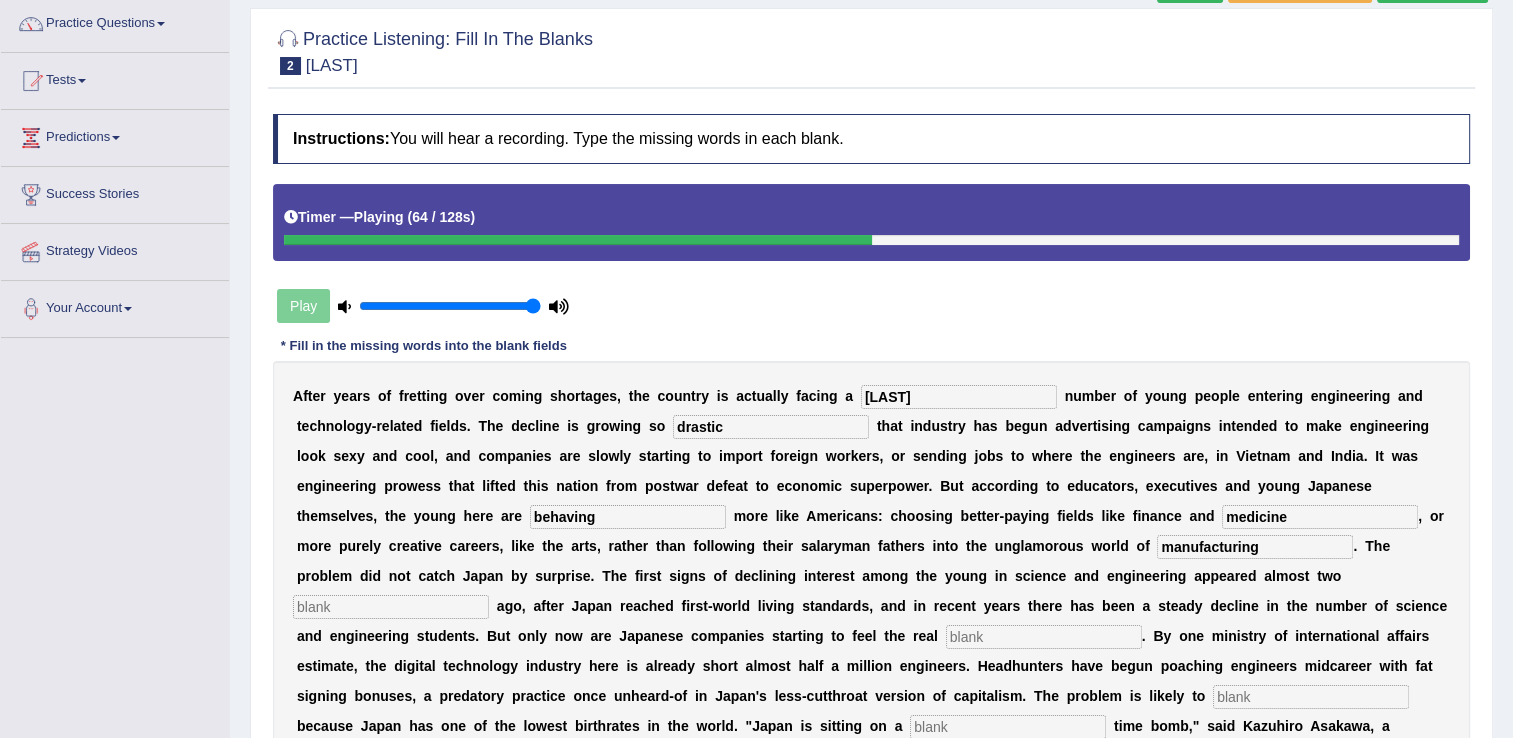 click at bounding box center (391, 607) 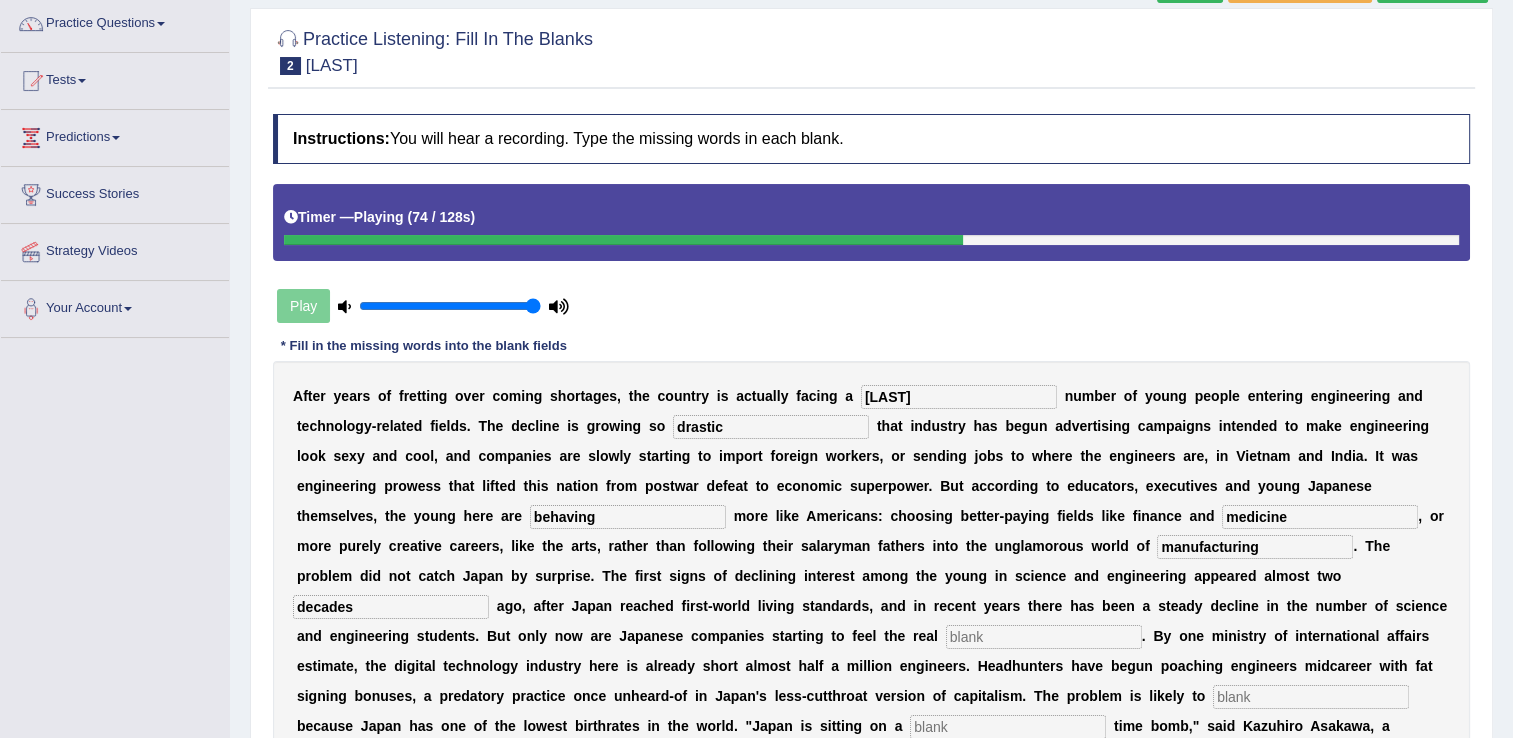 type on "decades" 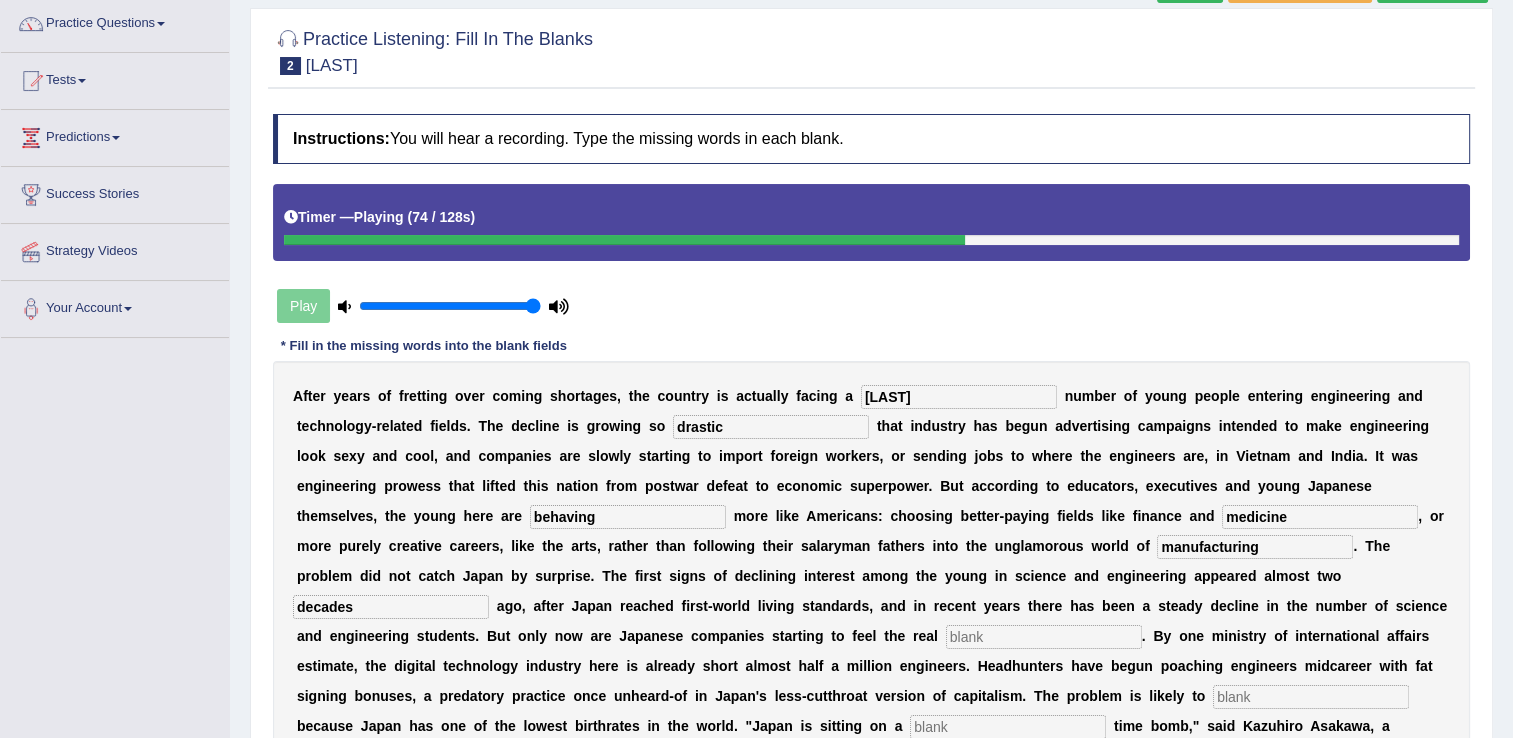 click at bounding box center (1044, 637) 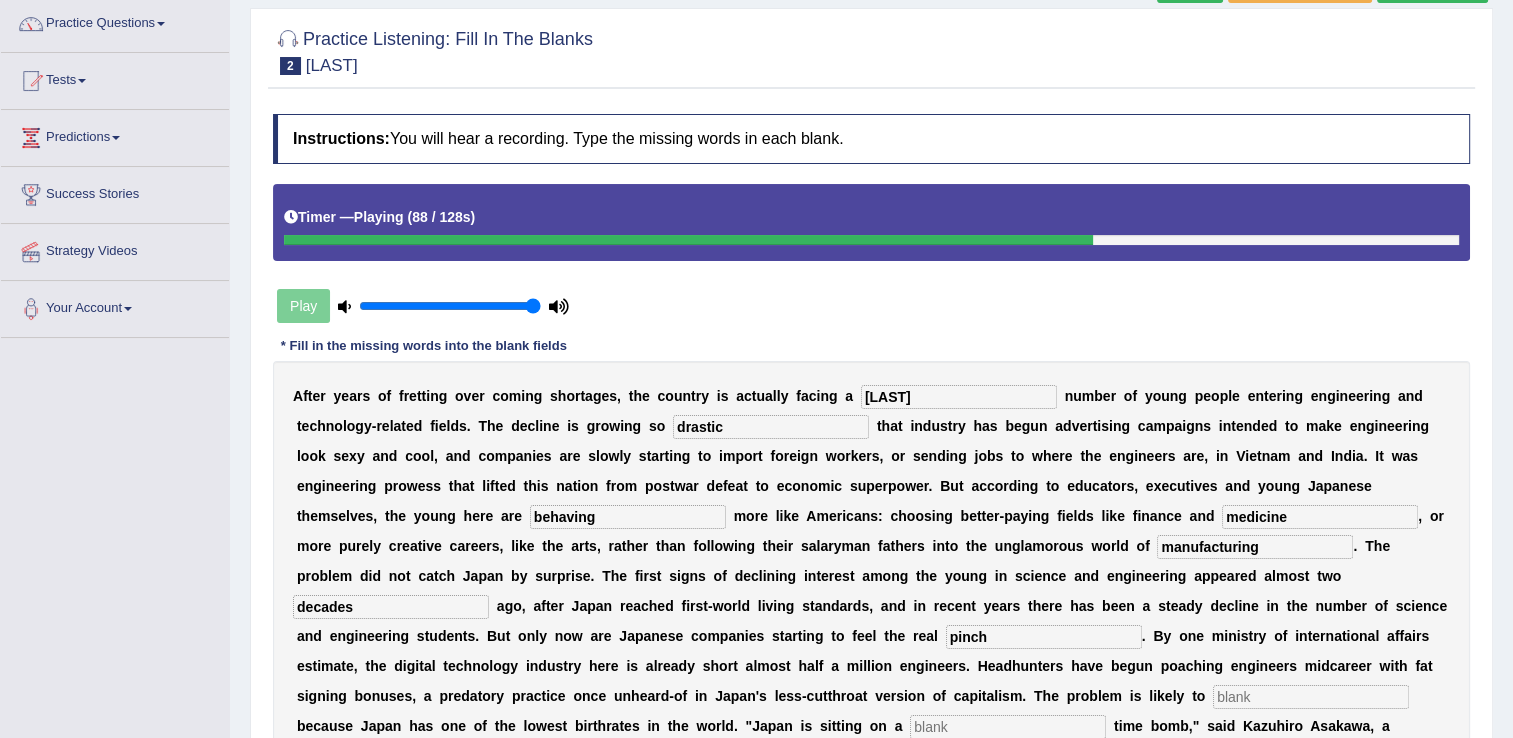 type on "pinch" 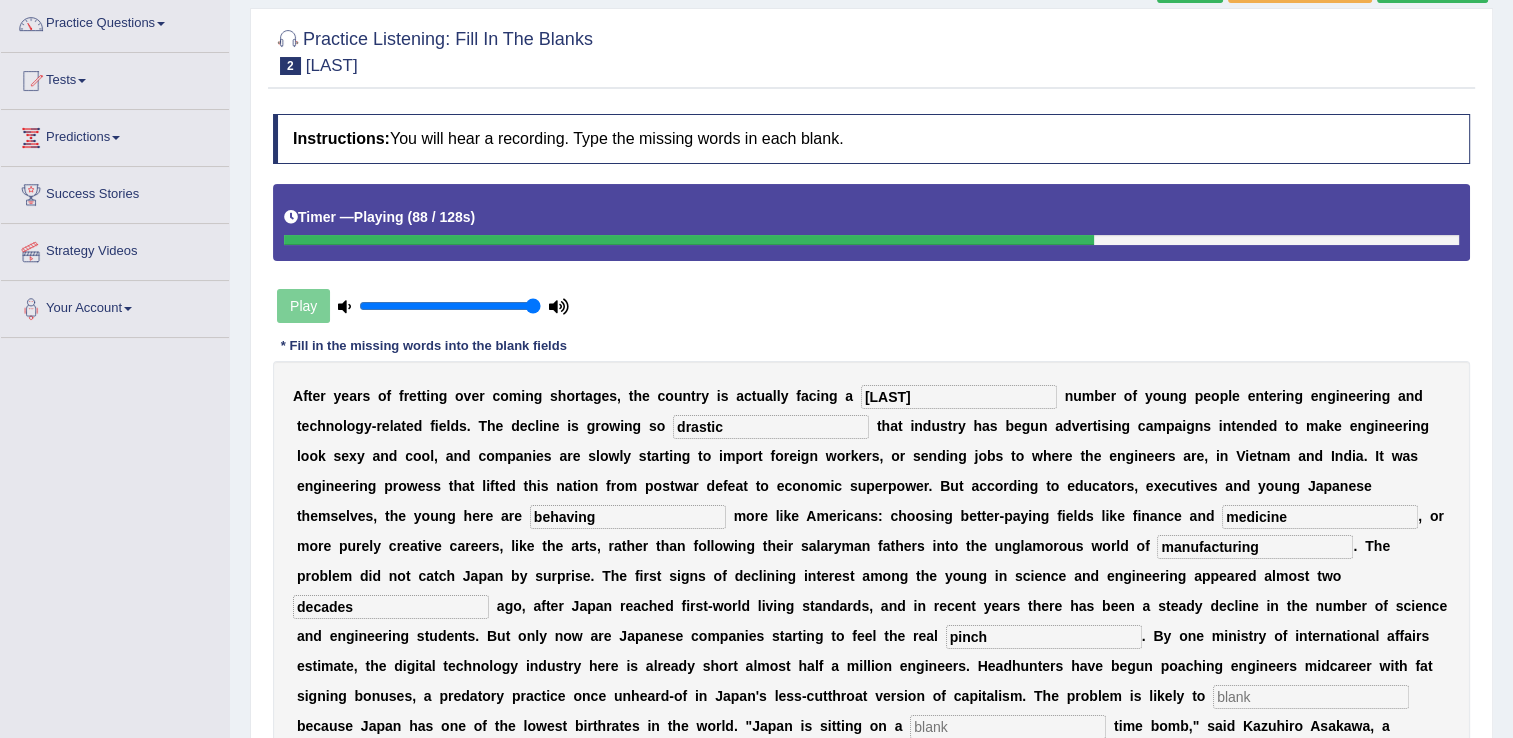 click at bounding box center (1311, 697) 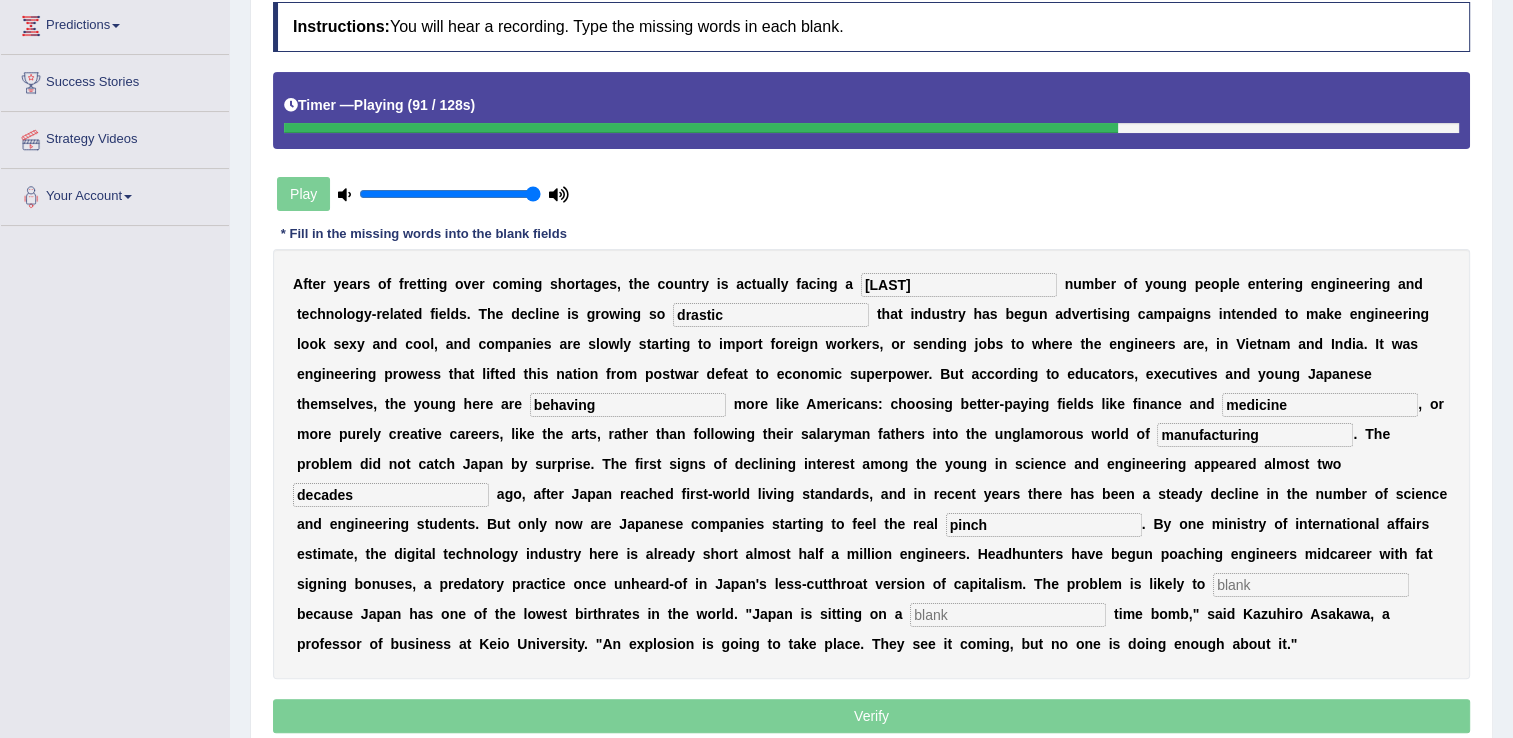 scroll, scrollTop: 280, scrollLeft: 0, axis: vertical 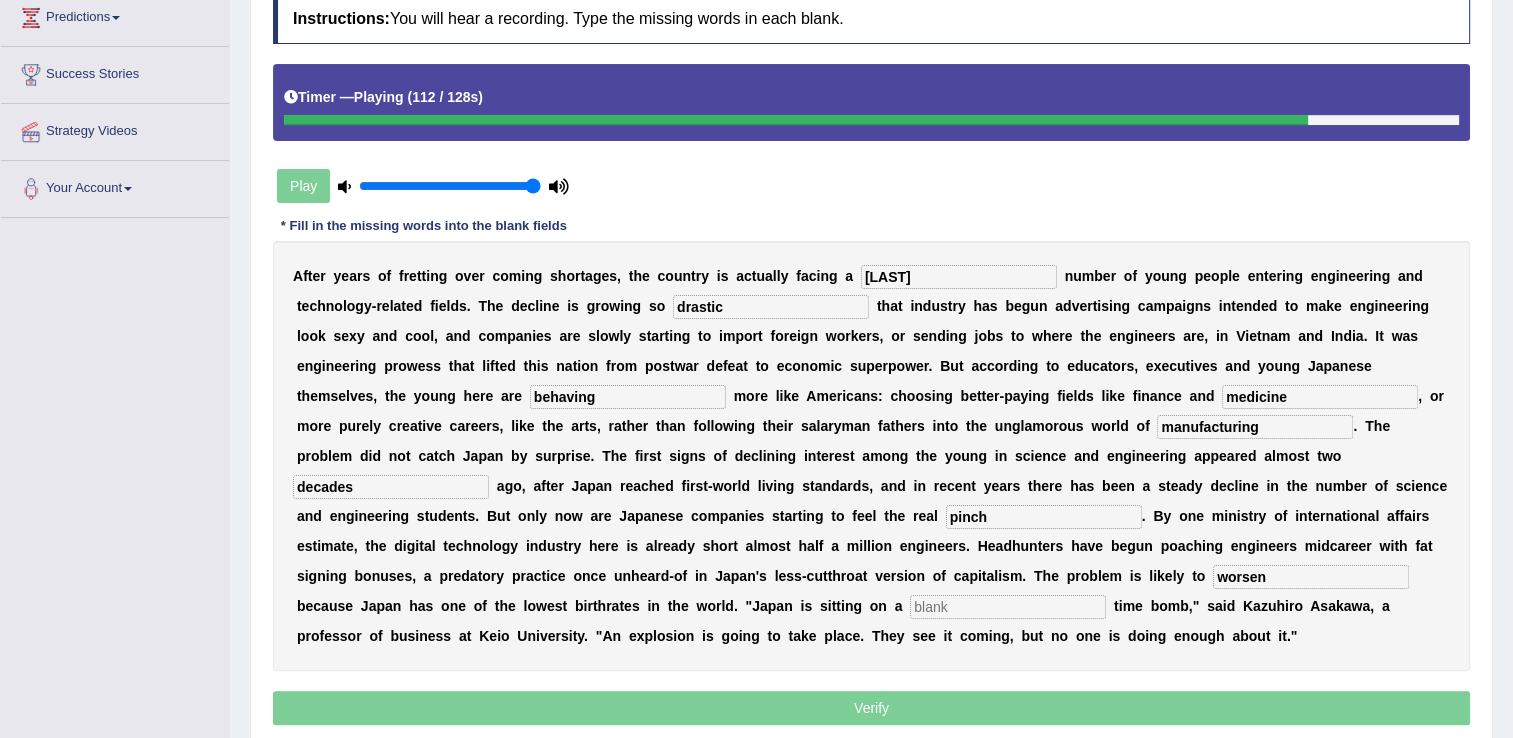 type on "worsen" 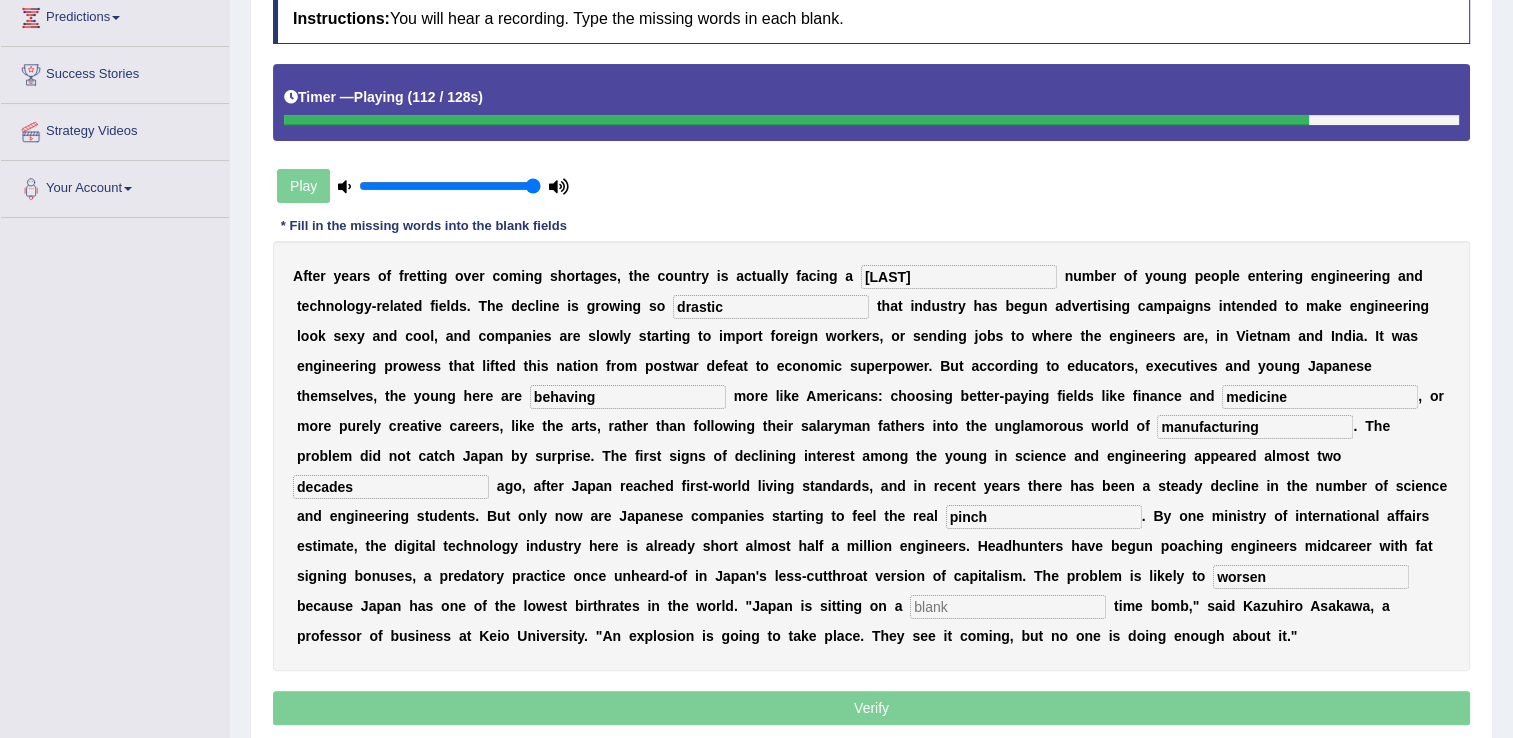 click at bounding box center [1008, 607] 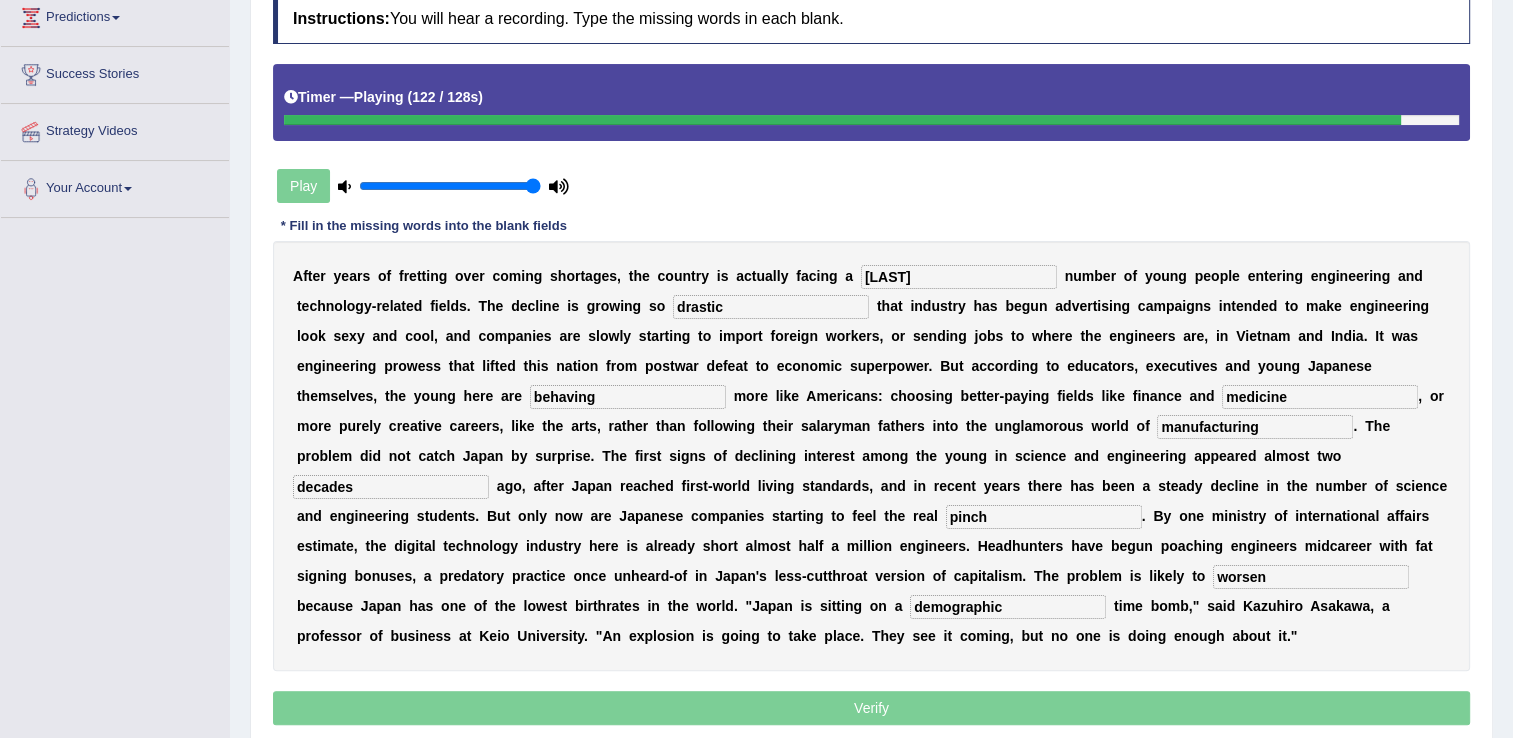 type on "demographic" 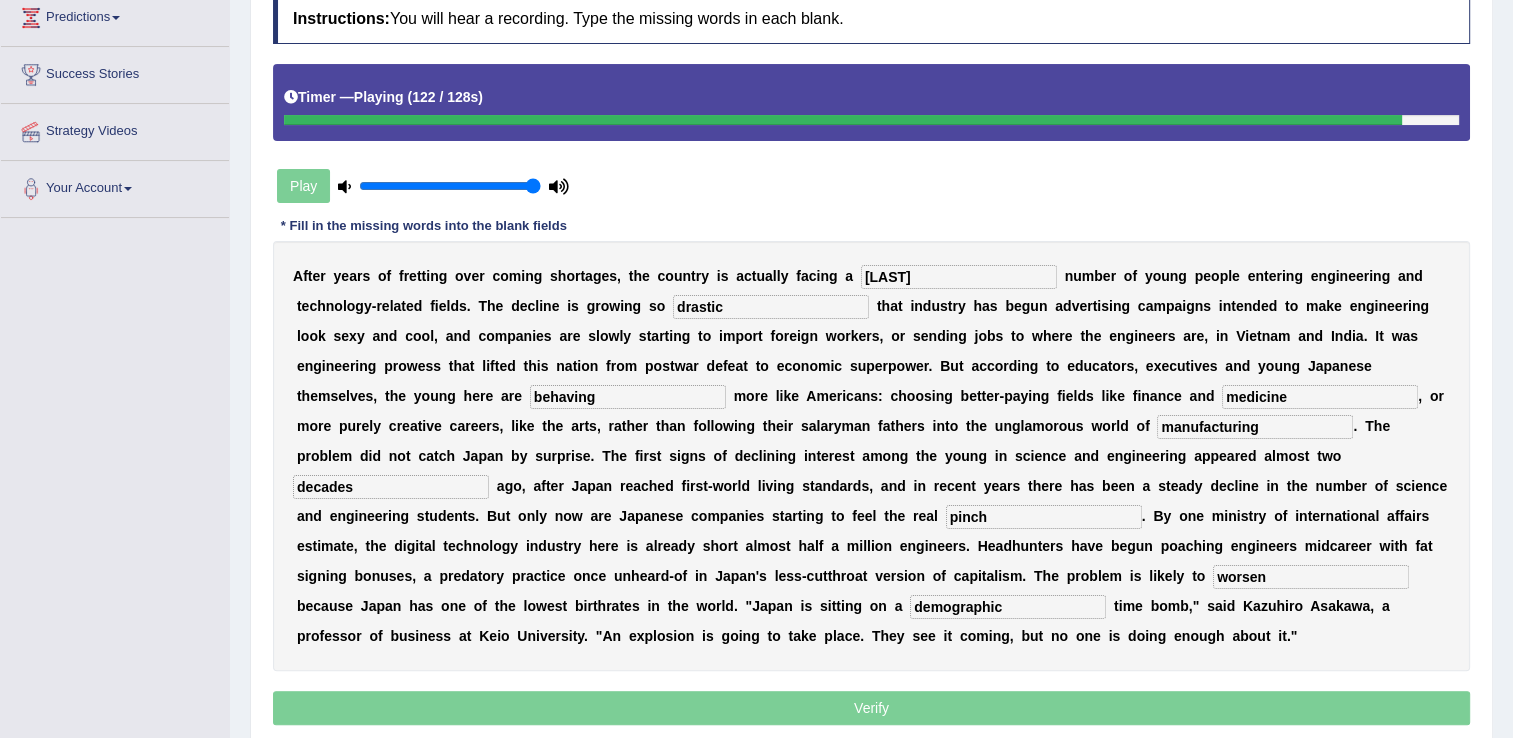 click on "Verify" at bounding box center (871, 708) 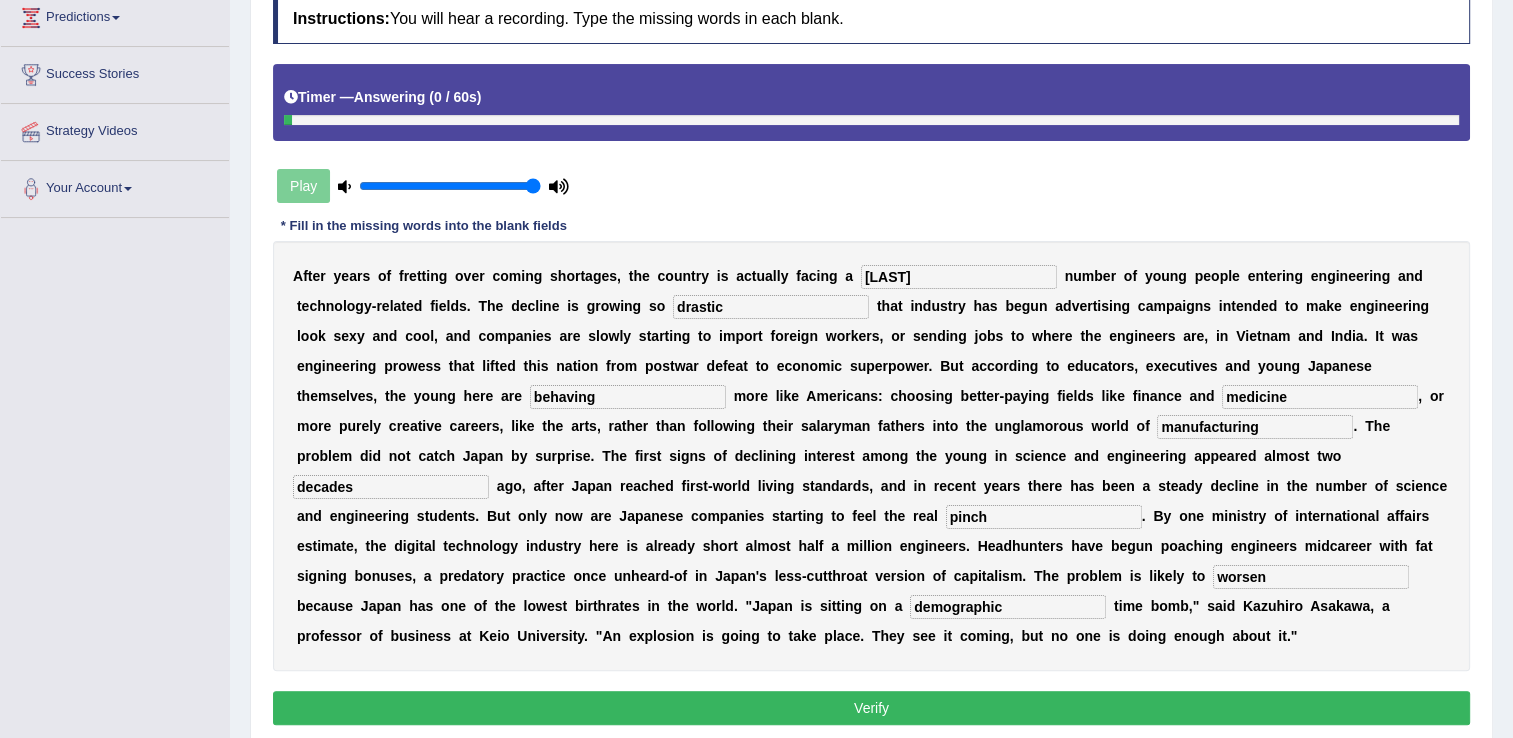 click on "Verify" at bounding box center (871, 708) 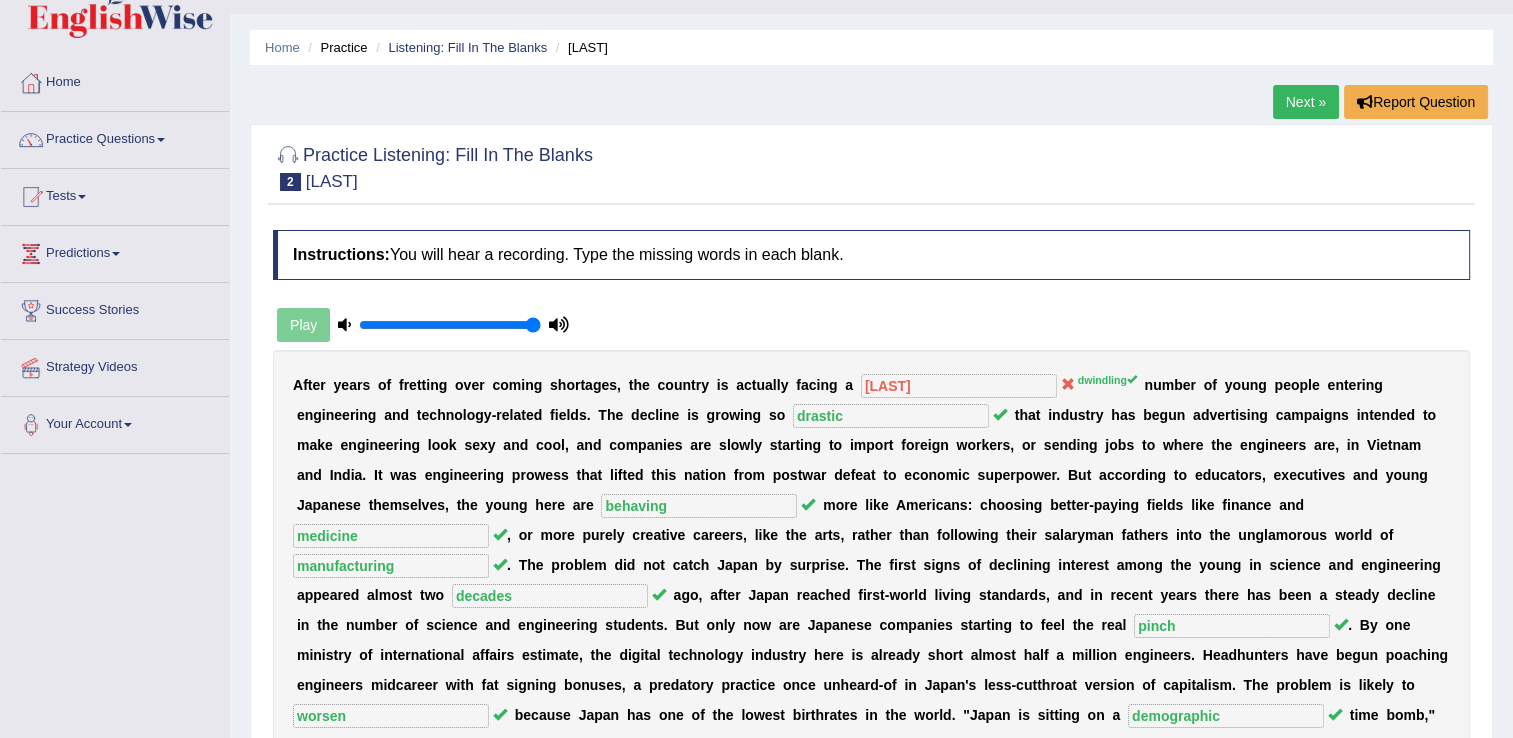 scroll, scrollTop: 0, scrollLeft: 0, axis: both 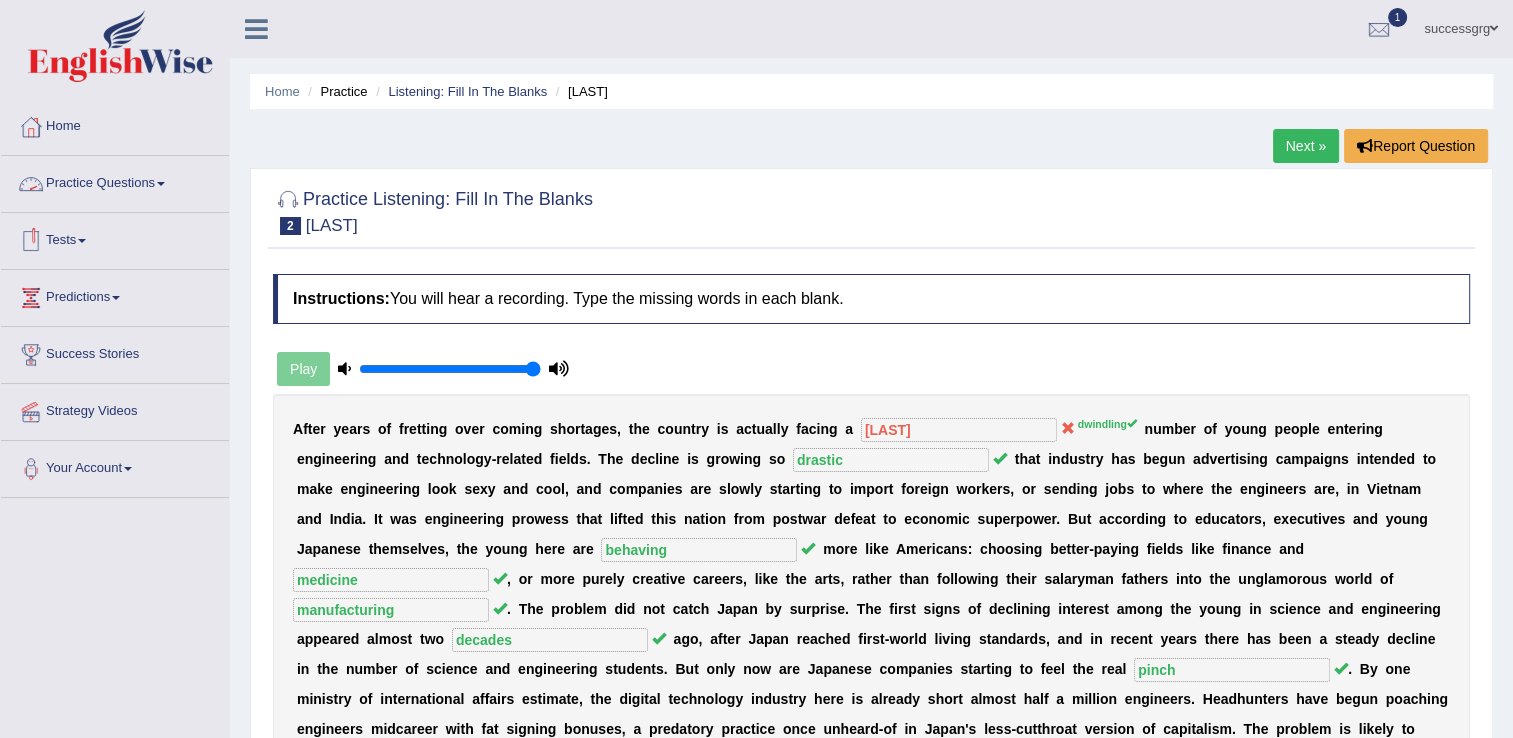 click on "Practice Questions" at bounding box center (115, 181) 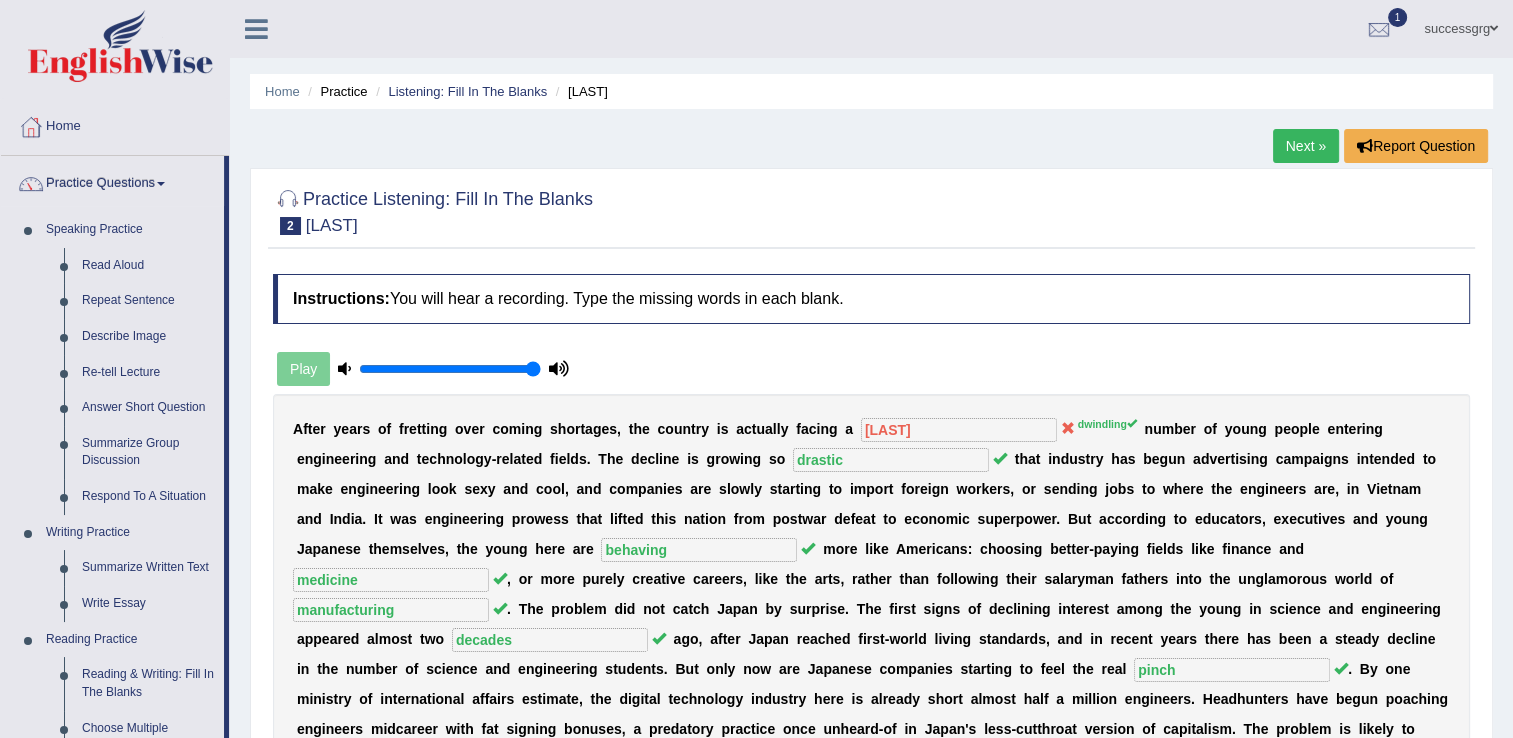click on "Next »" at bounding box center [1306, 146] 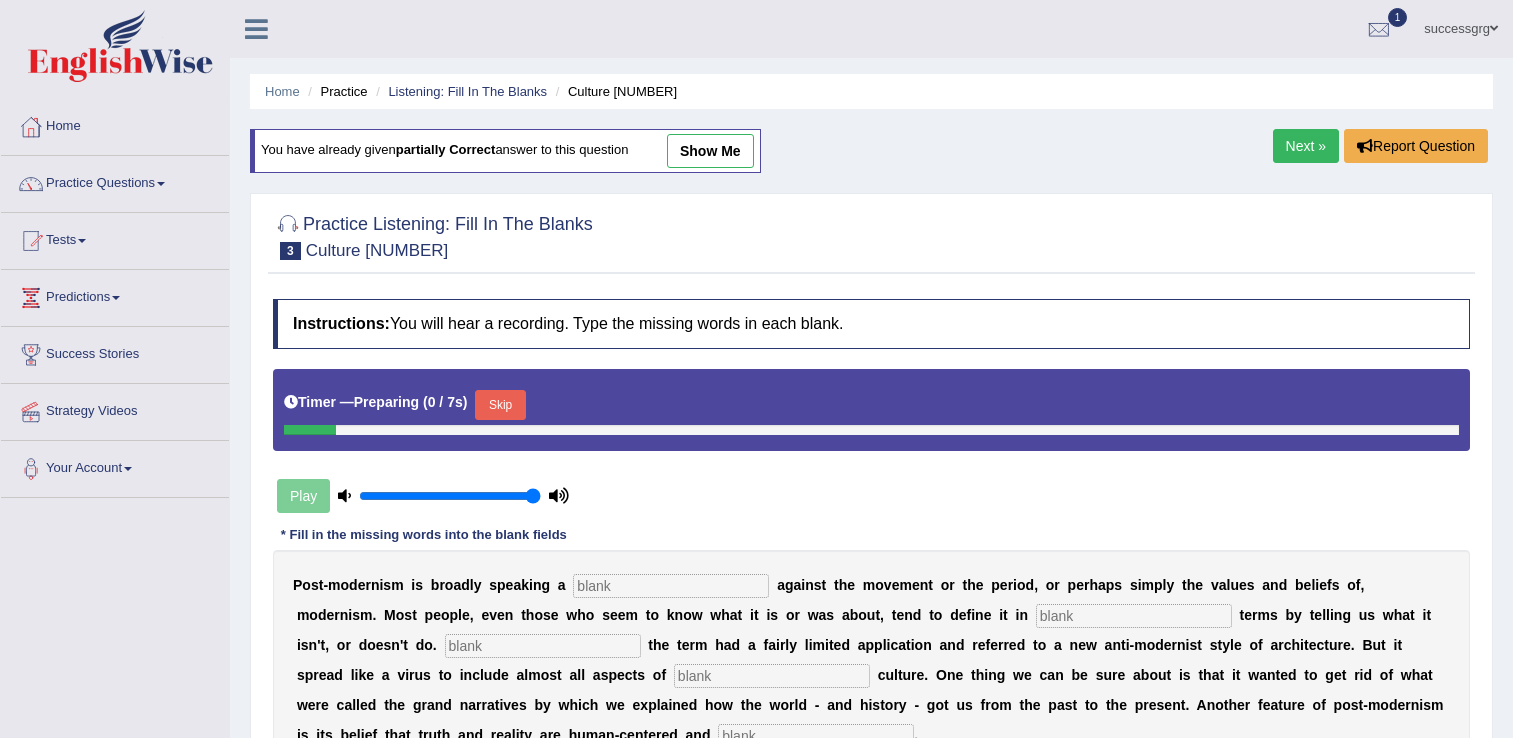 scroll, scrollTop: 0, scrollLeft: 0, axis: both 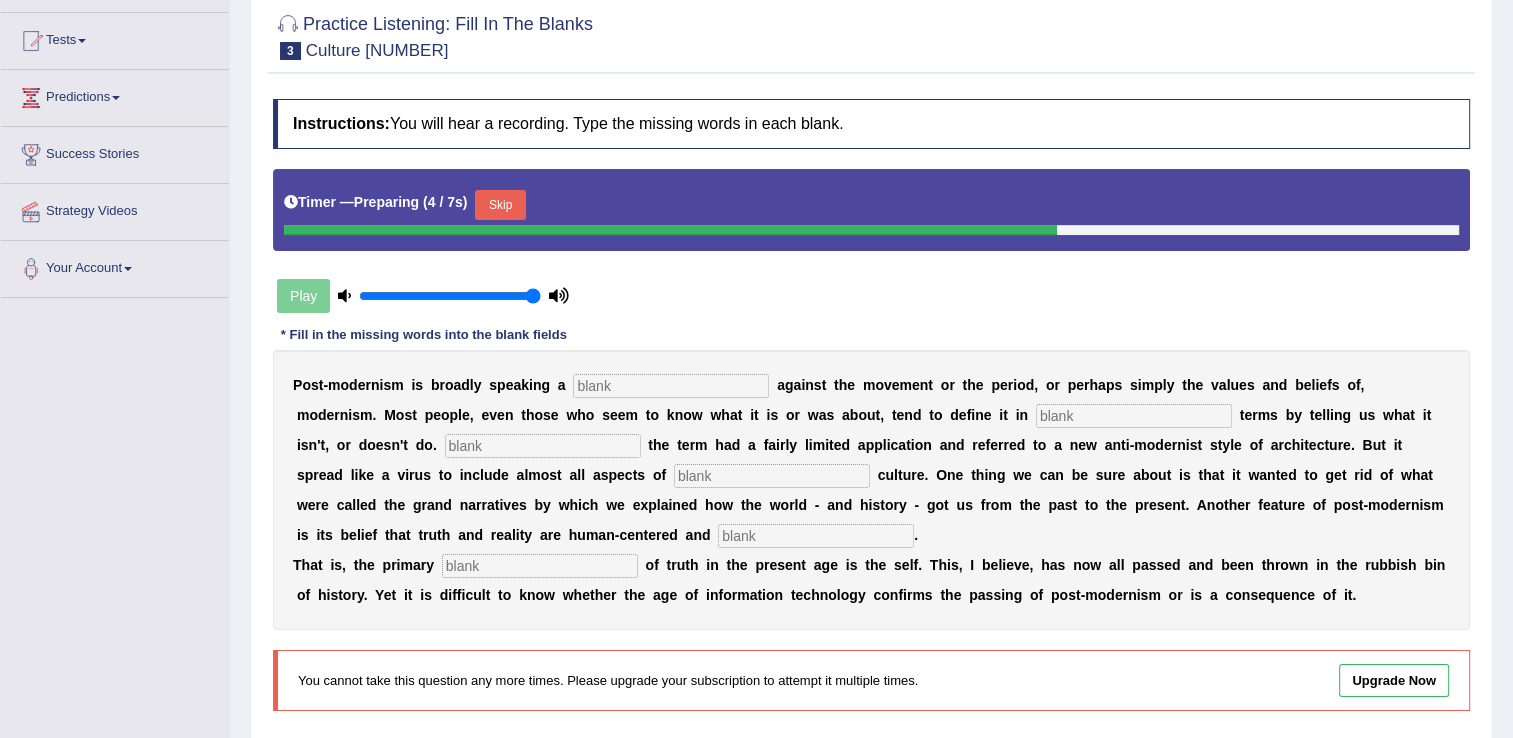 click at bounding box center (671, 386) 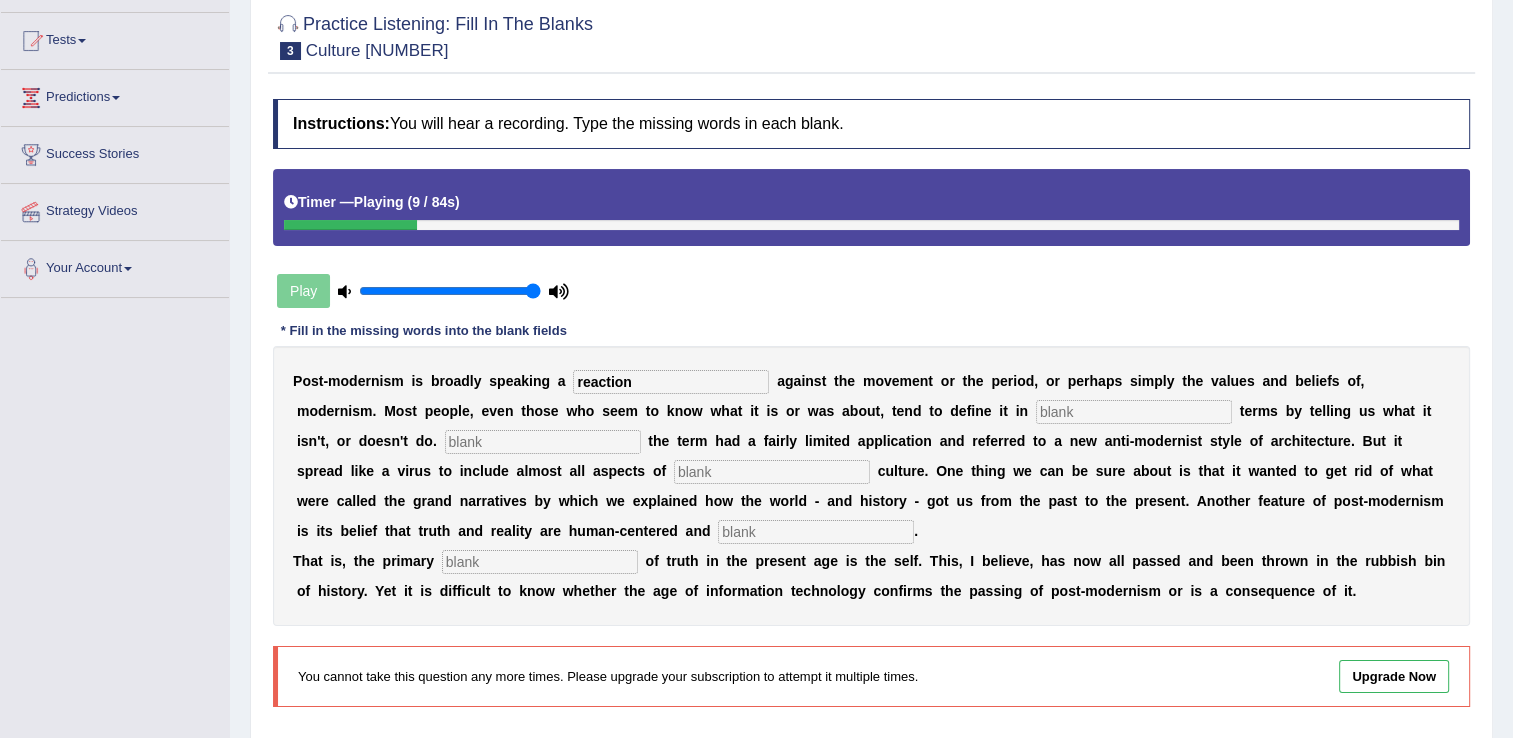 type on "reaction" 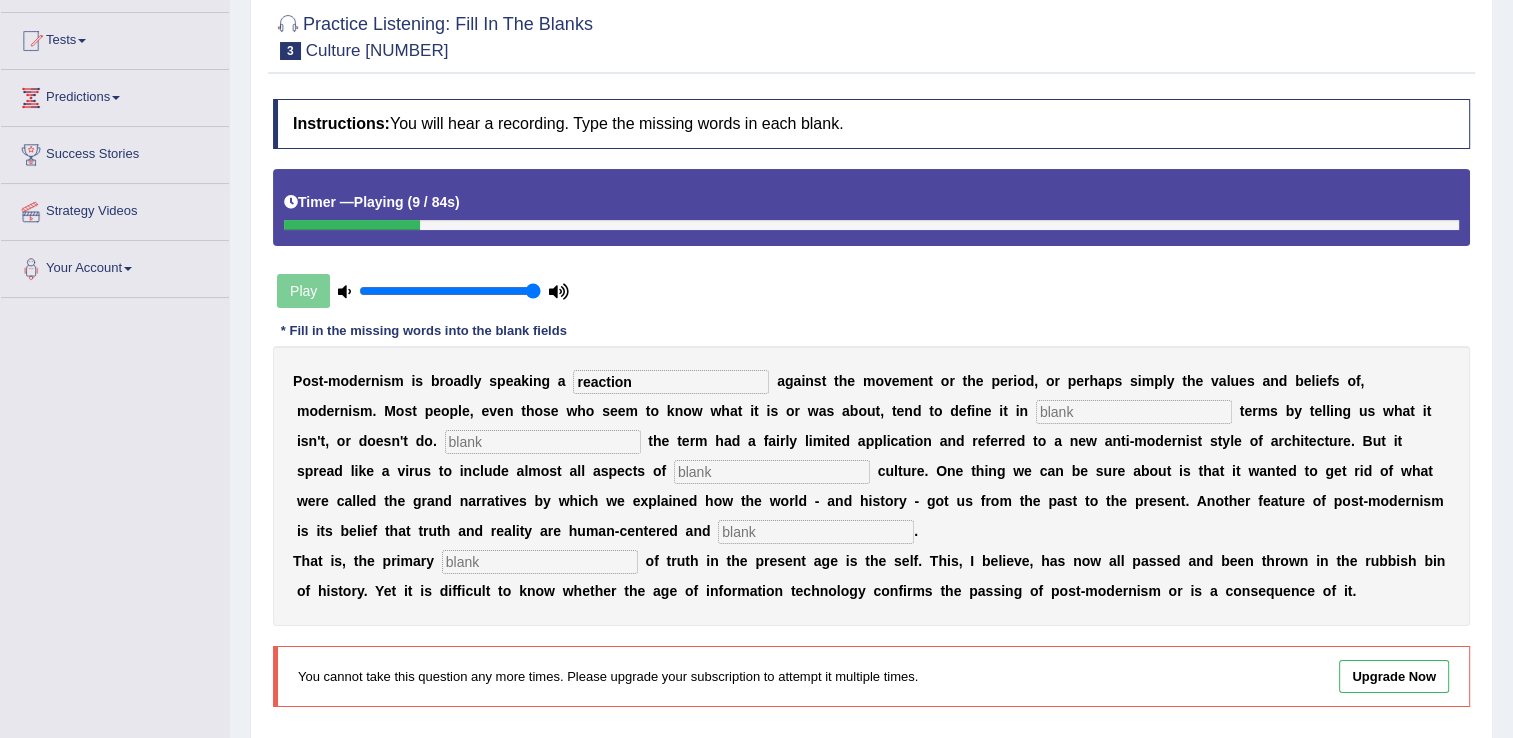 click at bounding box center (1134, 412) 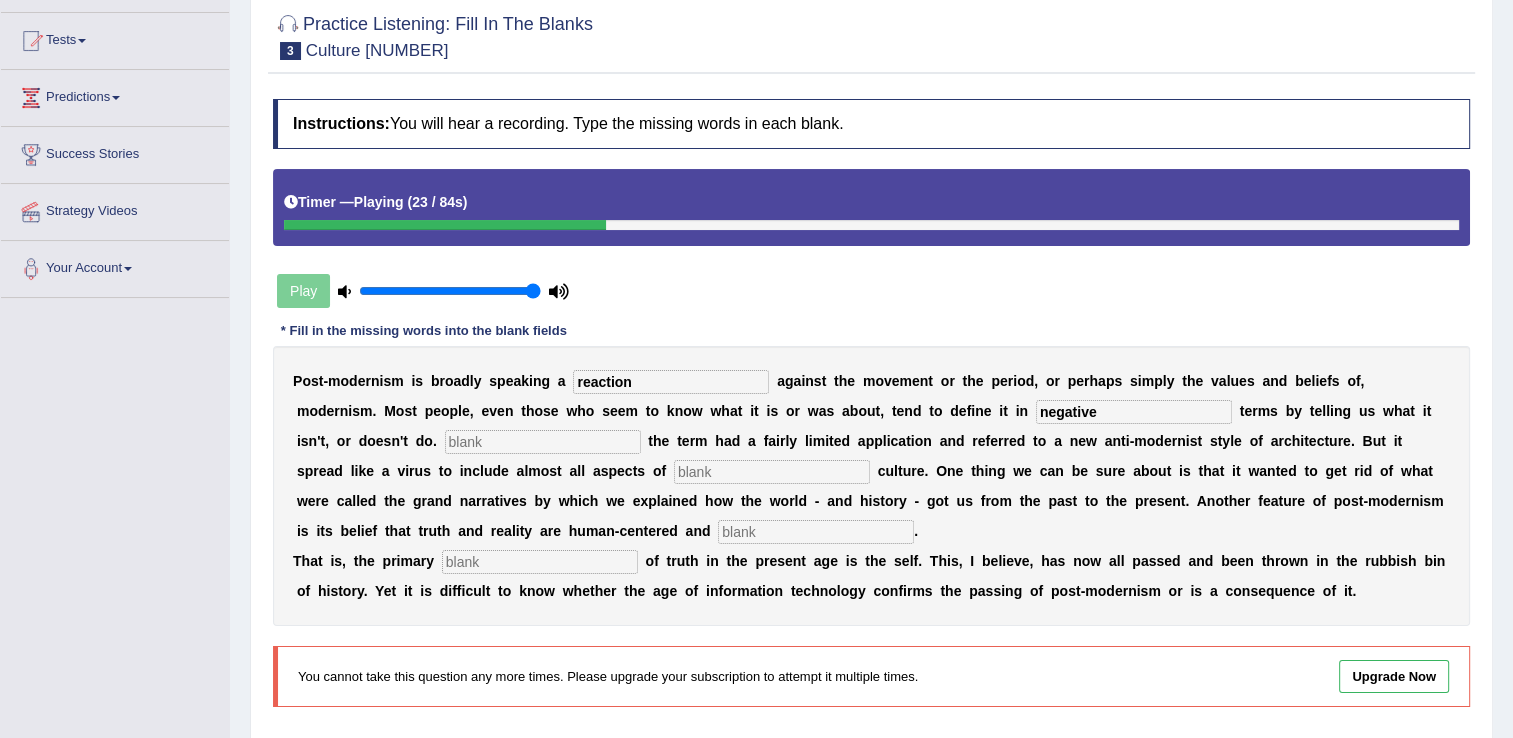 type on "negative" 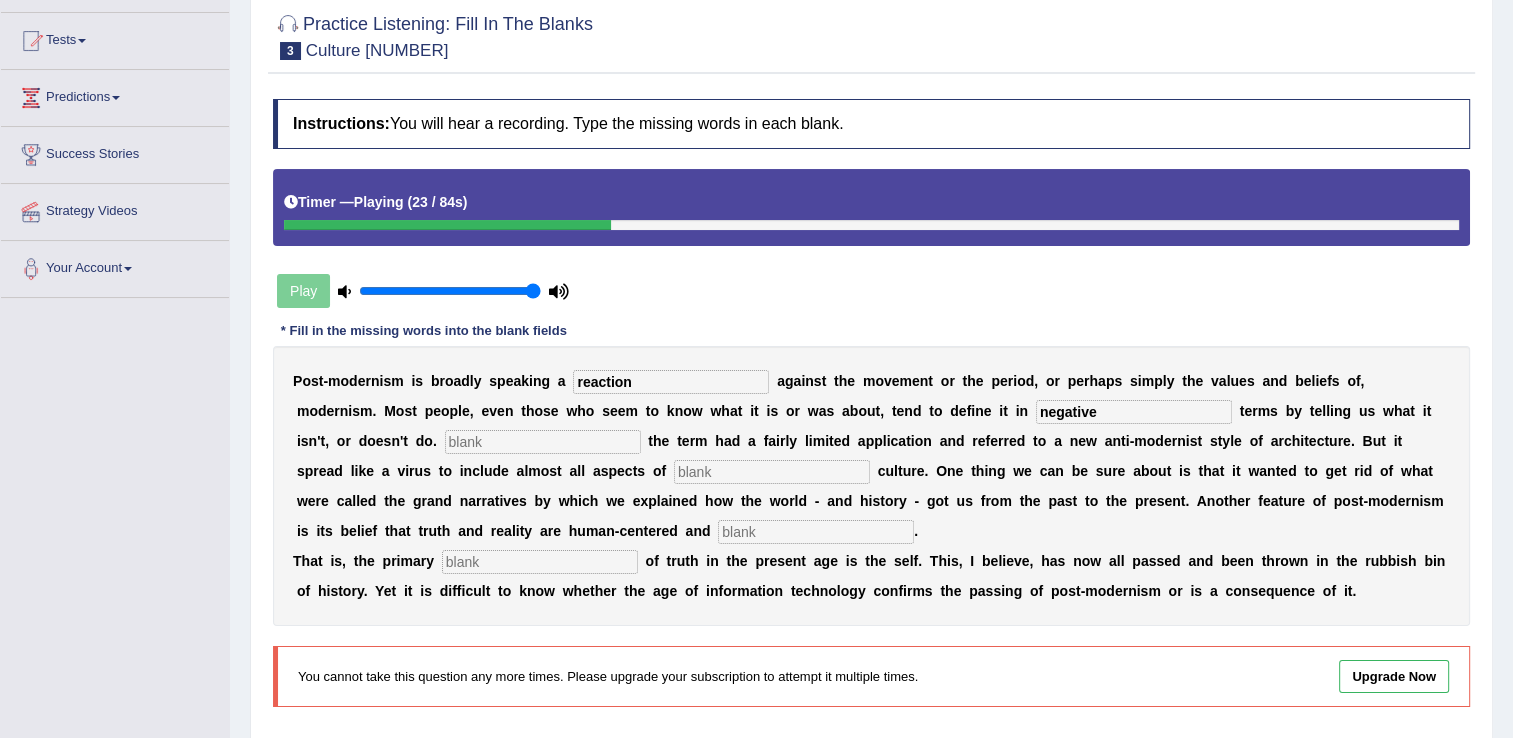 click at bounding box center (543, 442) 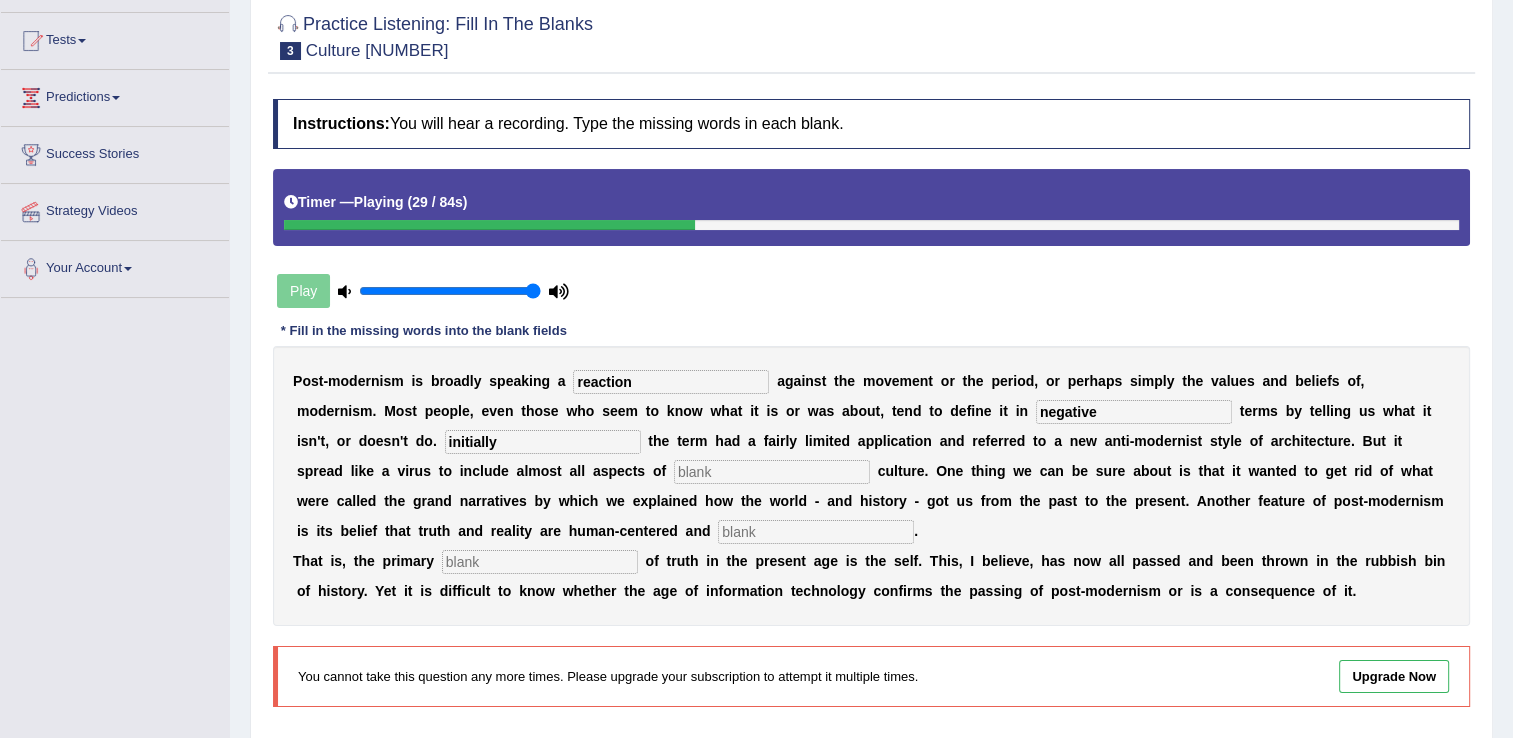 type on "initially" 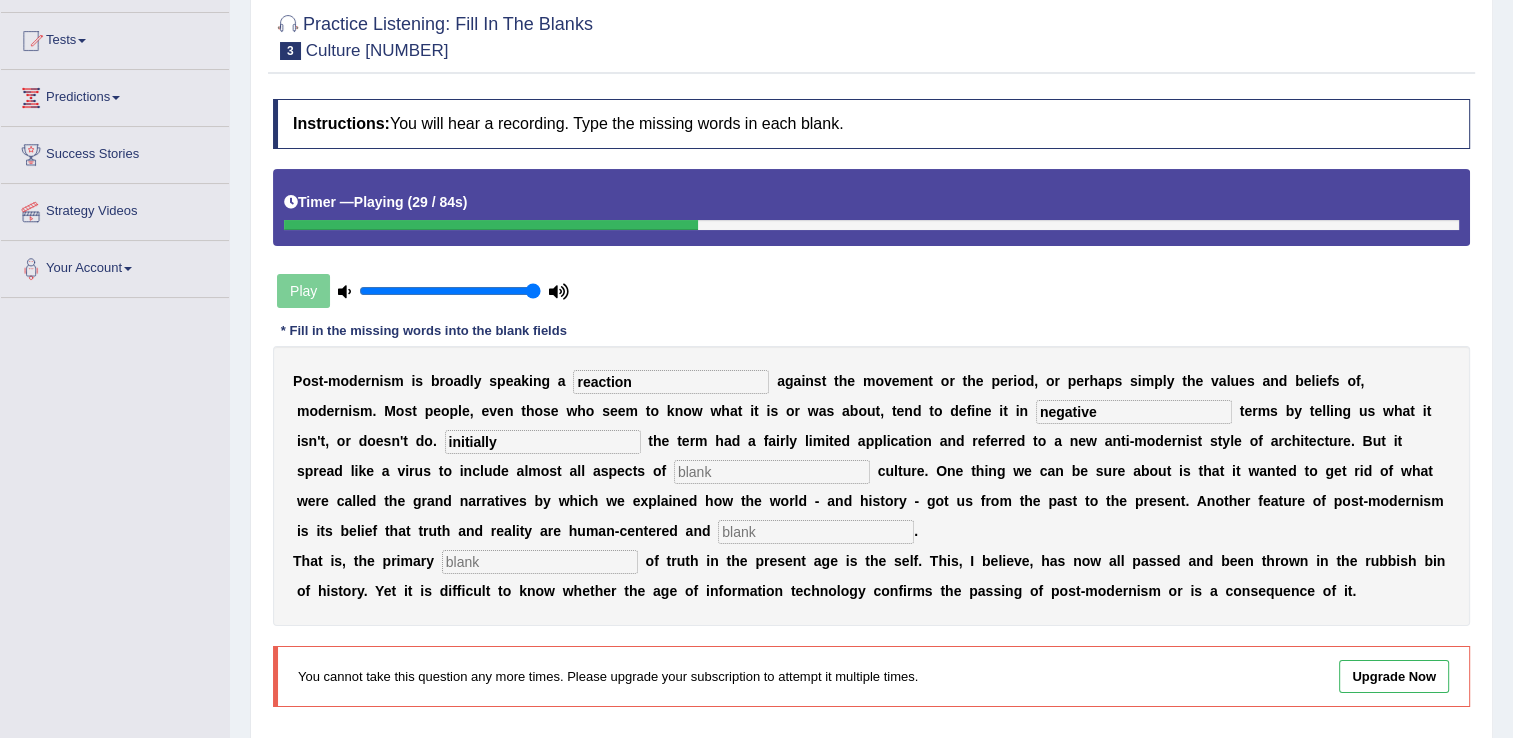 click at bounding box center [772, 472] 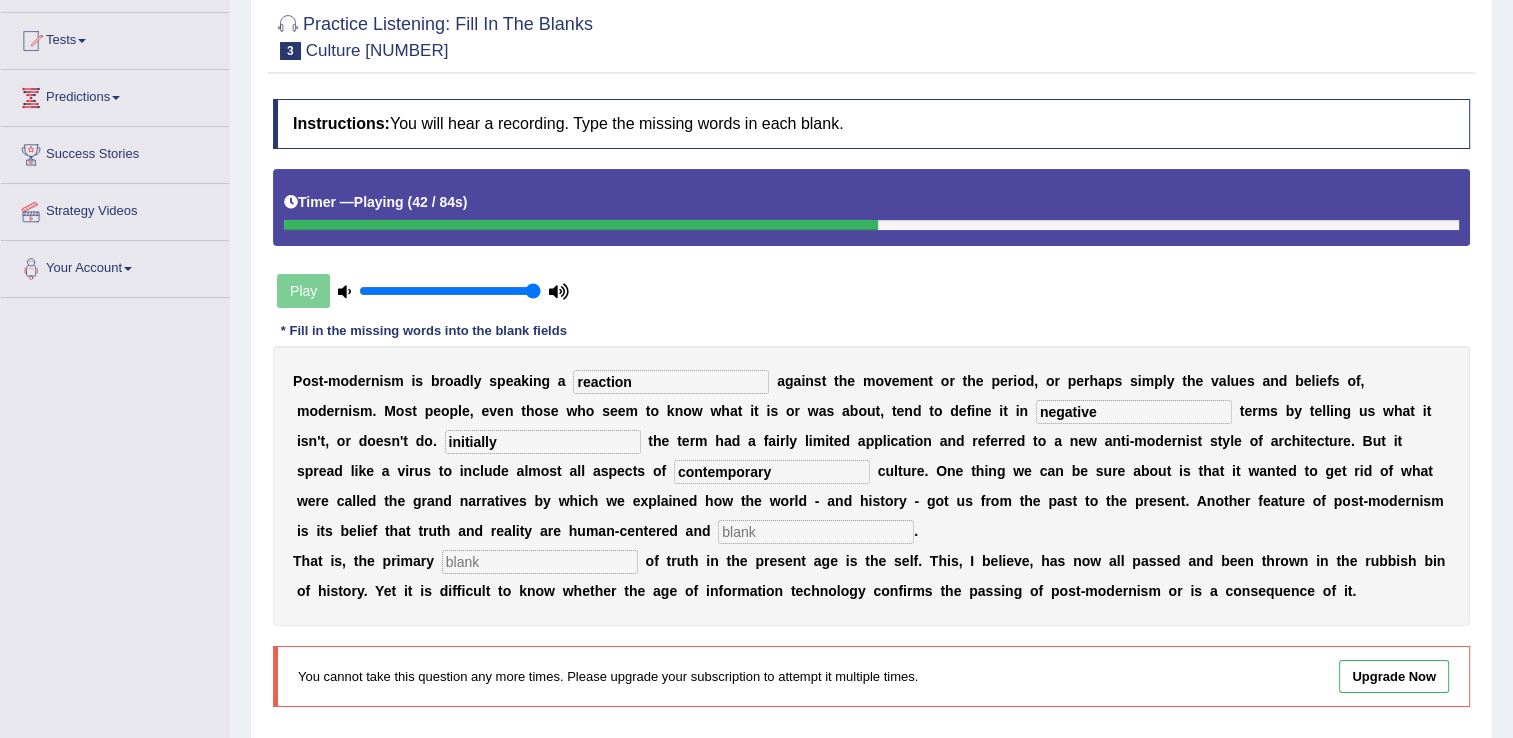 type on "contemporary" 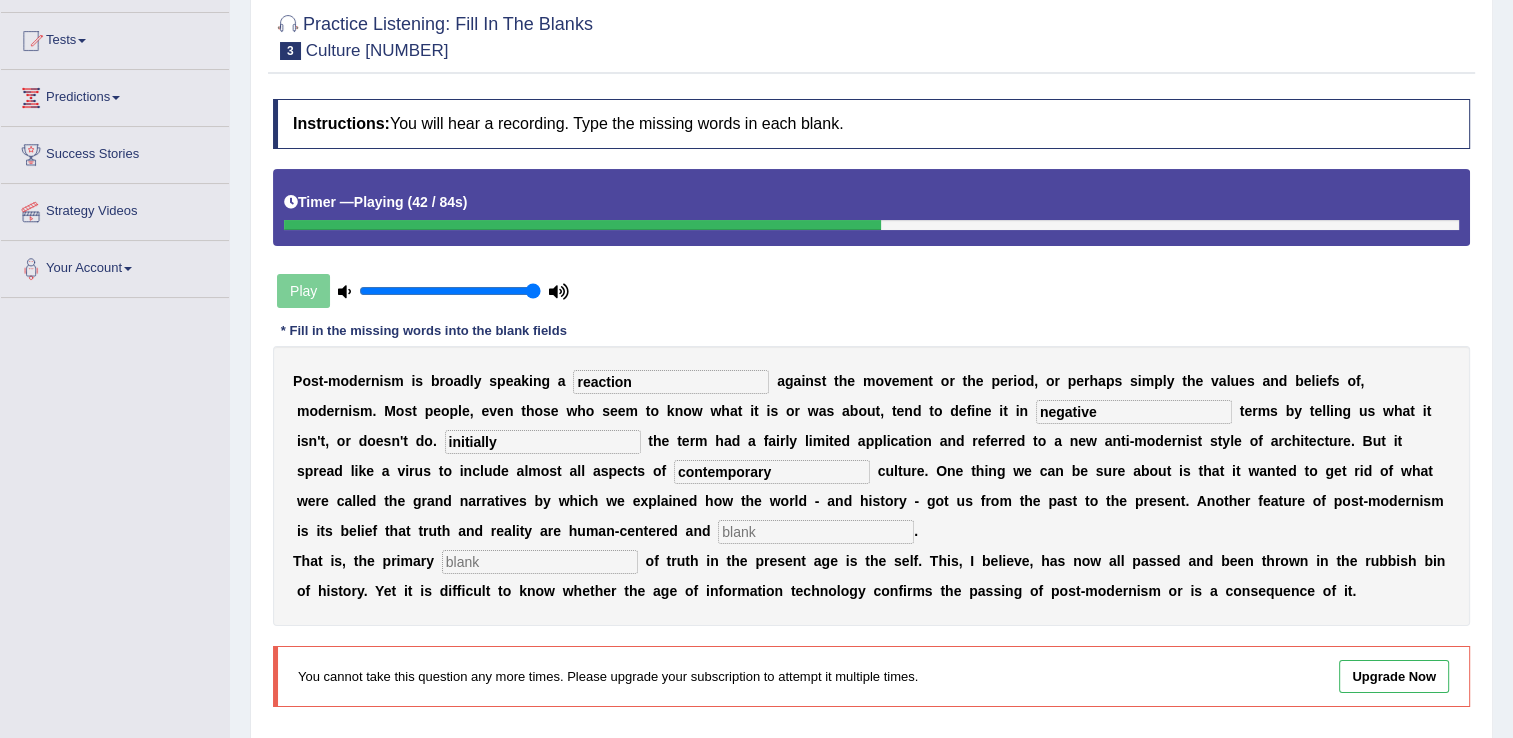 click at bounding box center [816, 532] 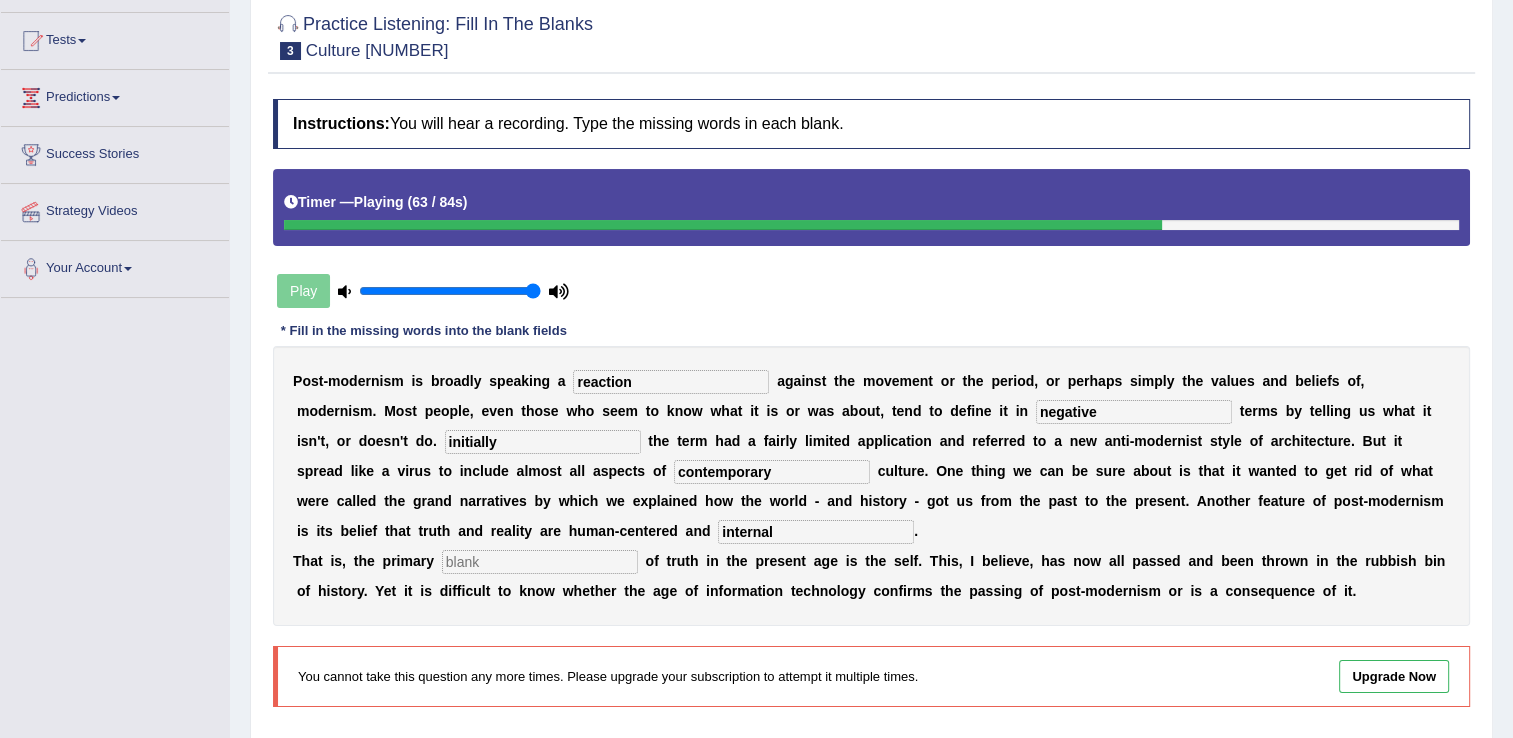 type on "internal" 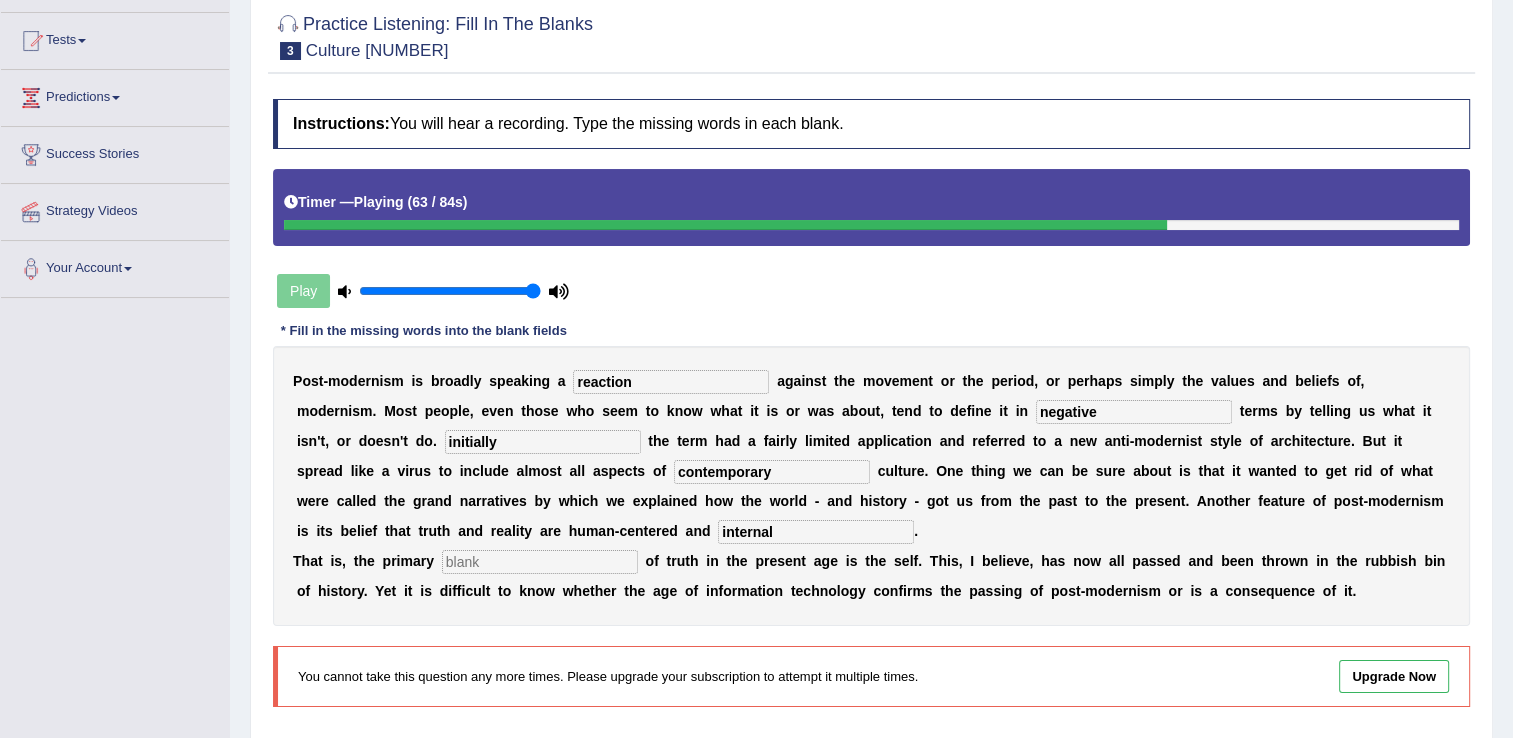 click at bounding box center [540, 562] 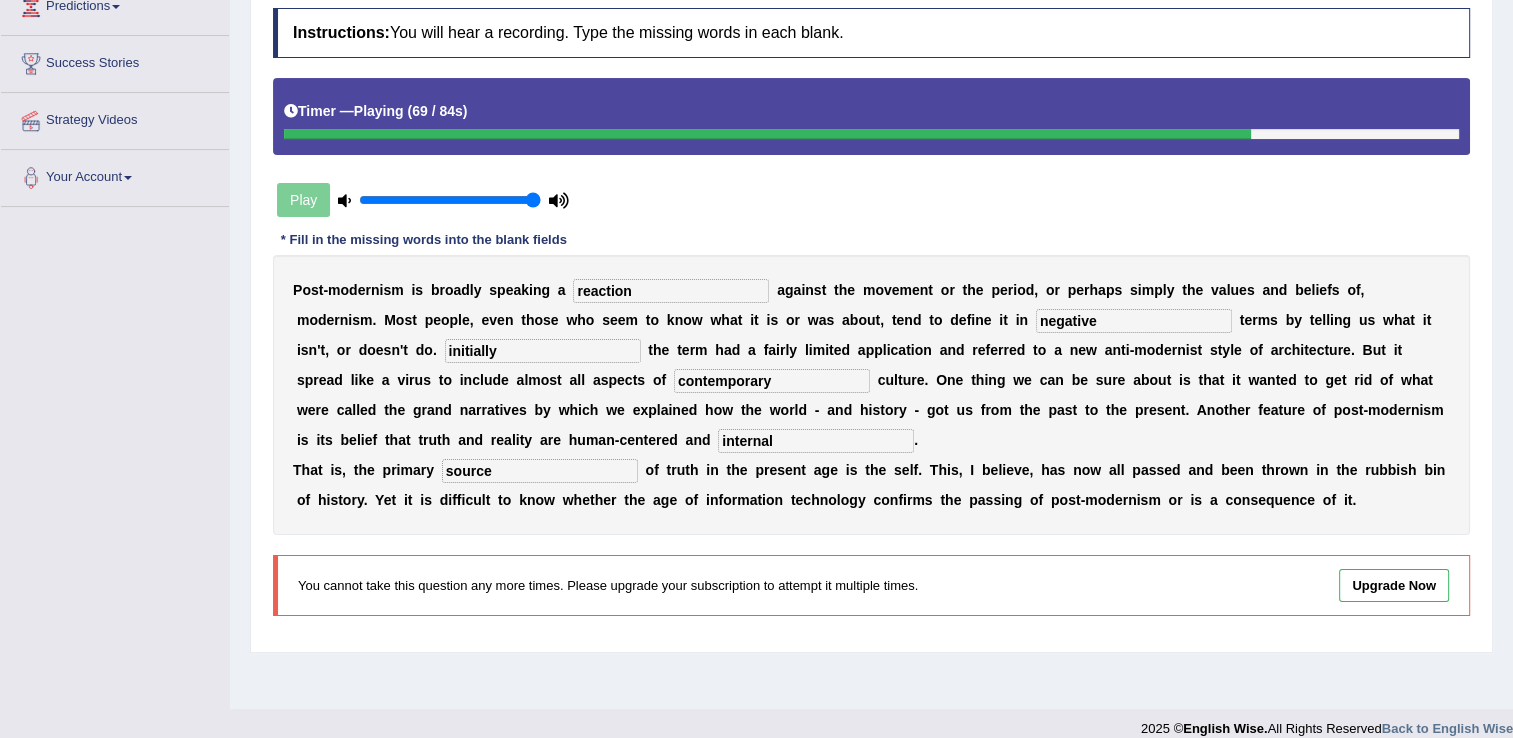 scroll, scrollTop: 312, scrollLeft: 0, axis: vertical 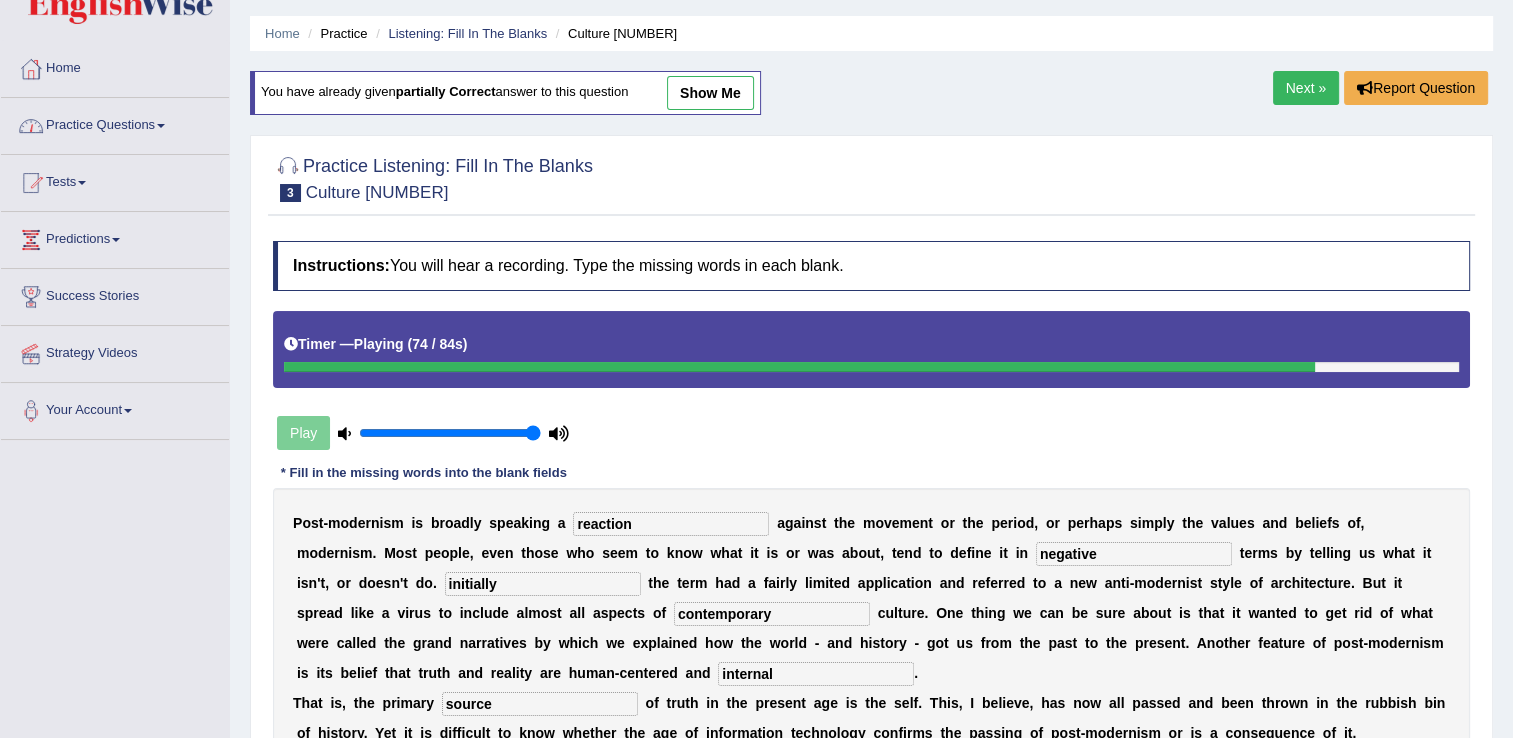type on "source" 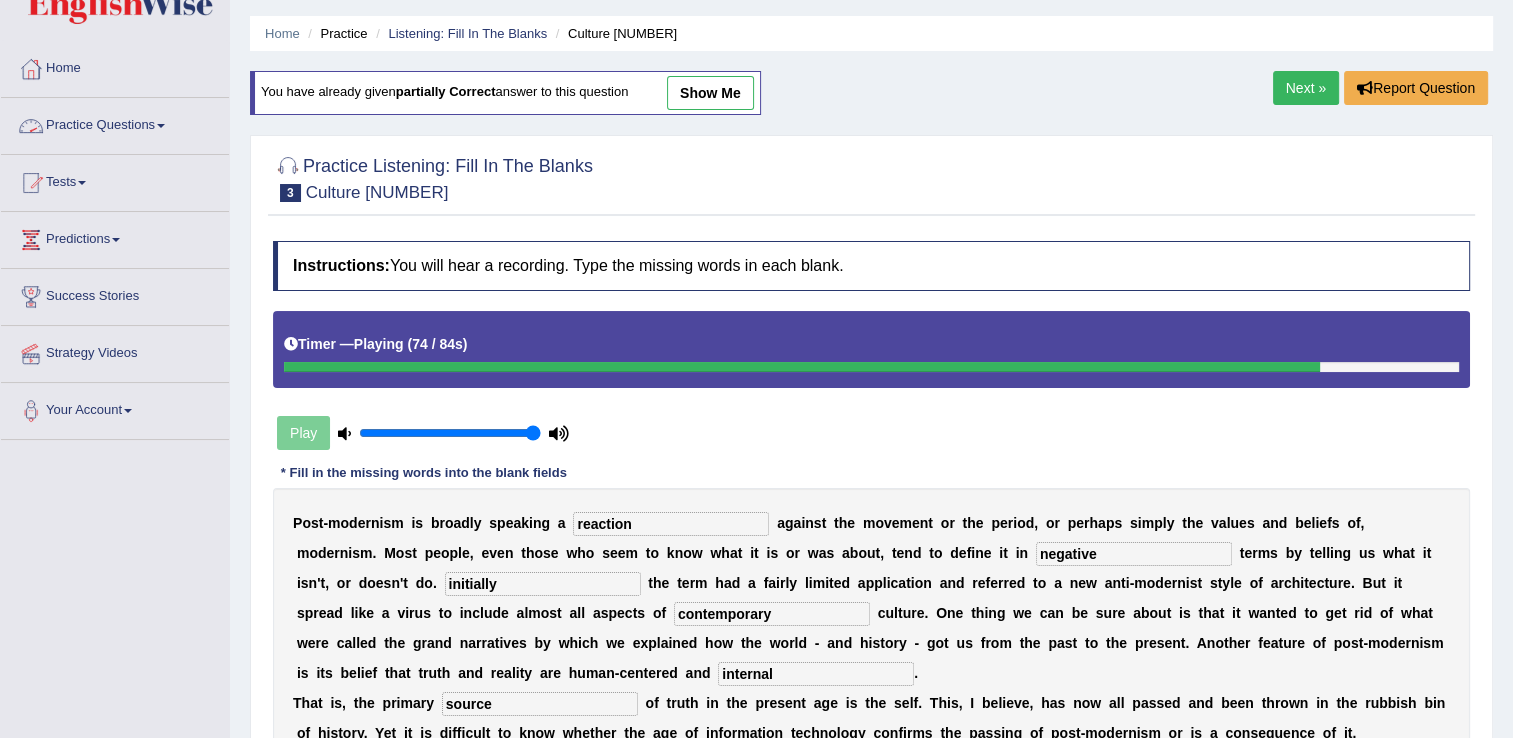 click on "Practice Questions" at bounding box center [115, 123] 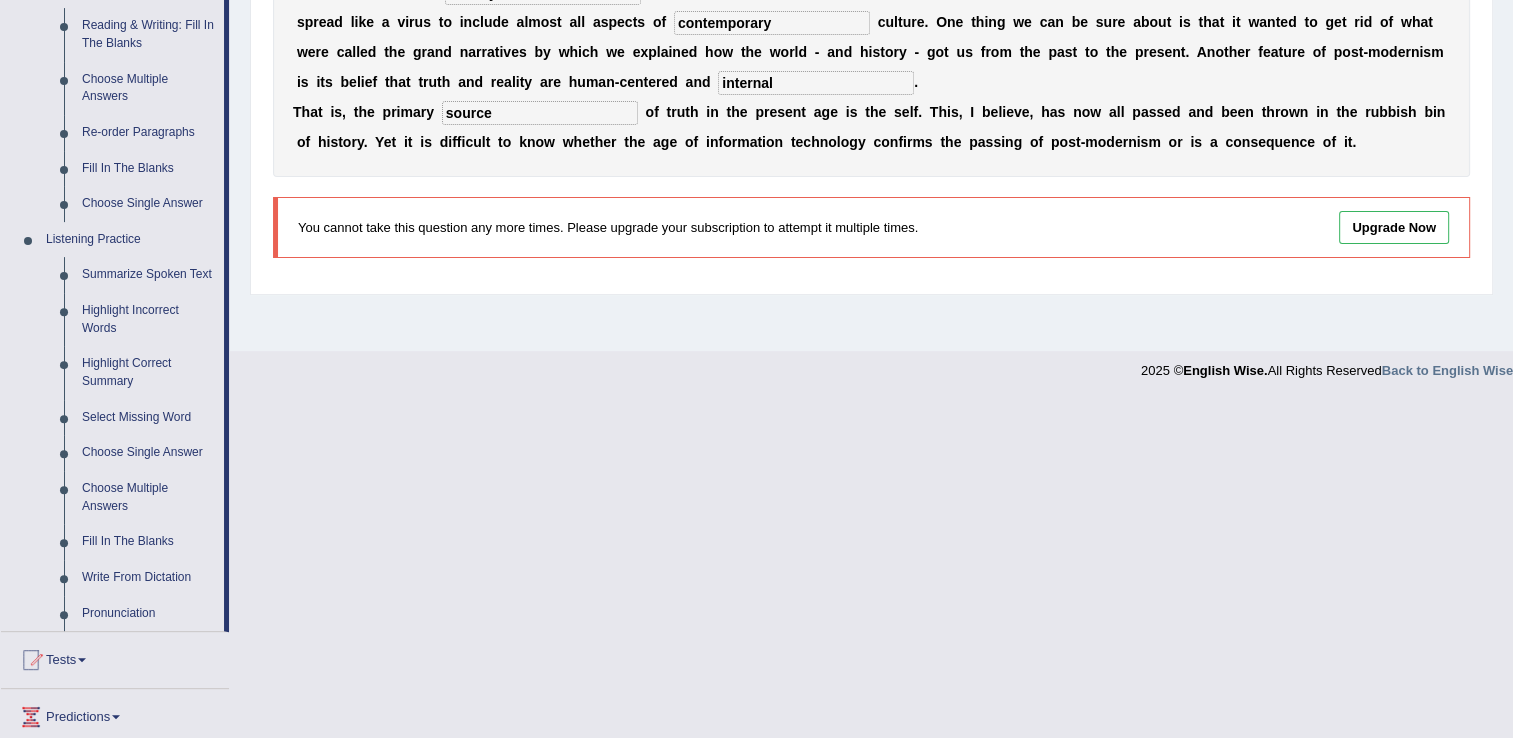 scroll, scrollTop: 658, scrollLeft: 0, axis: vertical 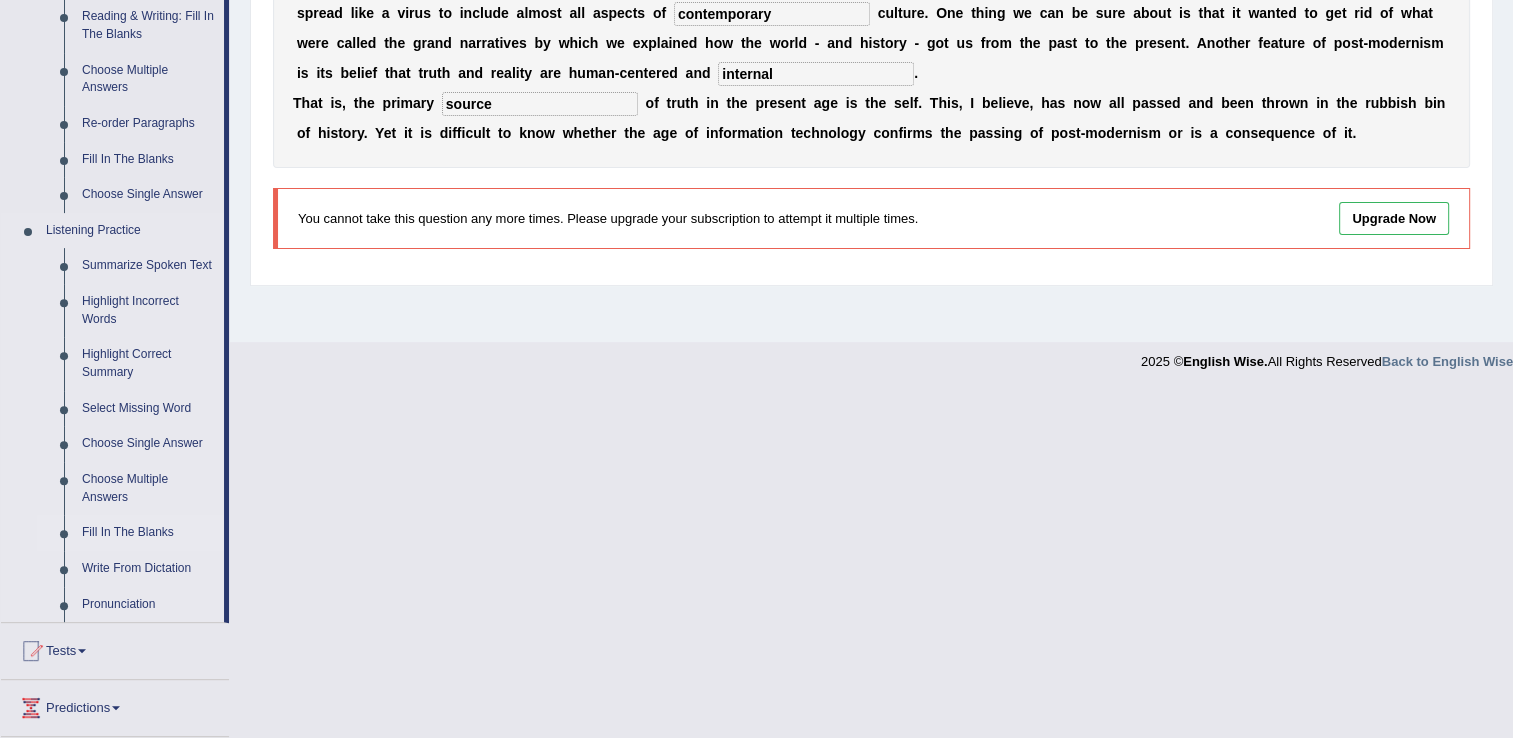 click on "Fill In The Blanks" at bounding box center [148, 533] 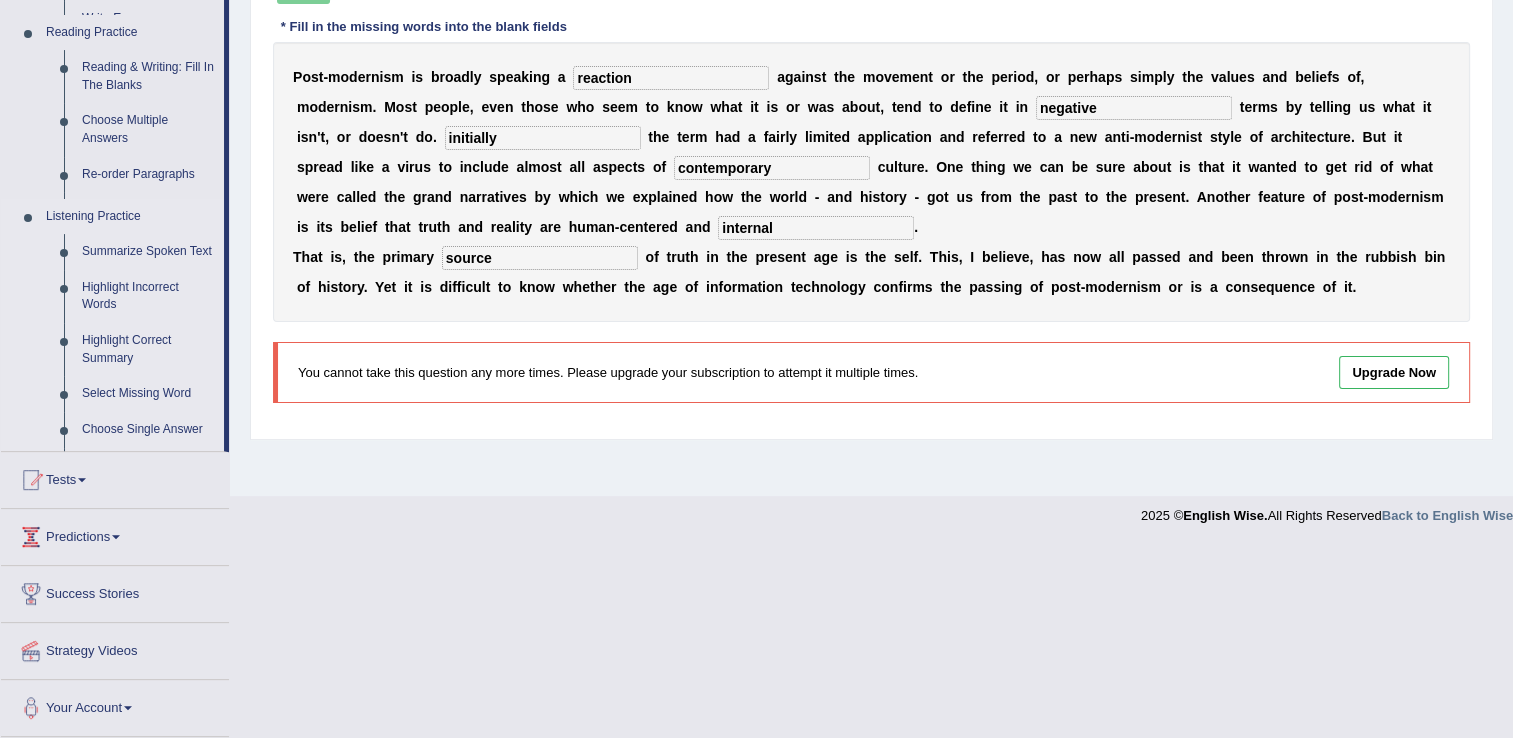 scroll, scrollTop: 312, scrollLeft: 0, axis: vertical 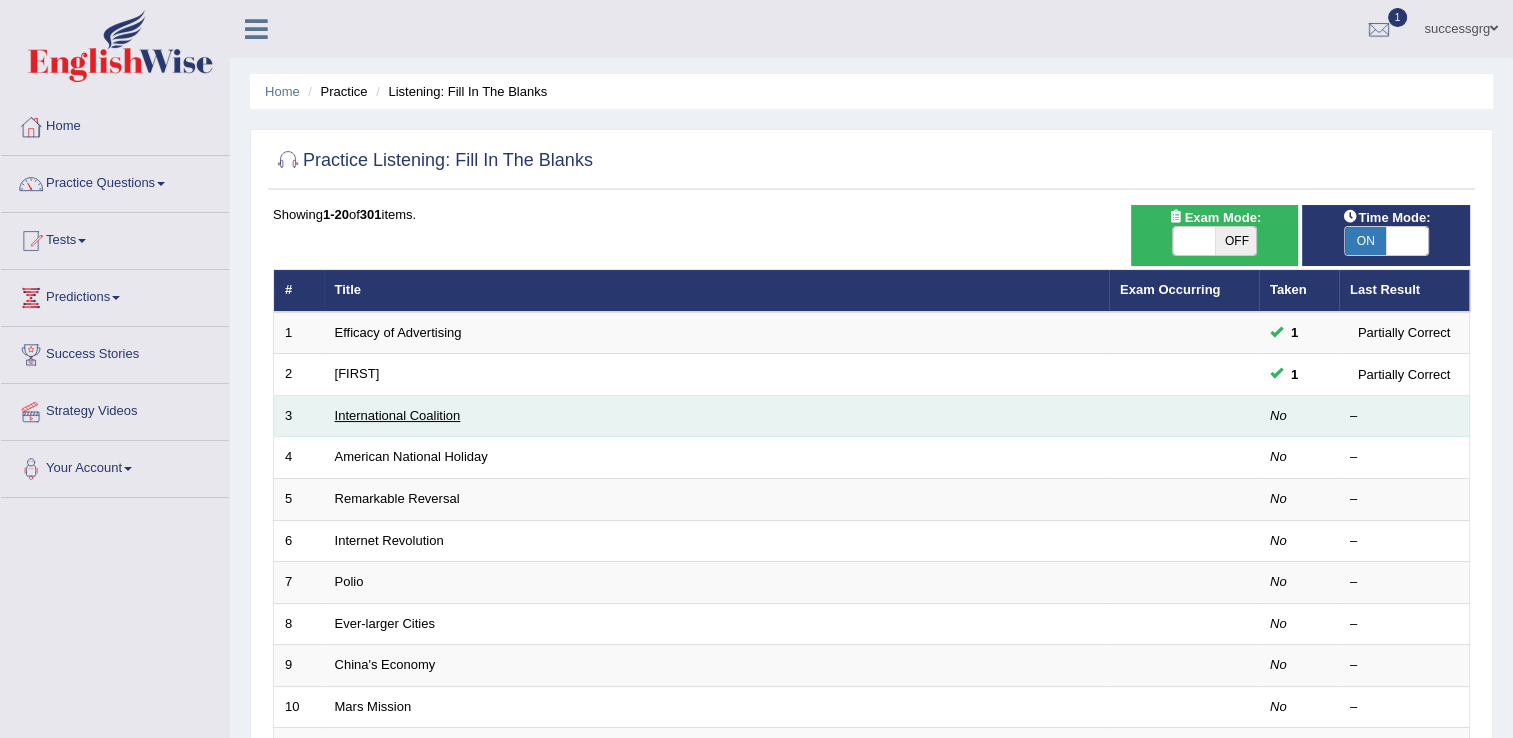 click on "International Coalition" at bounding box center (398, 415) 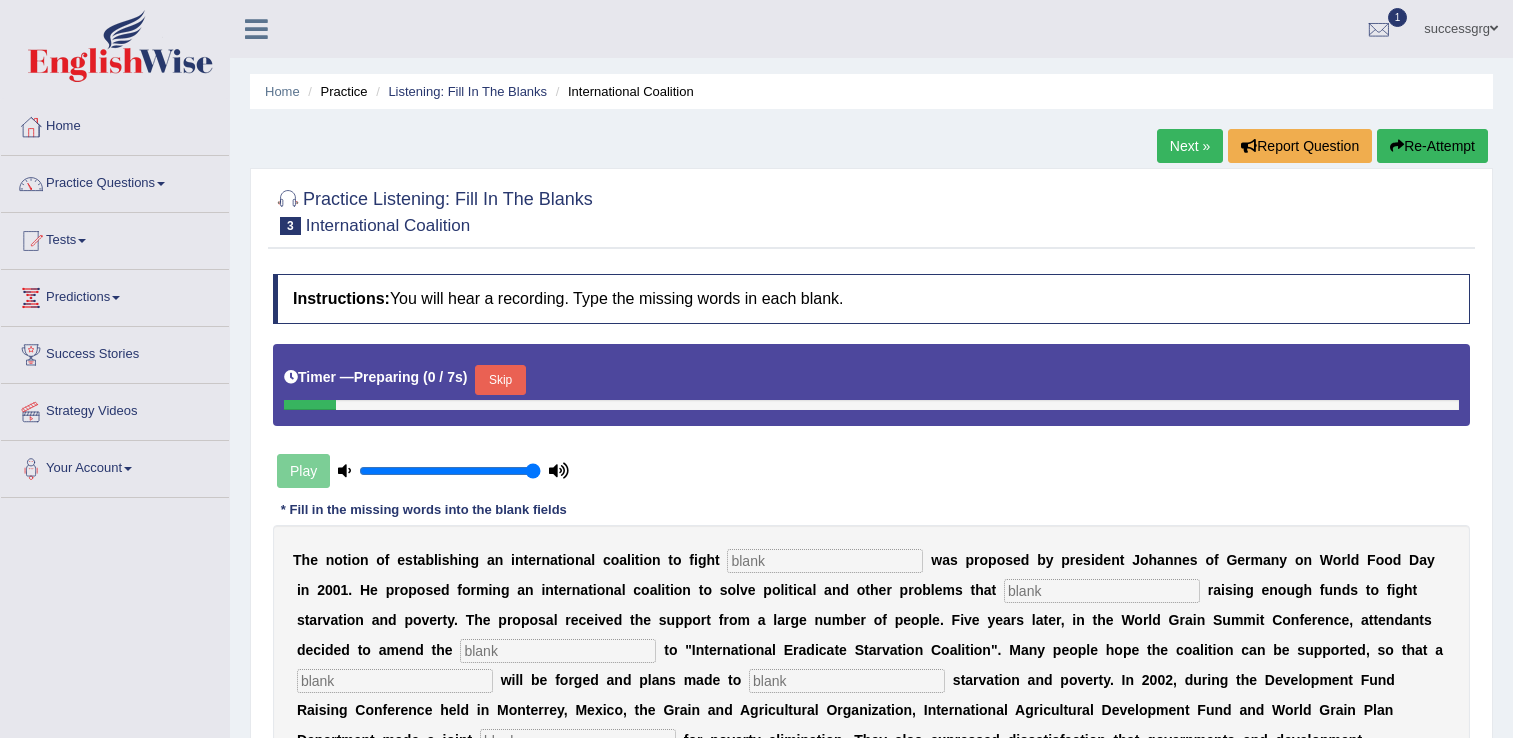 scroll, scrollTop: 80, scrollLeft: 0, axis: vertical 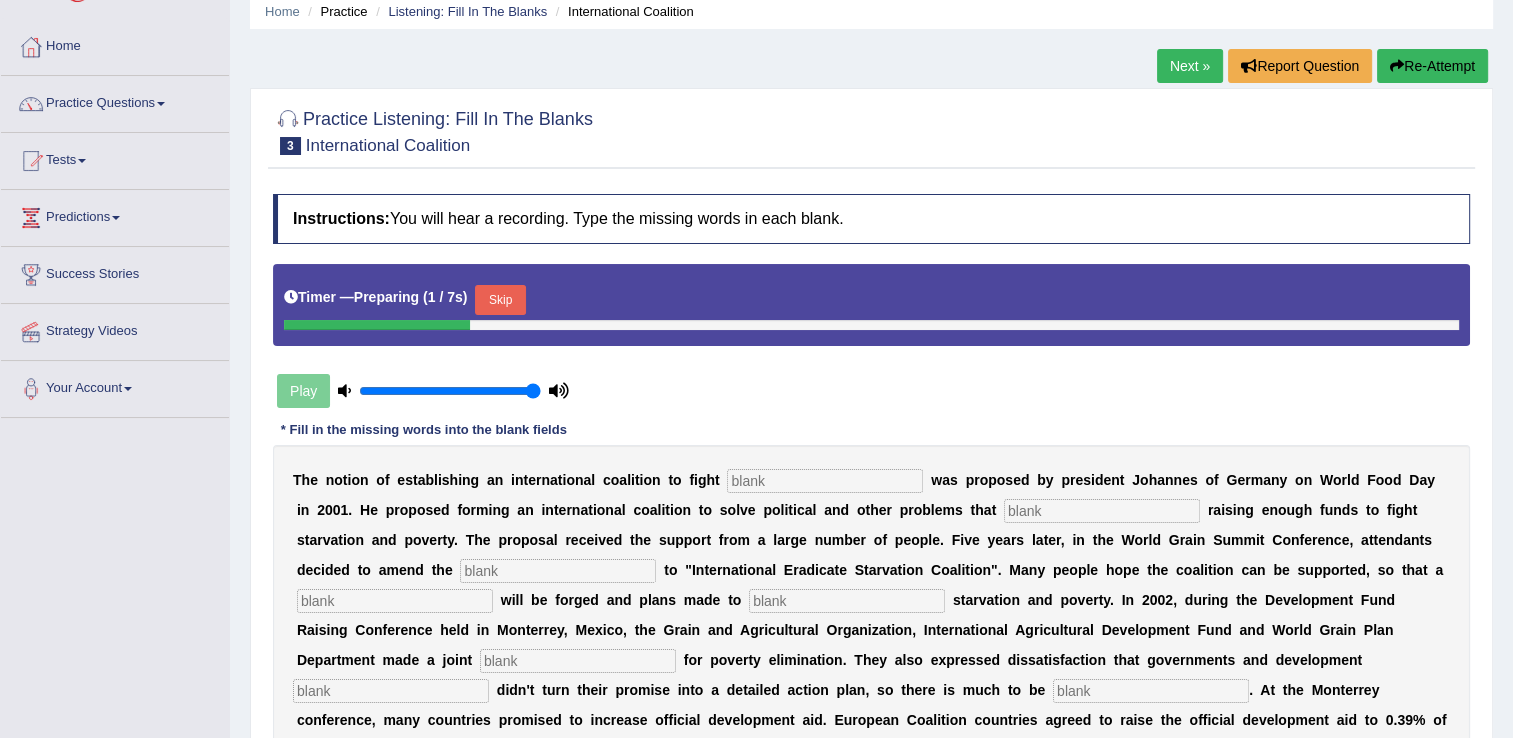 click on "Skip" at bounding box center [500, 300] 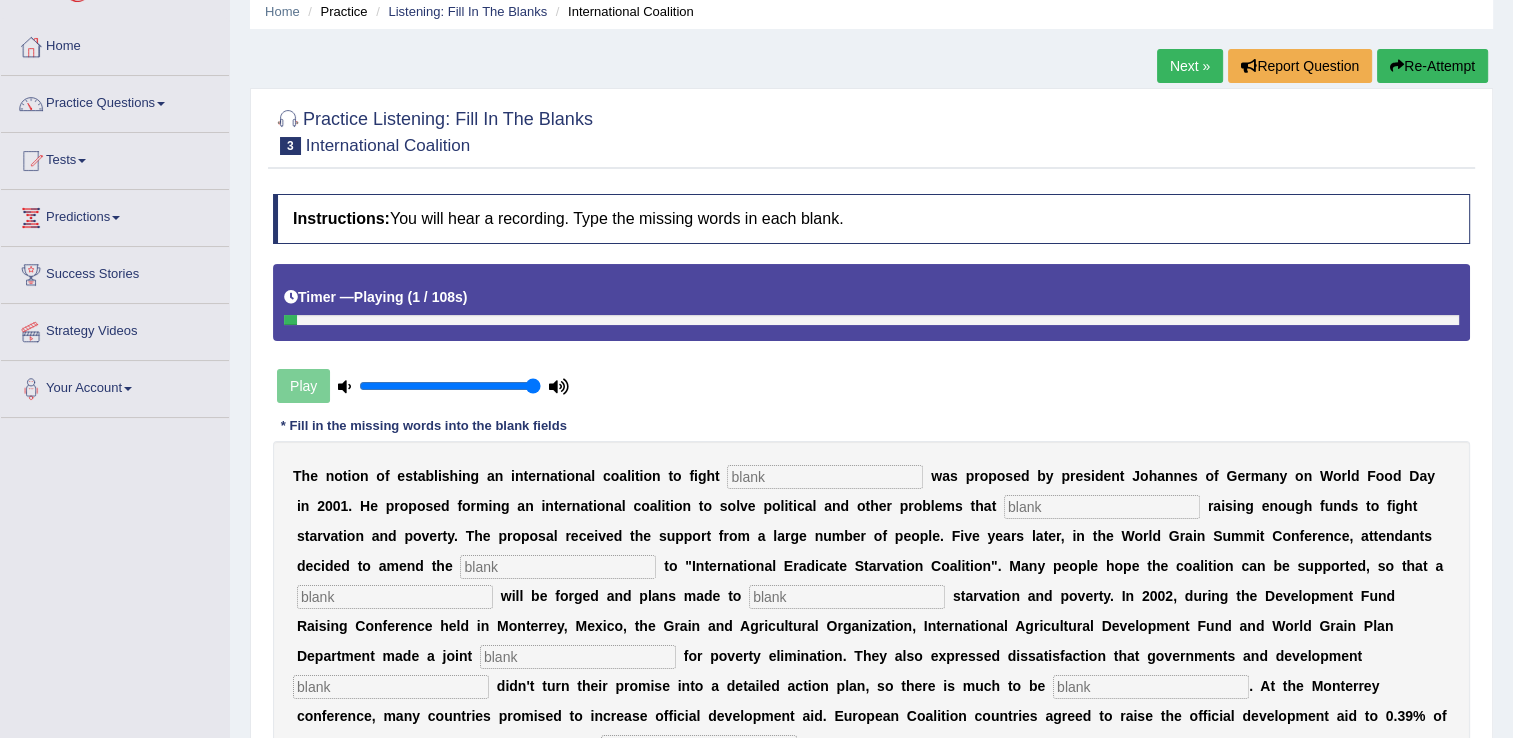 click at bounding box center [825, 477] 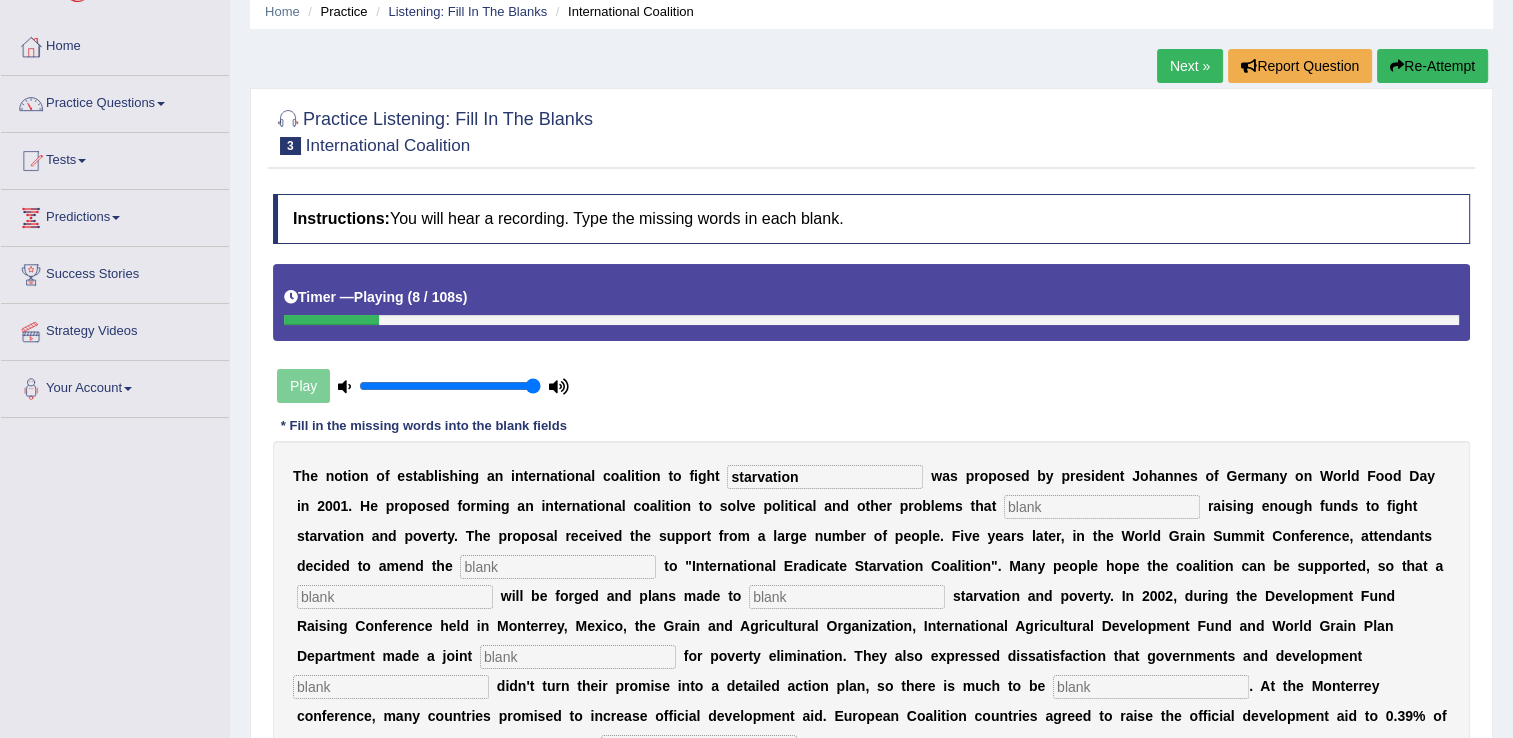 type on "starvation" 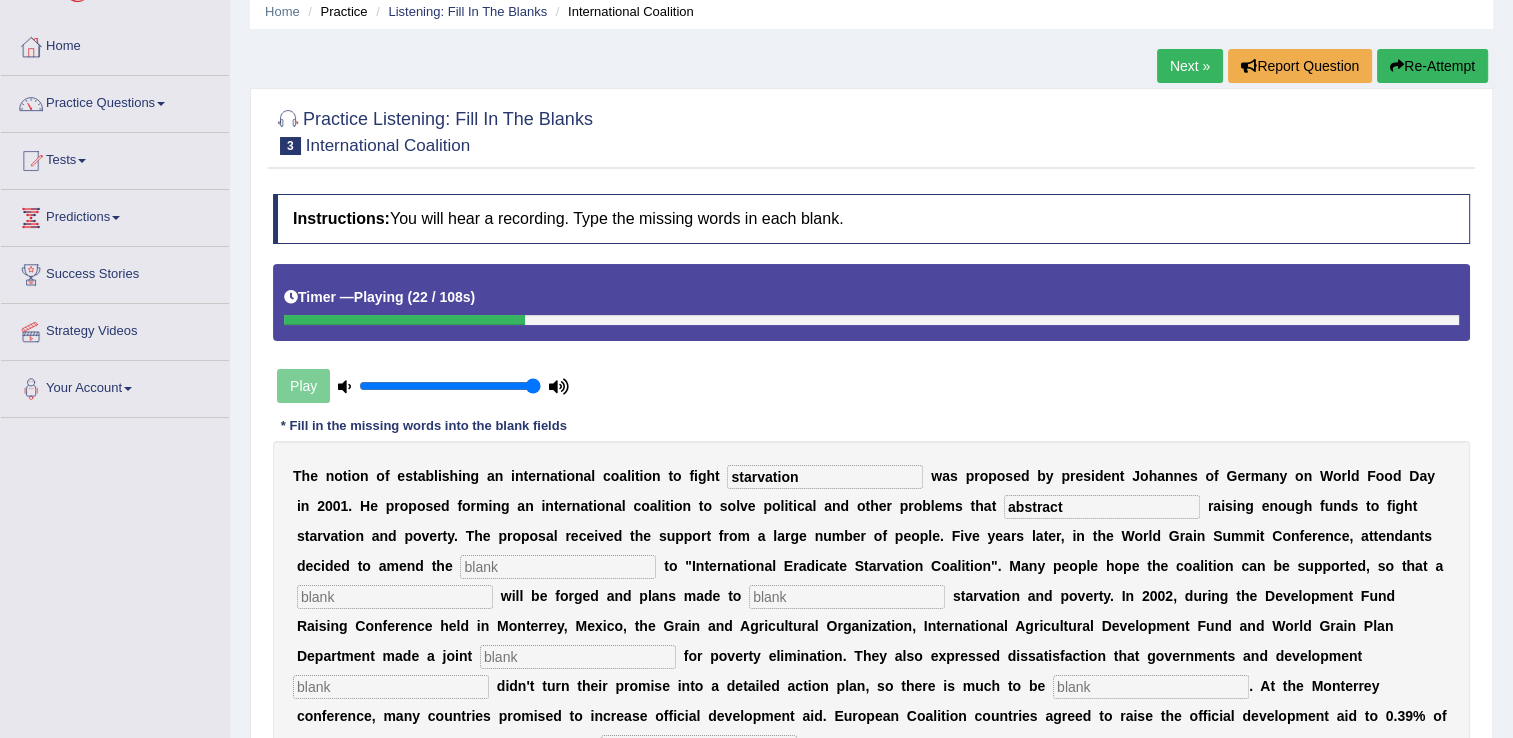 type on "abstract" 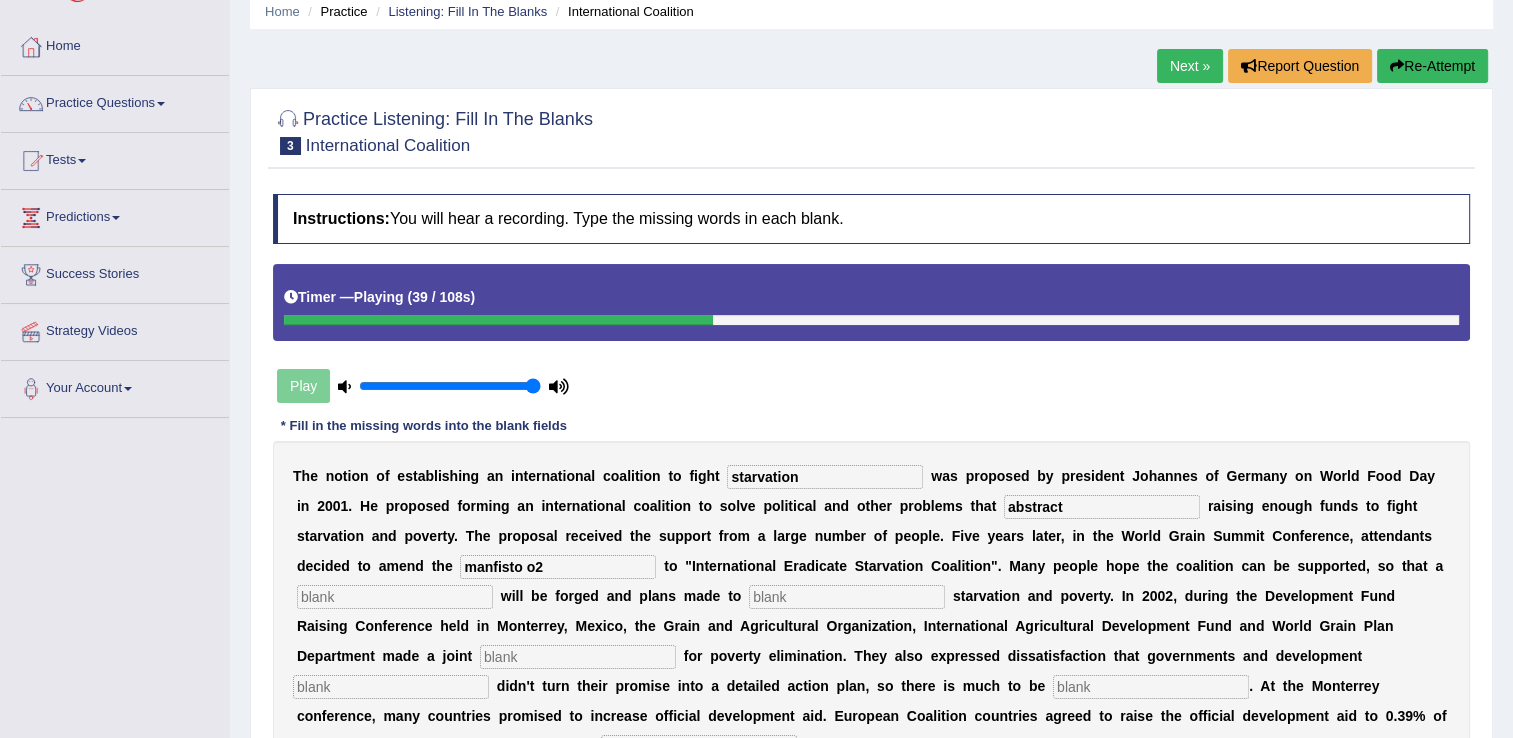 type on "manfisto o2" 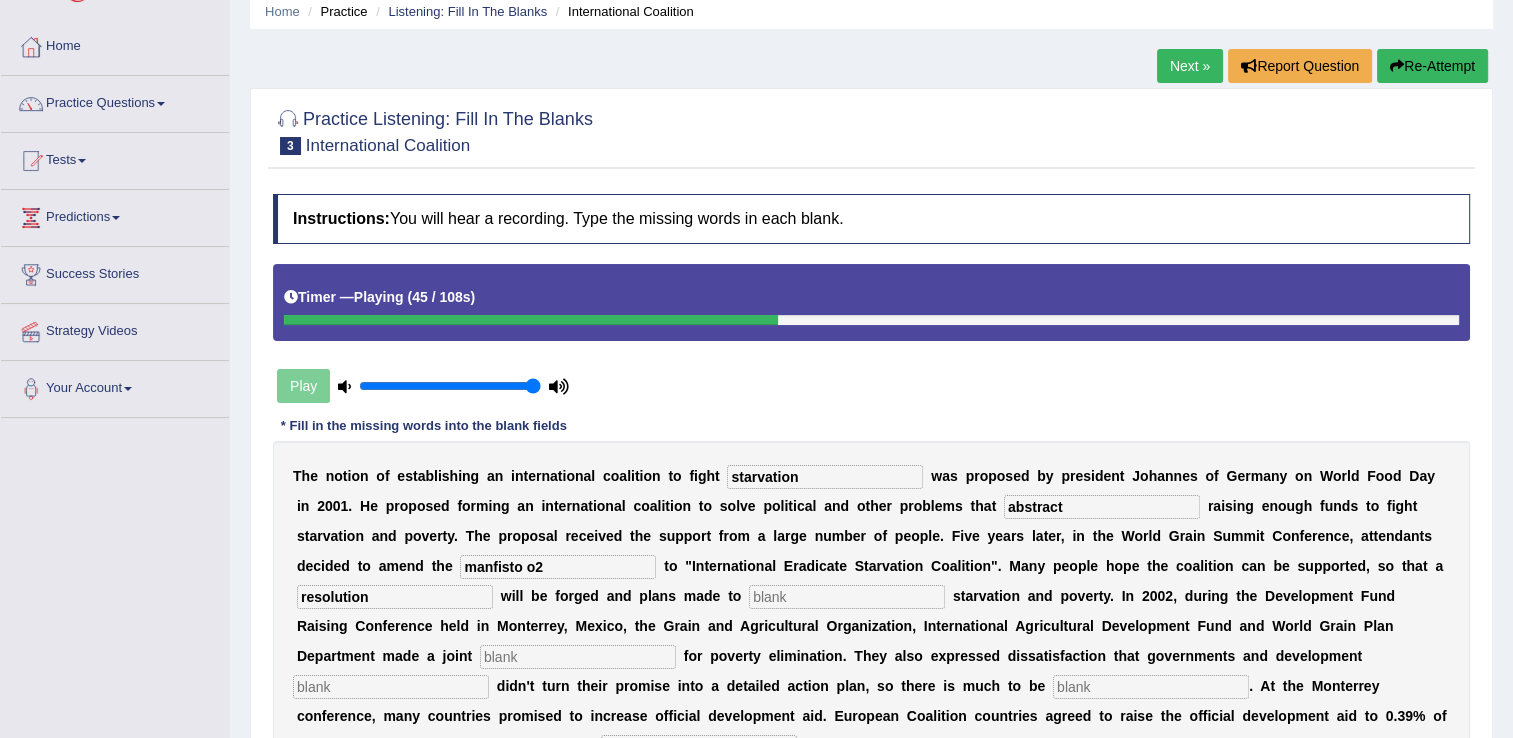 type on "resolution" 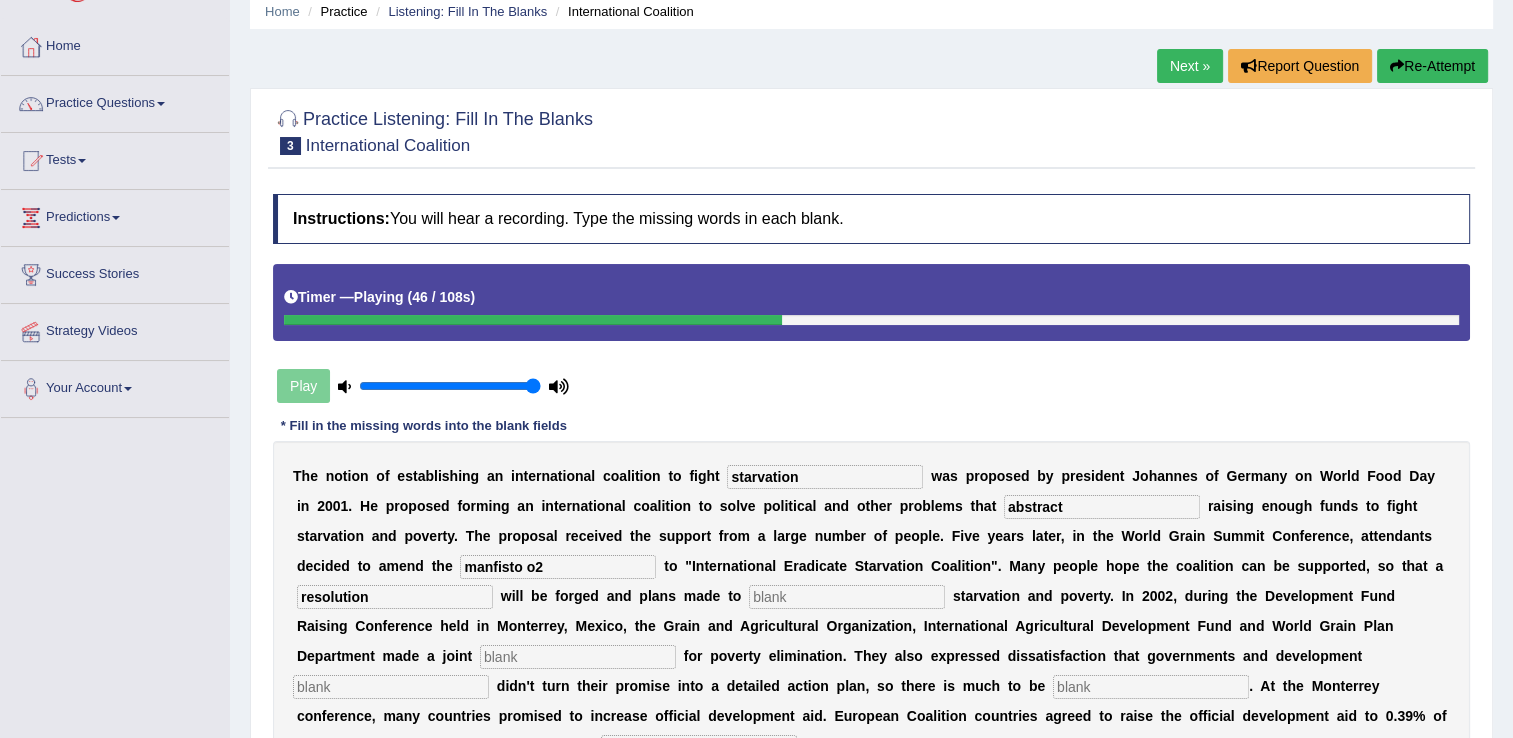 click at bounding box center [847, 597] 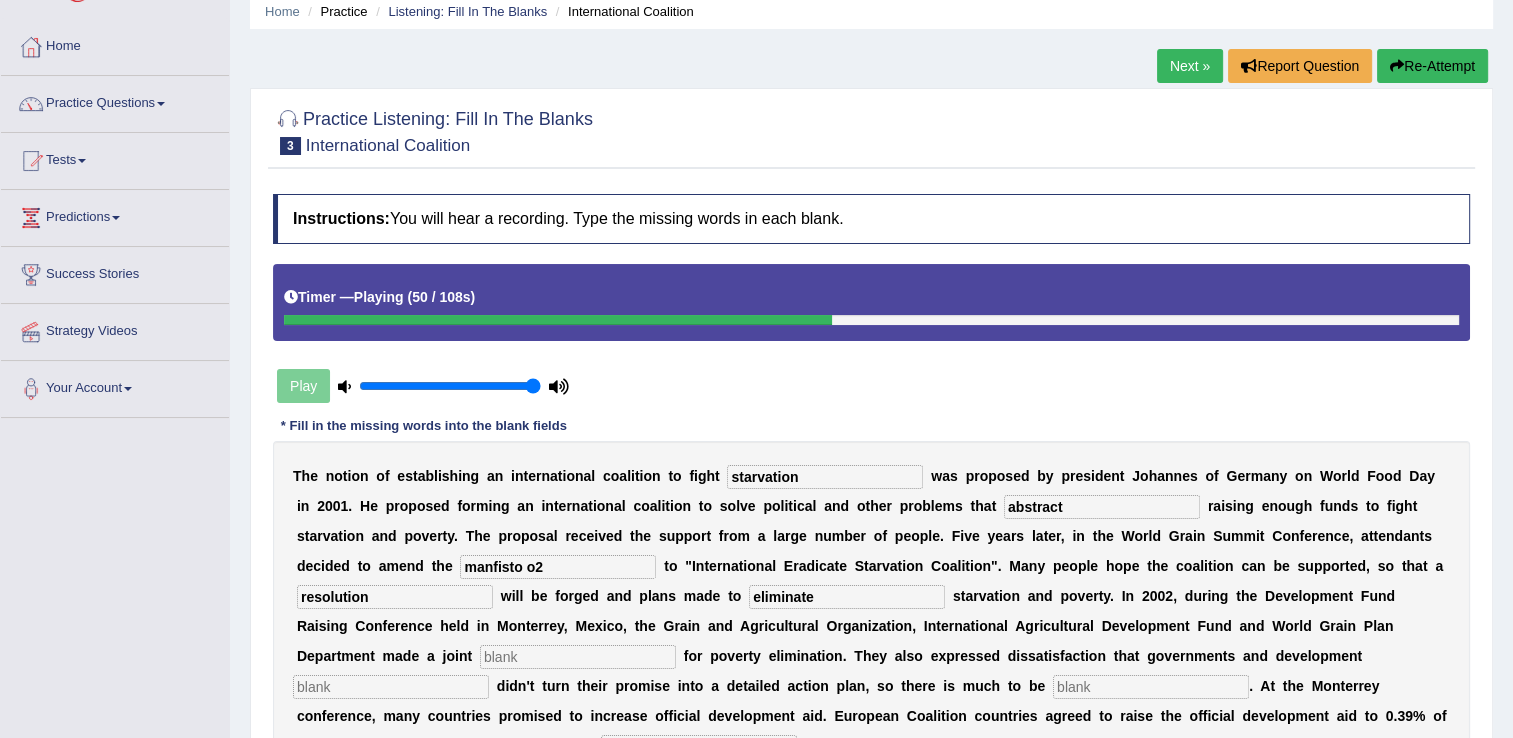 type on "eliminate" 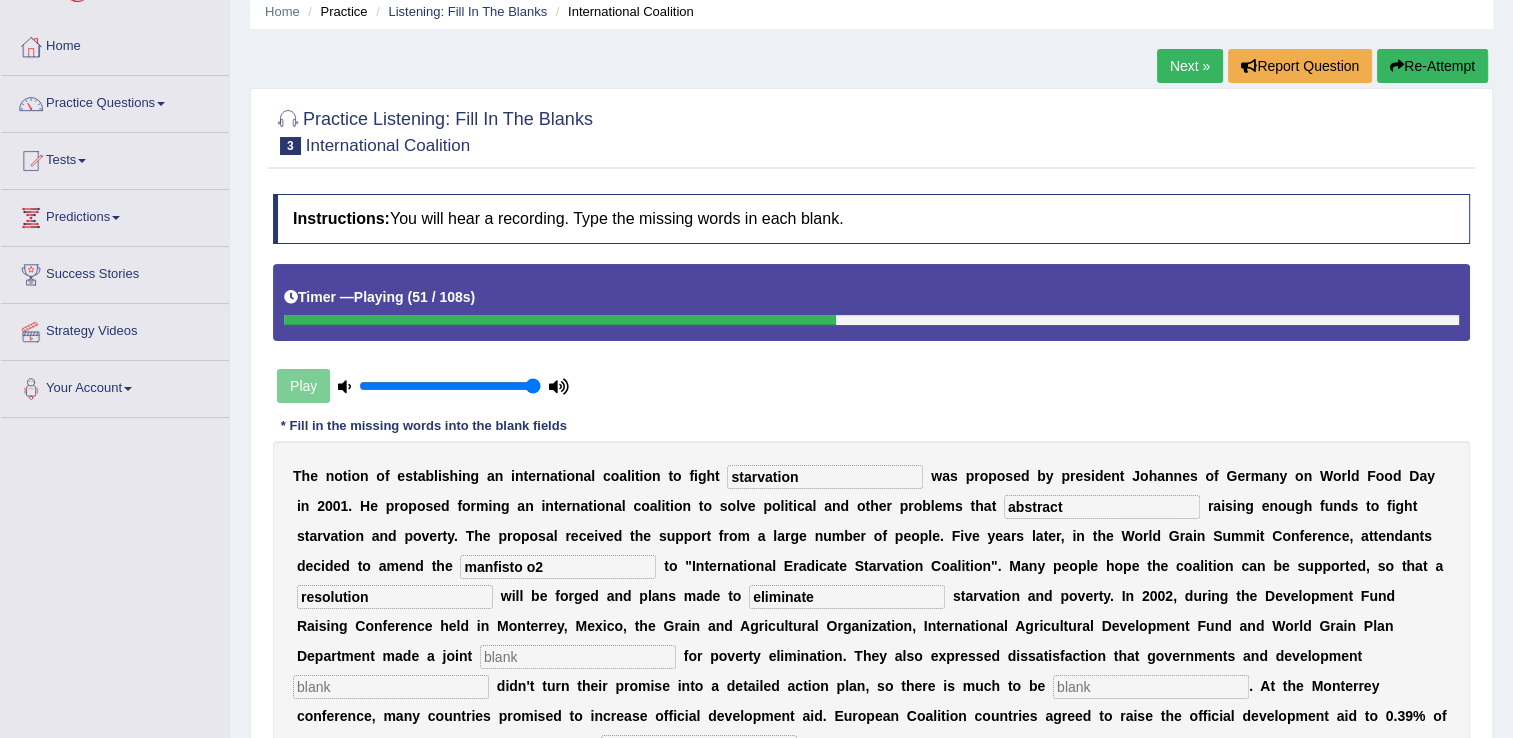 click at bounding box center [578, 657] 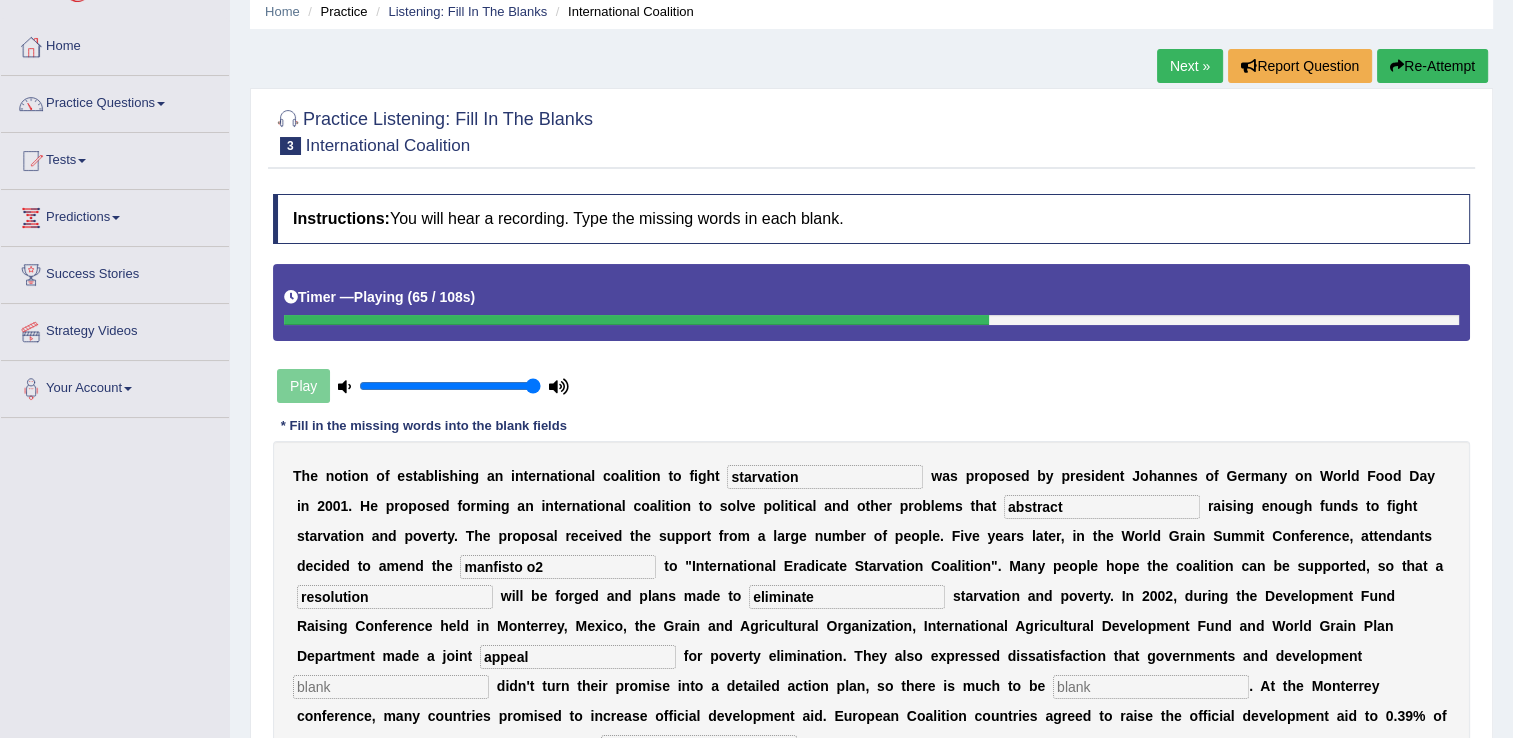 type on "appeal" 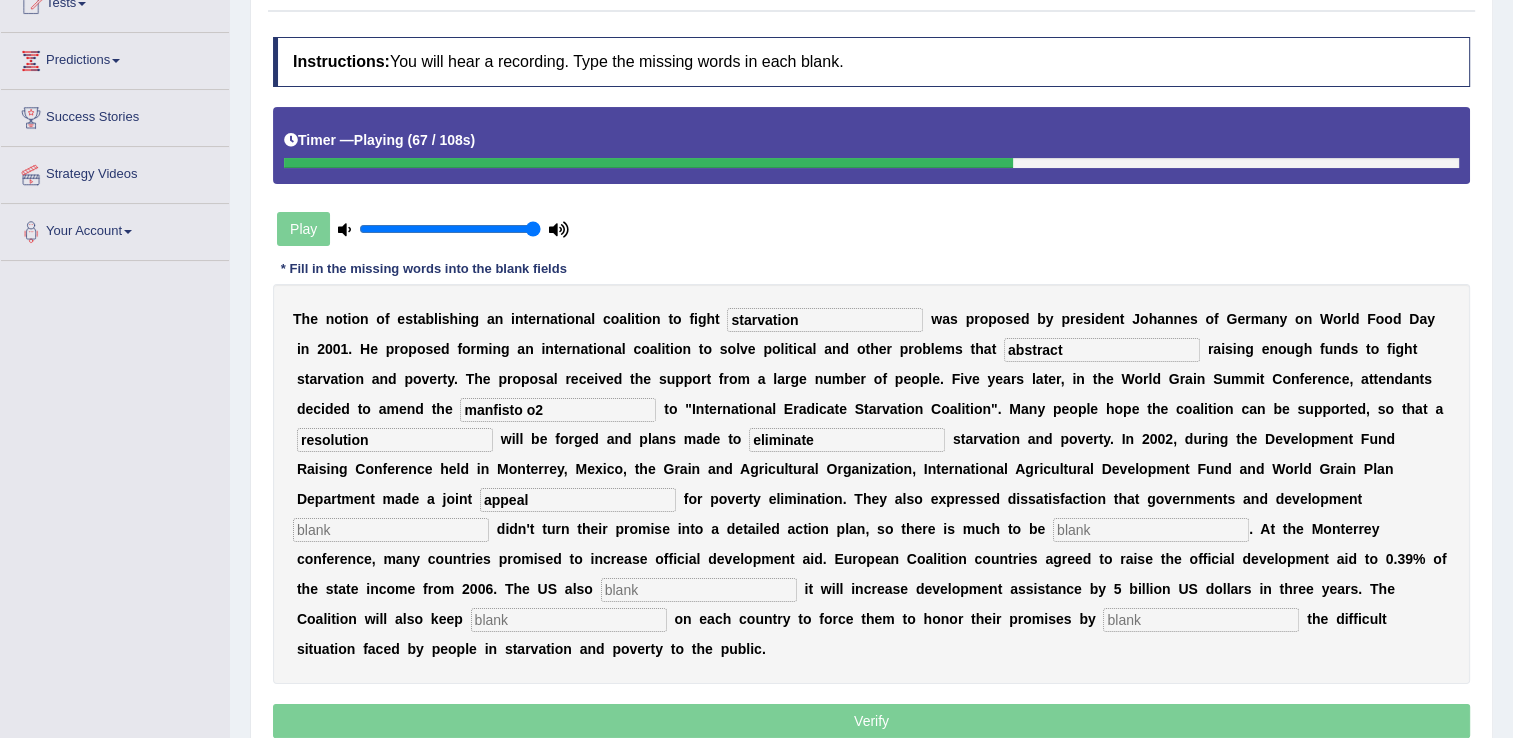 scroll, scrollTop: 240, scrollLeft: 0, axis: vertical 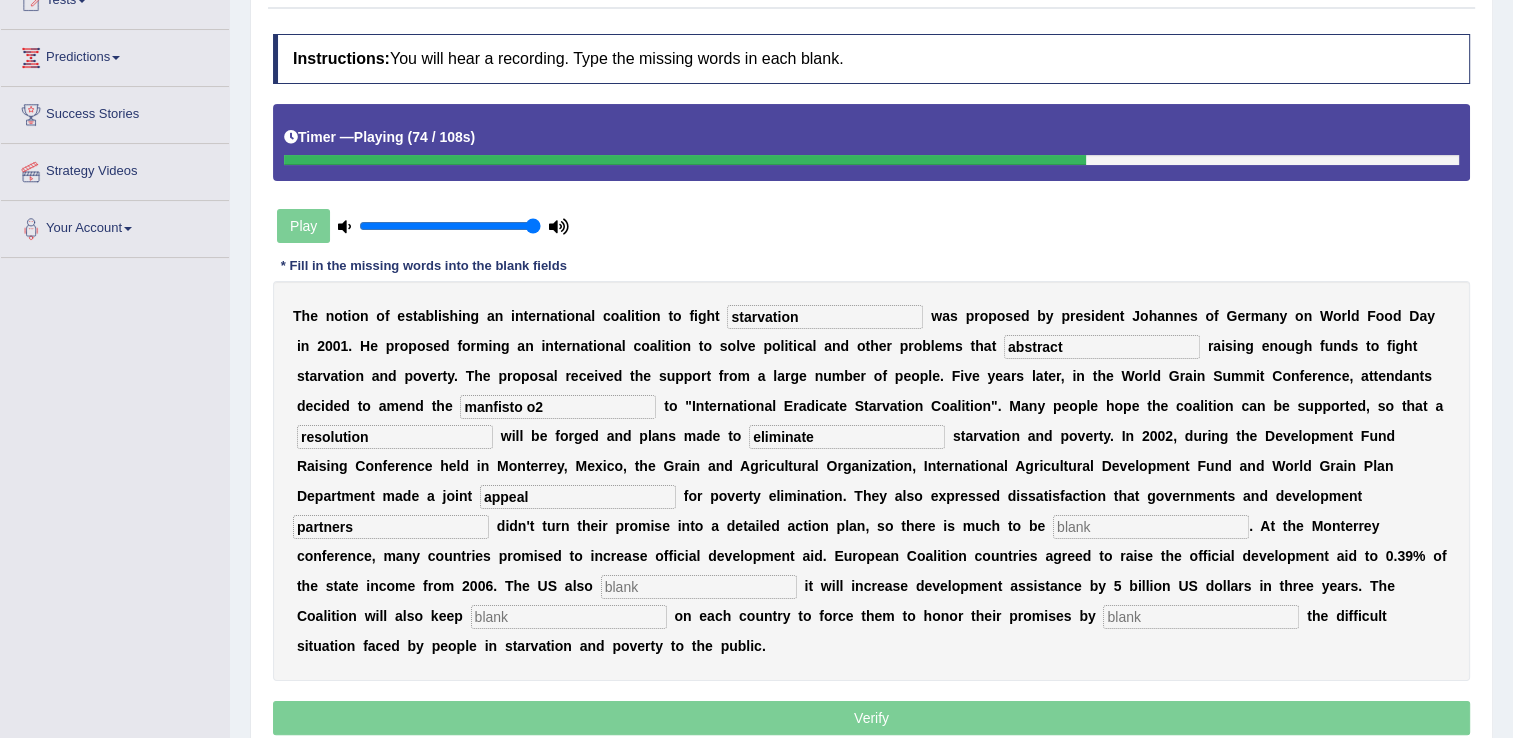 type on "partners" 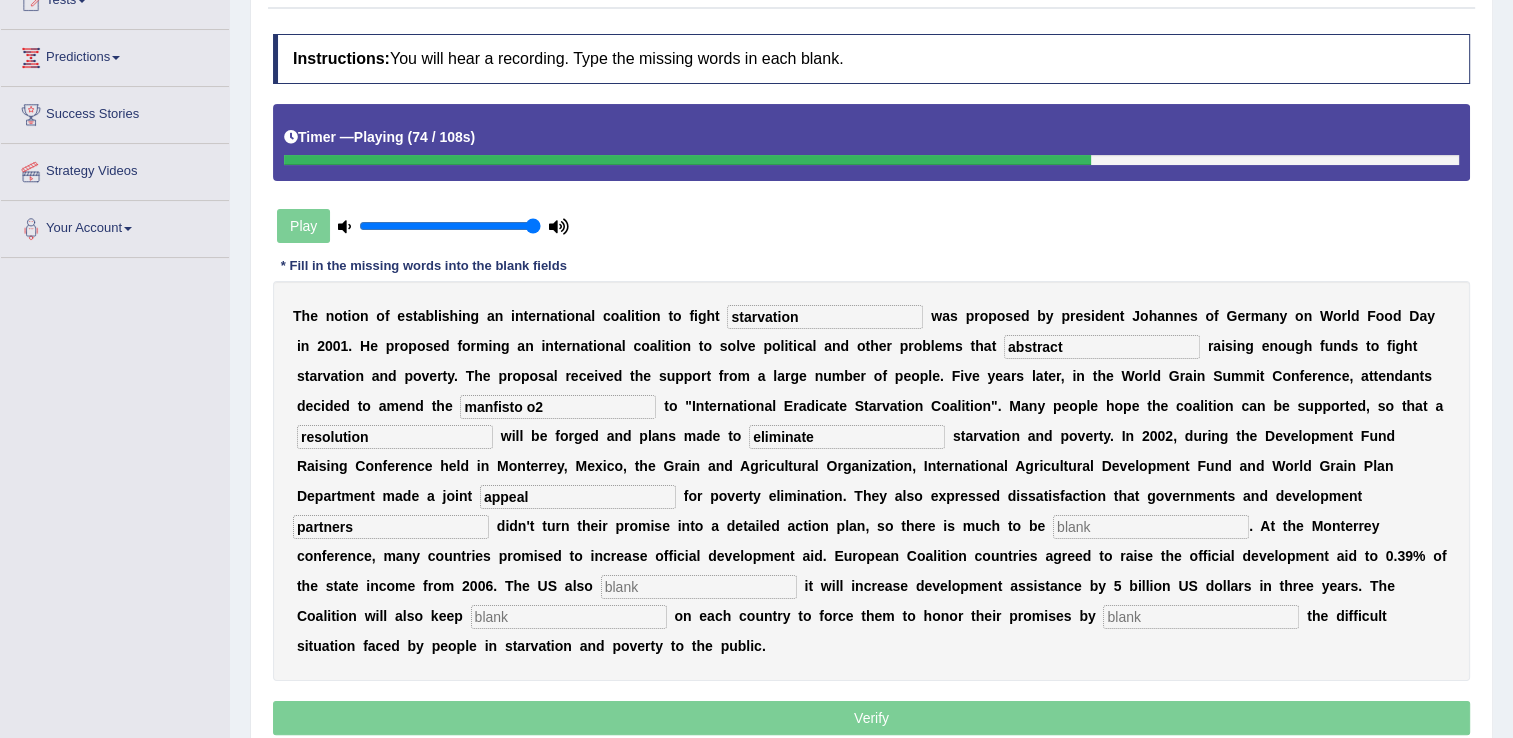 click on "T h e    n o t i o n    o f    e s t a b l i s h i n g    a n    i n t e r n a t i o n a l    c o a l i t i o n    t o    f i g h t    starvation    w a s    p r o p o s e d    b y    p r e s i d e n t    J o h a n n e s    o f    G e r m a n y    o n    W o r l d    F o o d    D a y    i n    2 0 0 1 .    H e    p r o p o s e d    f o r m i n g    a n    i n t e r n a t i o n a l    c o a l i t i o n    t o    s o l v e    p o l i t i c a l    a n d    o t h e r    p r o b l e m s    t h a t    abstract    r a i s i n g    e n o u g h    f u n d s    t o    f i g h t    s t a r v a t i o n    a n d    p o v e r t y .    T h e    p r o p o s a l    r e c e i v e d    t h e    s u p p o r t    f r o m    a    l a r g e    n u m b e r    o f    p e o p l e .    F i v e    y e a r s    l a t e r ,    i n    t h e    W o r l d    G r a i n    S u m m i t    C o n f e r e n c e ,    a t t e n d a n t s    d e c i d e d    t o    a m e n d    t h" at bounding box center [871, 481] 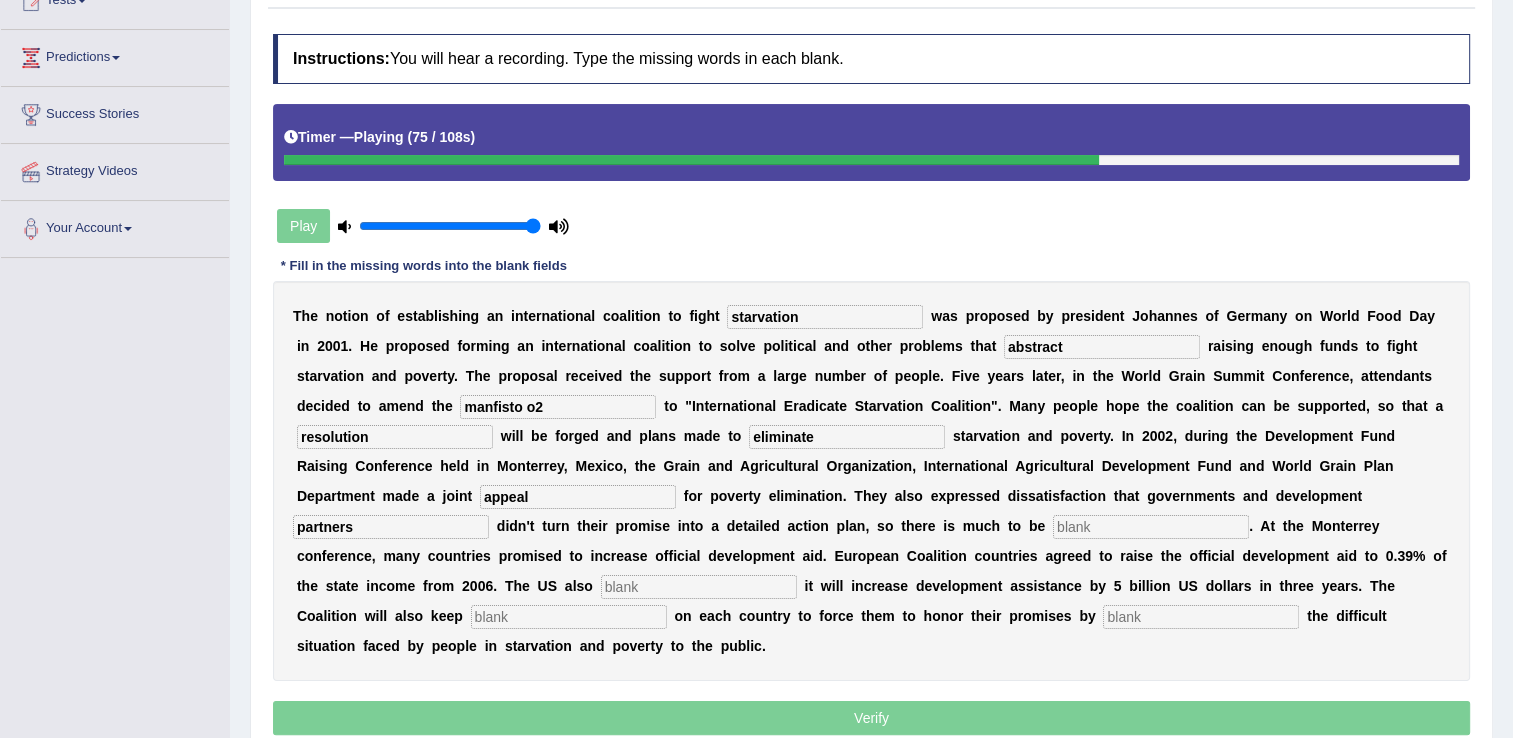 click at bounding box center [1151, 527] 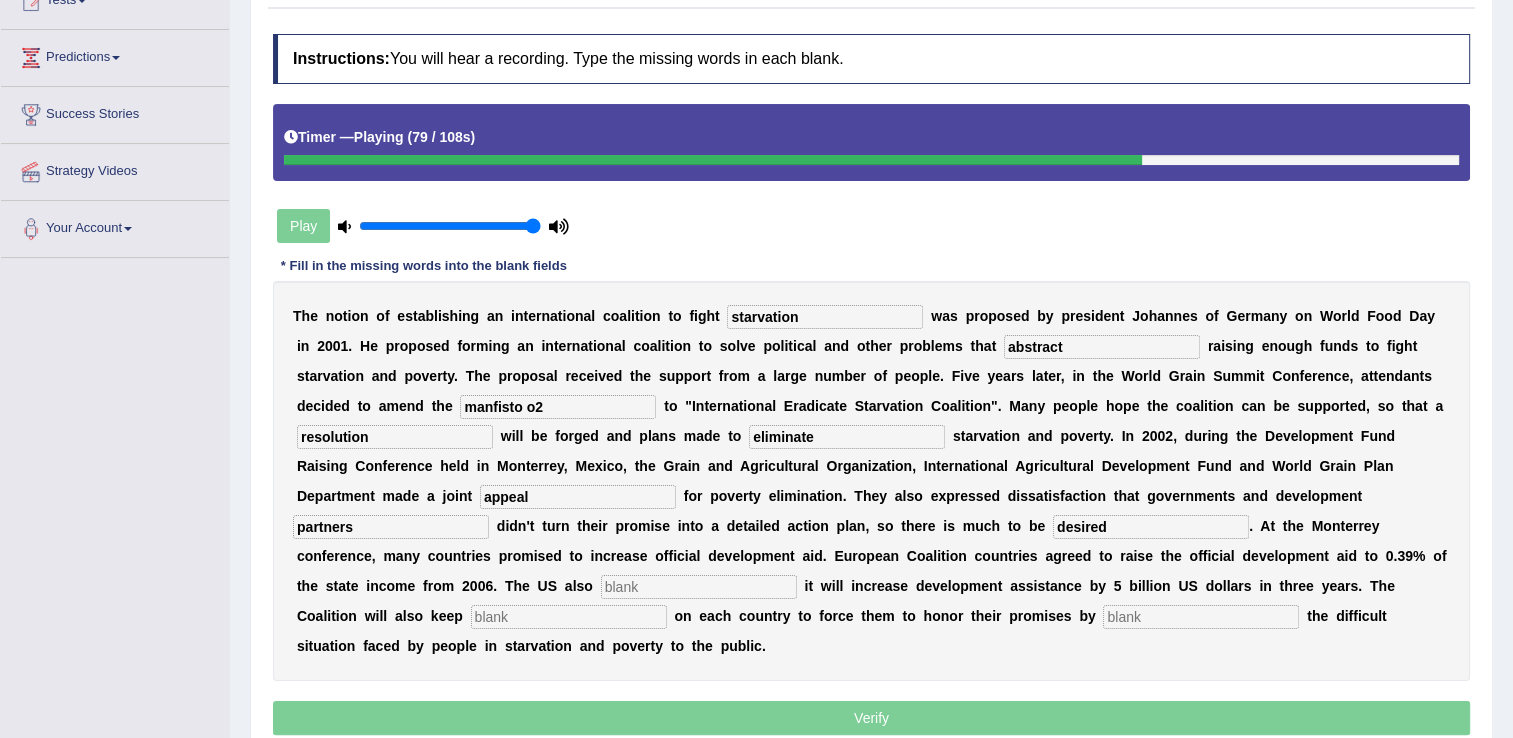 type on "desired" 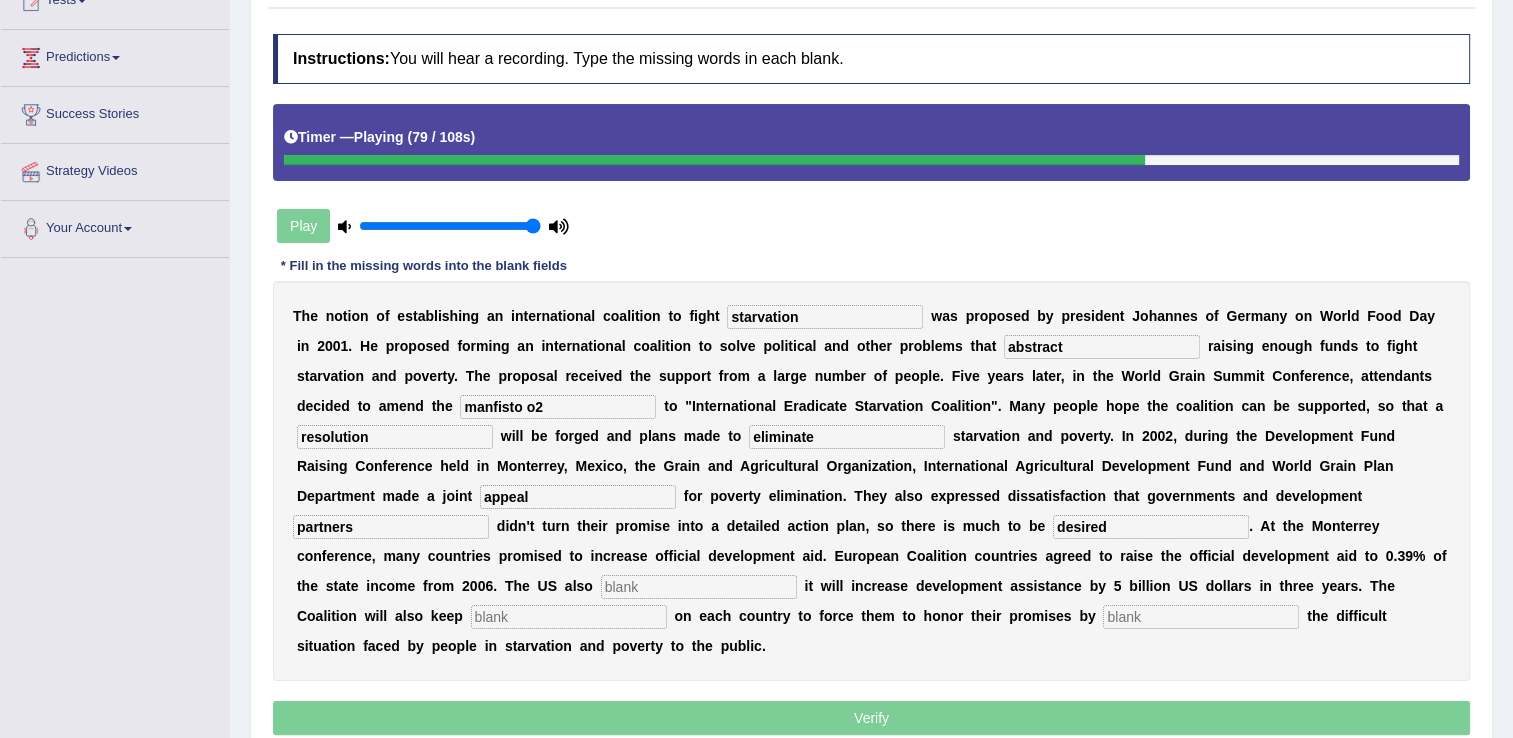 click at bounding box center [699, 587] 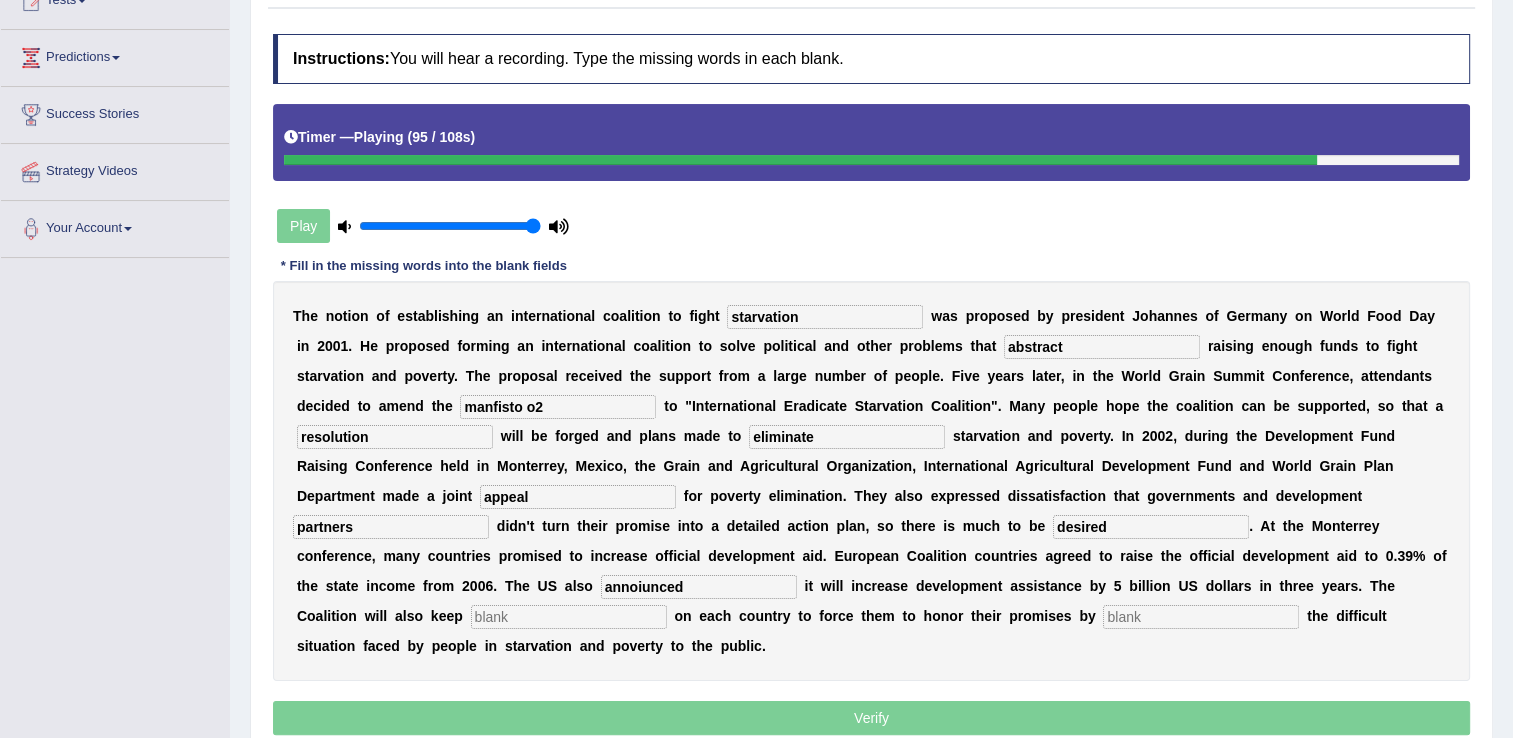 type on "annoiunced" 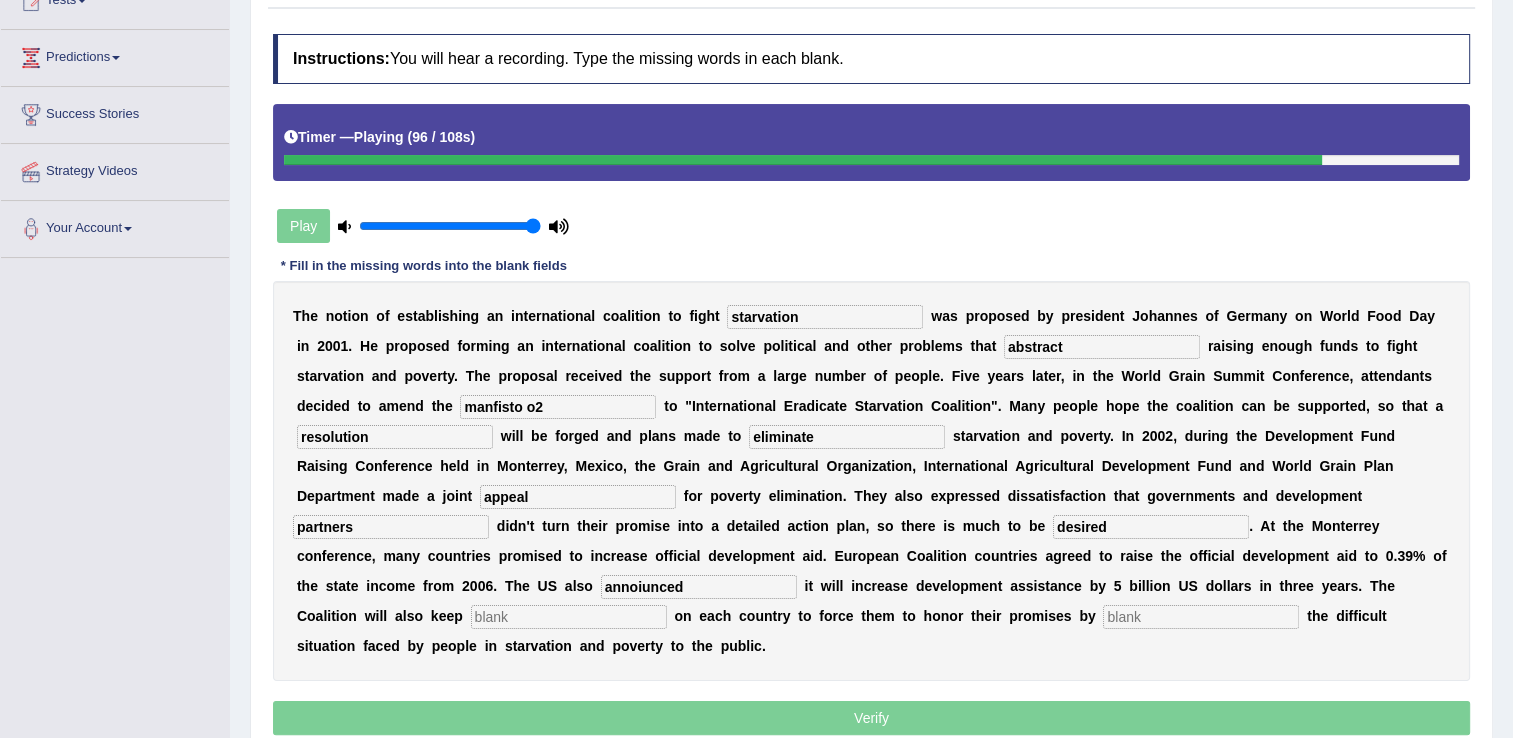 click on "T h e    n o t i o n    o f    e s t a b l i s h i n g    a n    i n t e r n a t i o n a l    c o a l i t i o n    t o    f i g h t    starvation    w a s    p r o p o s e d    b y    p r e s i d e n t    J o h a n n e s    o f    G e r m a n y    o n    W o r l d    F o o d    D a y    i n    2 0 0 1 .    H e    p r o p o s e d    f o r m i n g    a n    i n t e r n a t i o n a l    c o a l i t i o n    t o    s o l v e    p o l i t i c a l    a n d    o t h e r    p r o b l e m s    t h a t    abstract    r a i s i n g    e n o u g h    f u n d s    t o    f i g h t    s t a r v a t i o n    a n d    p o v e r t y .    T h e    p r o p o s a l    r e c e i v e d    t h e    s u p p o r t    f r o m    a    l a r g e    n u m b e r    o f    p e o p l e .    F i v e    y e a r s    l a t e r ,    i n    t h e    W o r l d    G r a i n    S u m m i t    C o n f e r e n c e ,    a t t e n d a n t s    d e c i d e d    t o    a m e n d    t h" at bounding box center [871, 481] 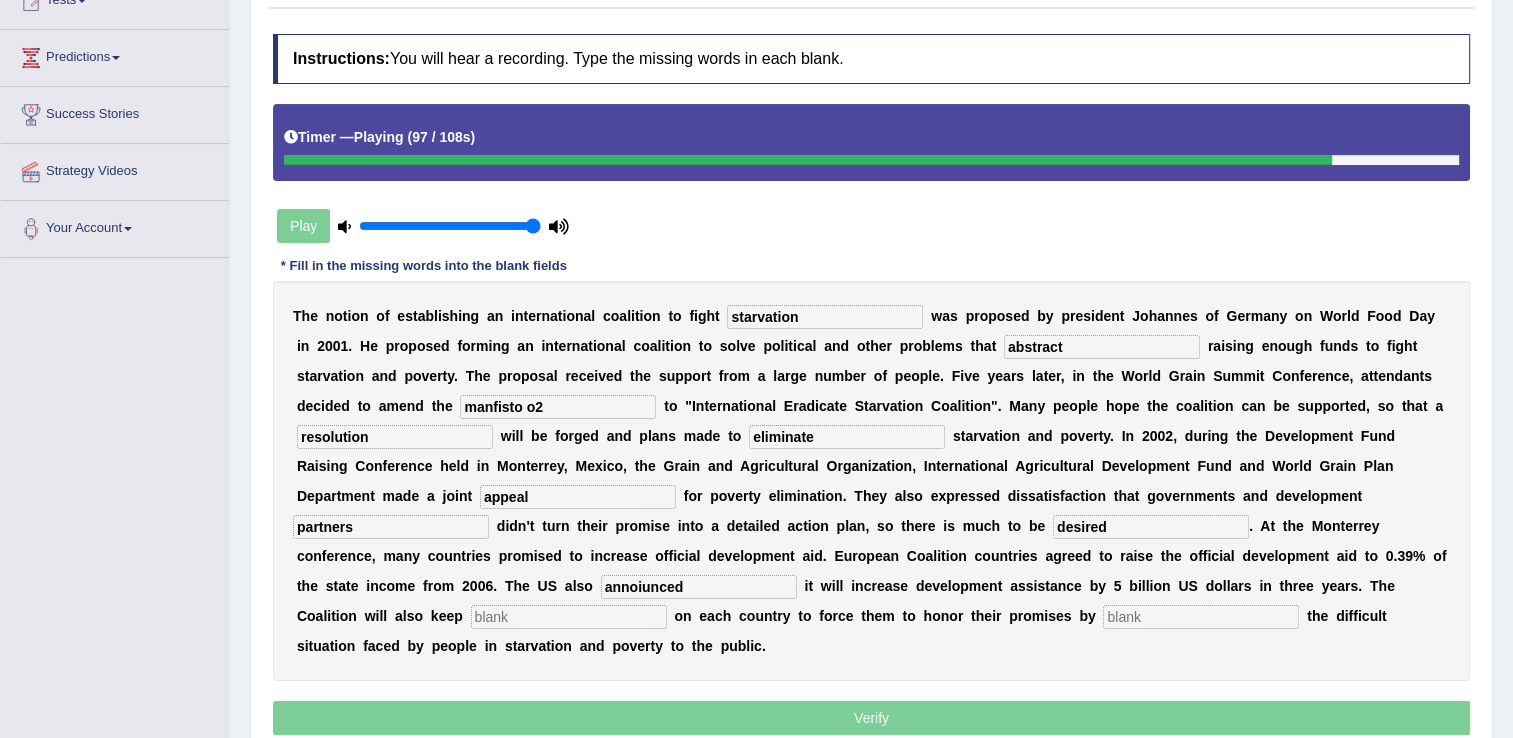 click at bounding box center [569, 617] 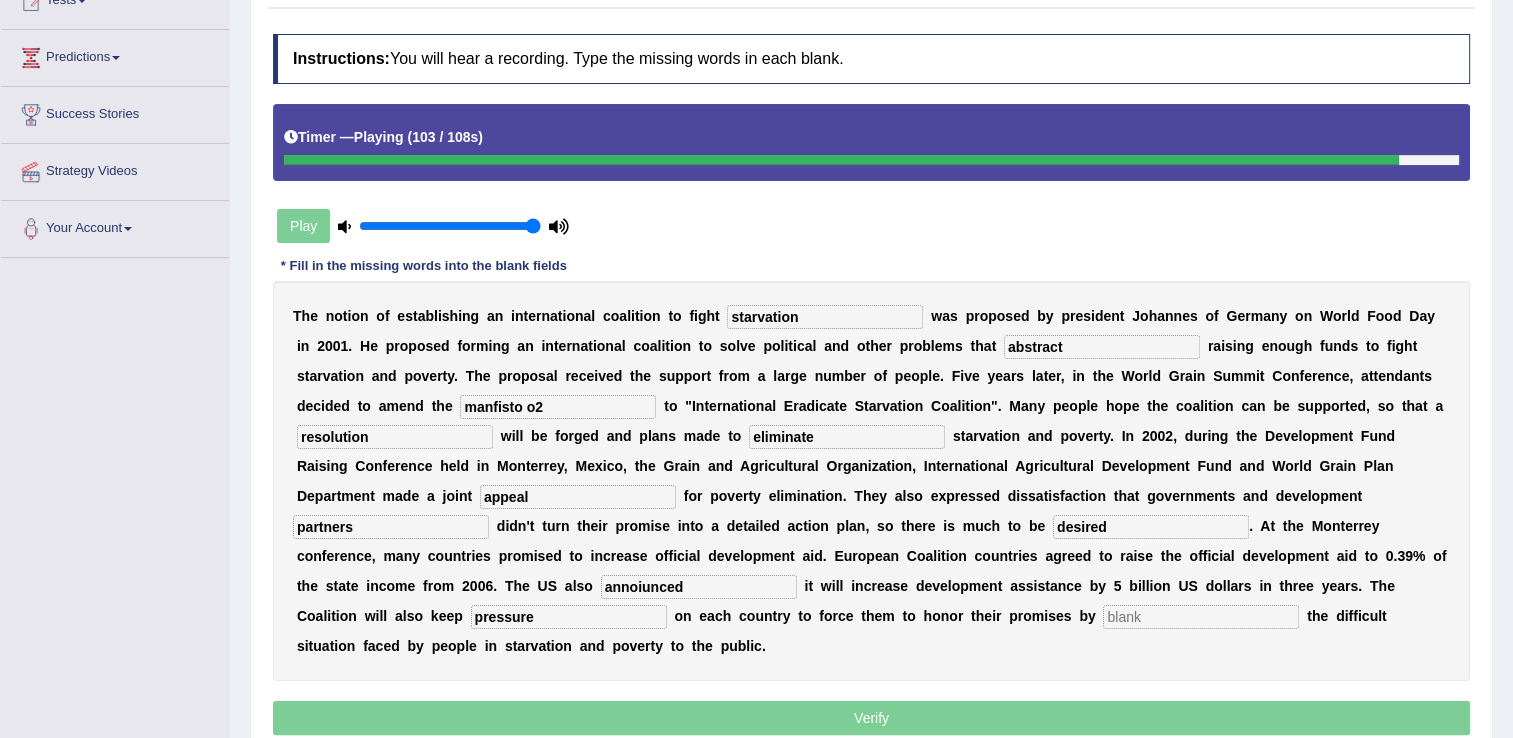 type on "pressure" 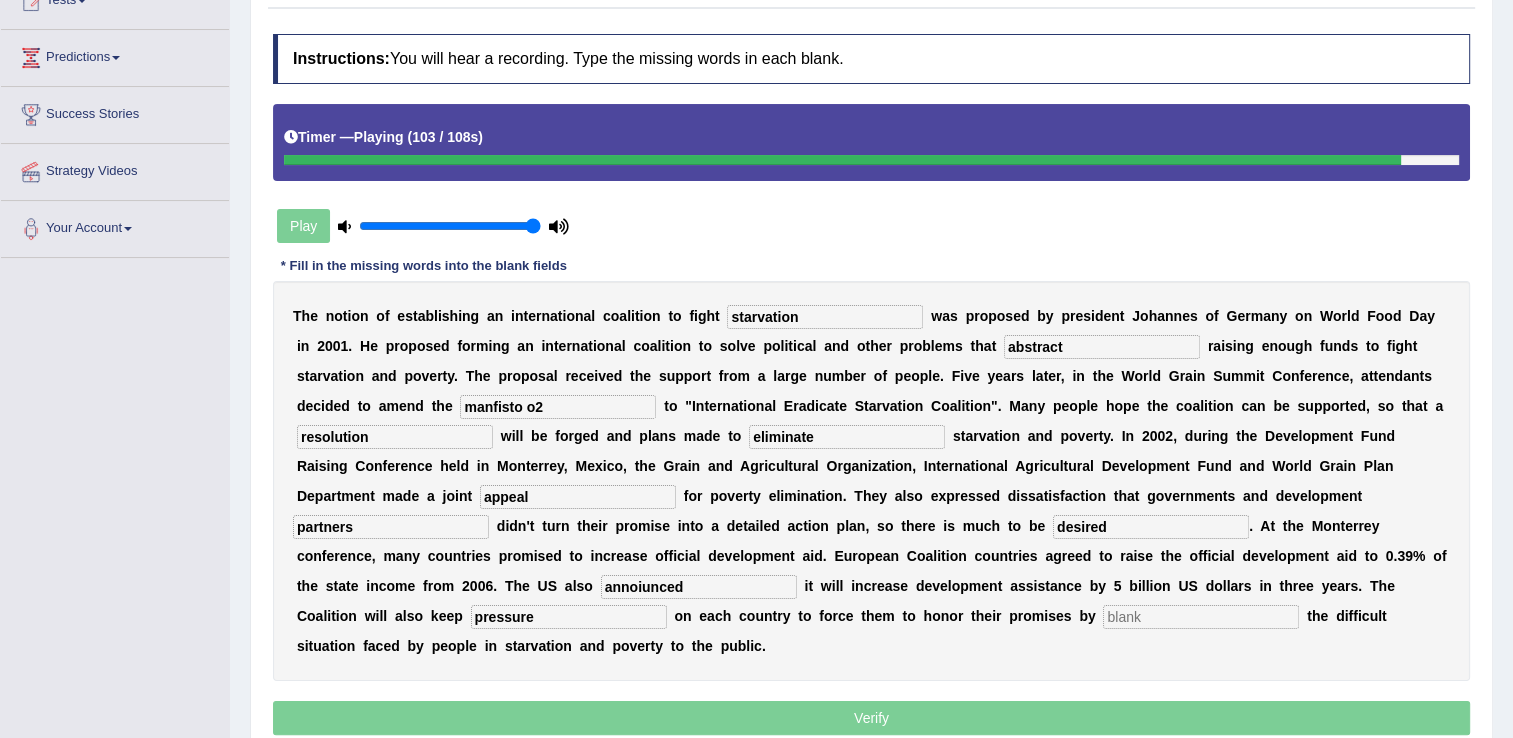 click at bounding box center (1201, 617) 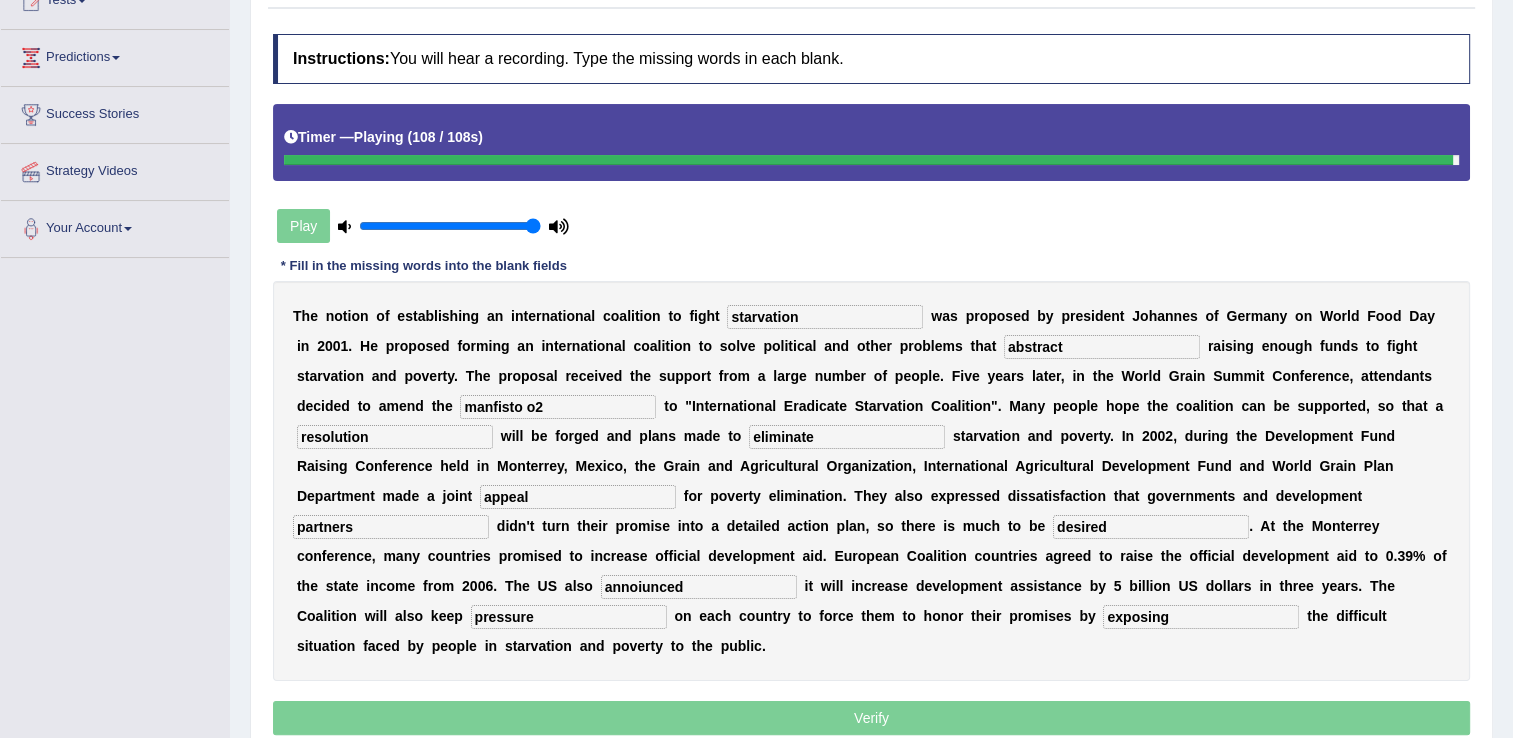 type on "exposing" 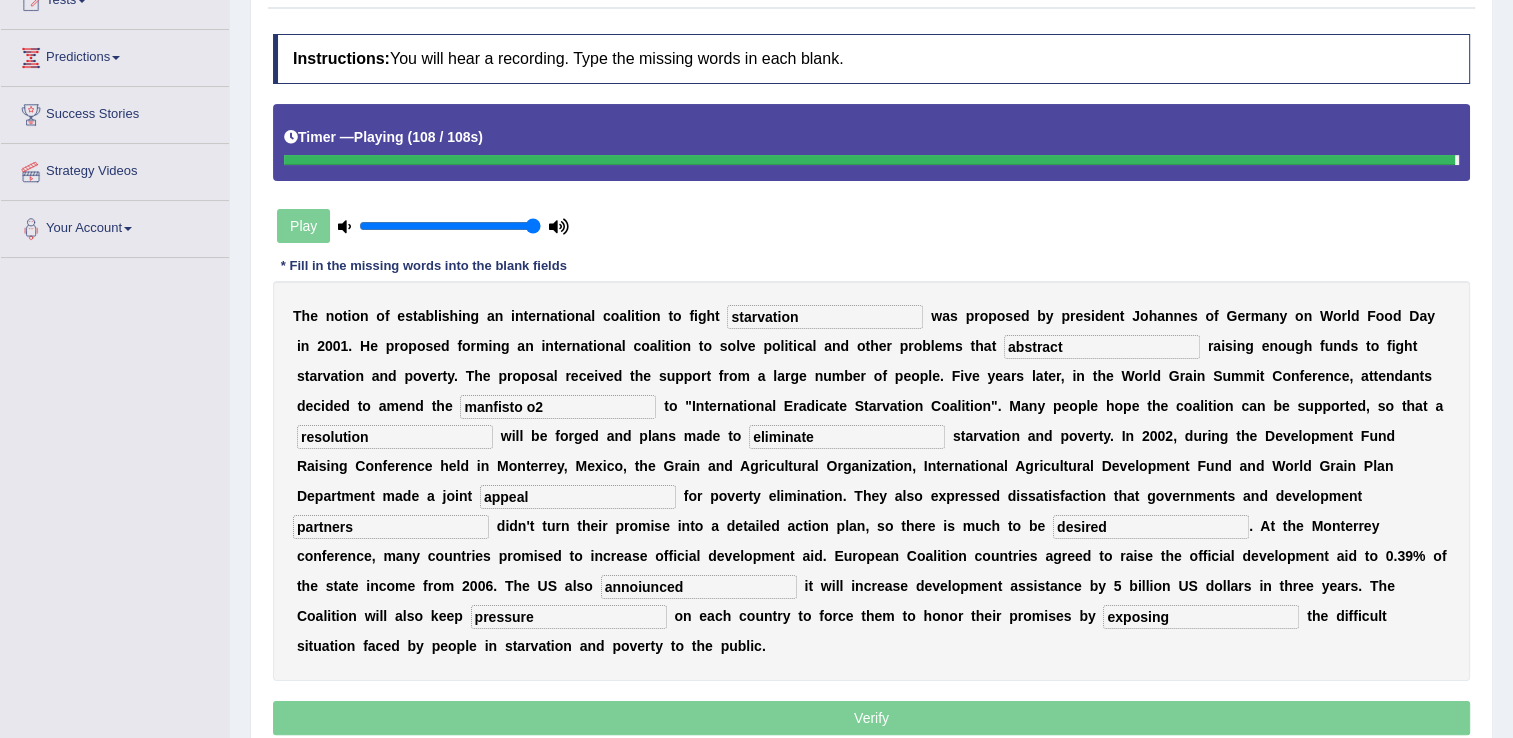 click on "annoiunced" at bounding box center [699, 587] 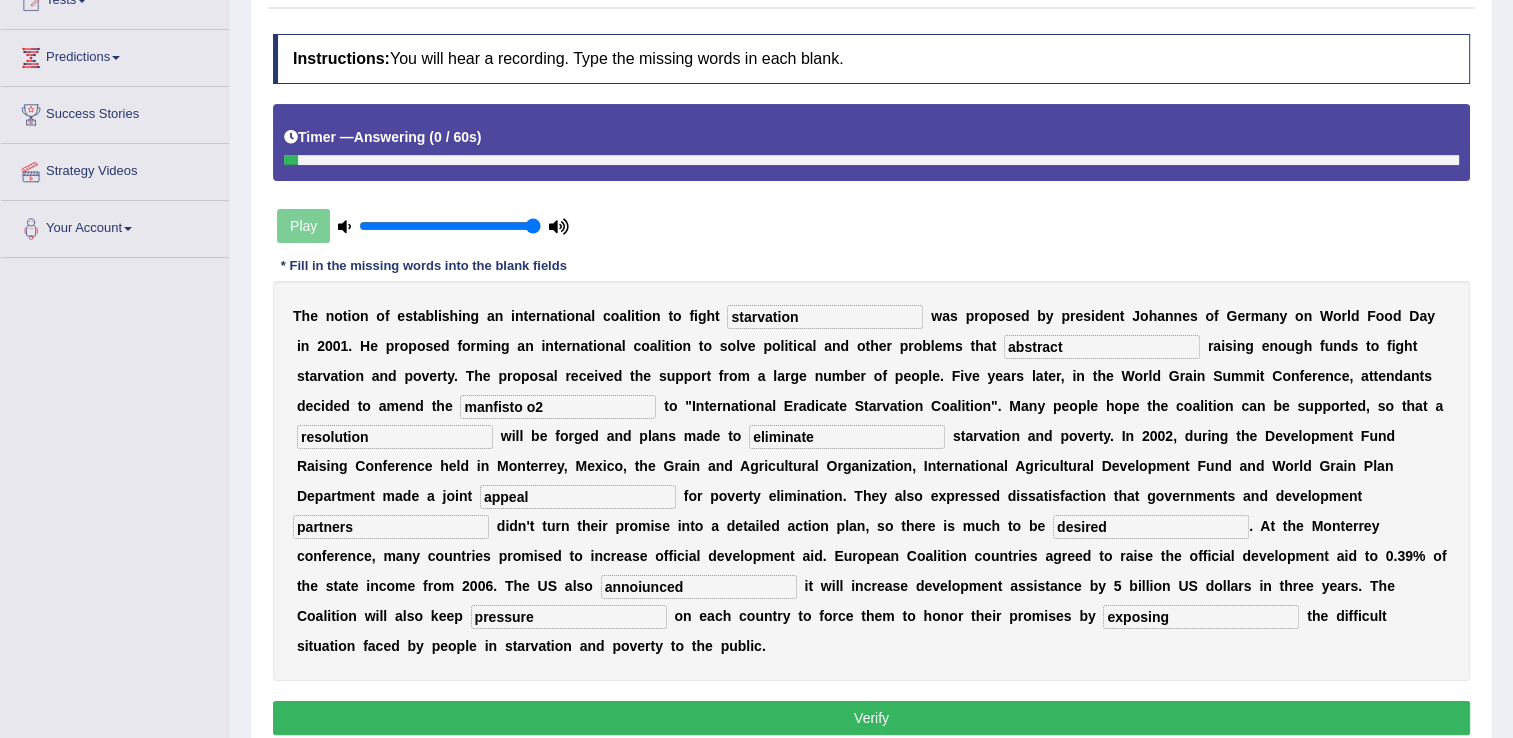 click on "annoiunced" at bounding box center (699, 587) 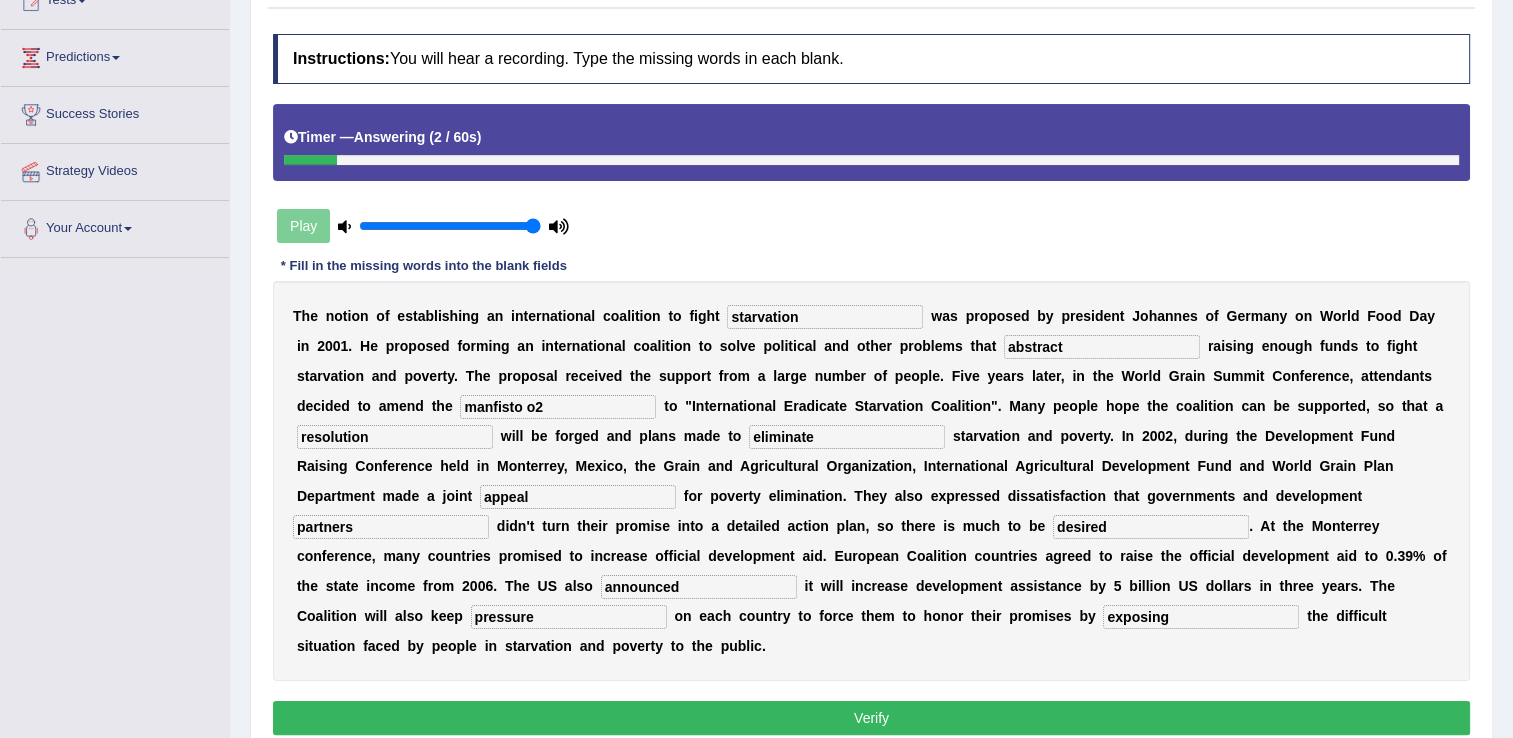 type on "announced" 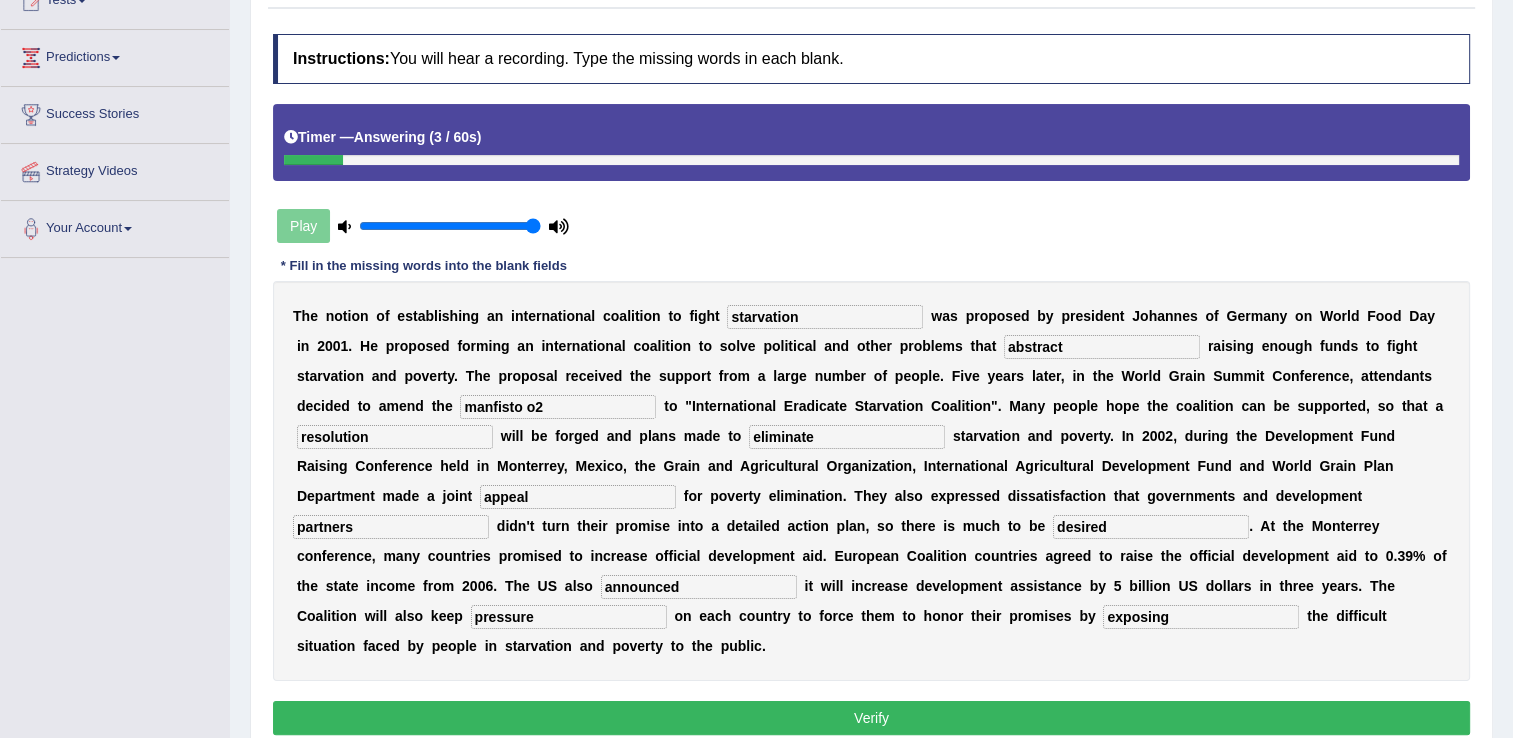 click on "Verify" at bounding box center (871, 718) 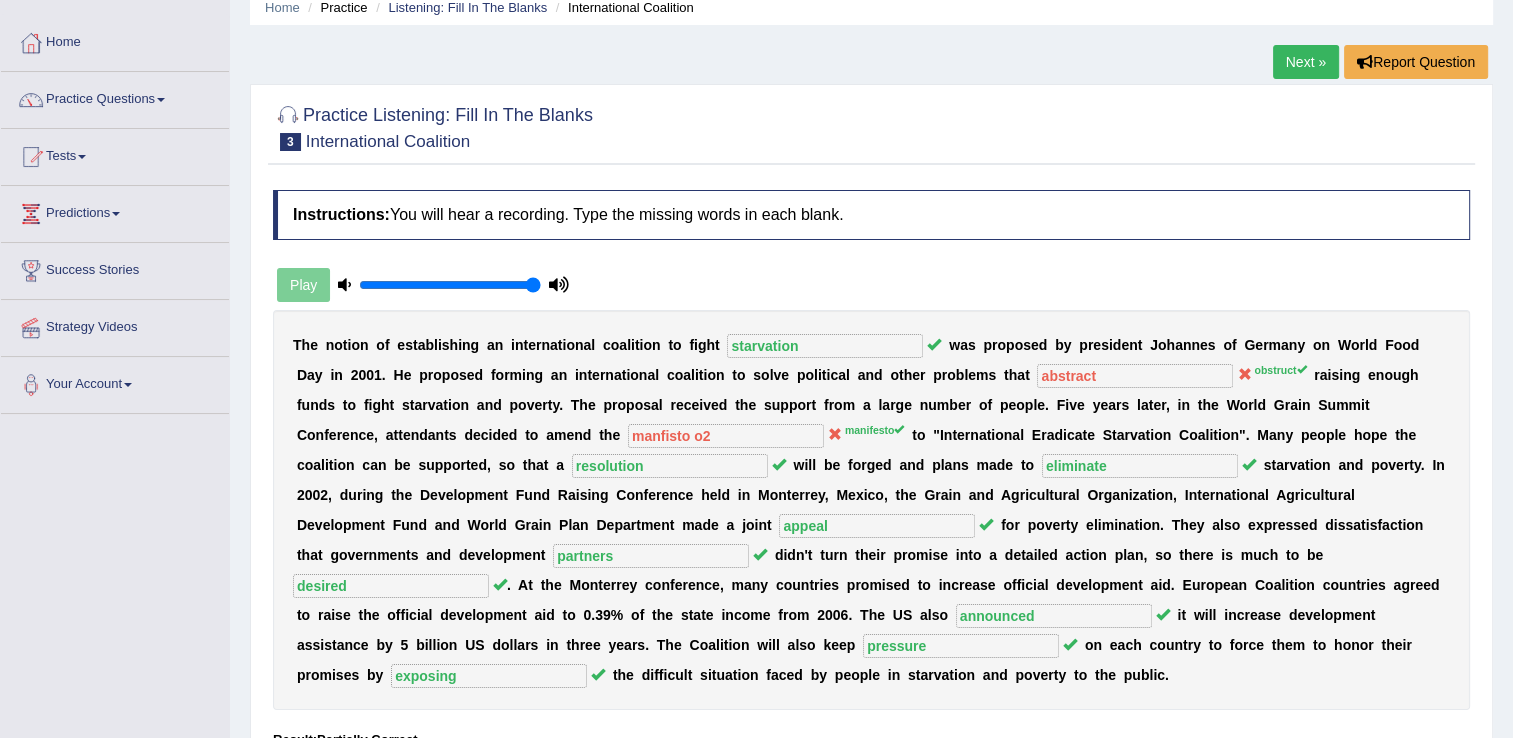 scroll, scrollTop: 0, scrollLeft: 0, axis: both 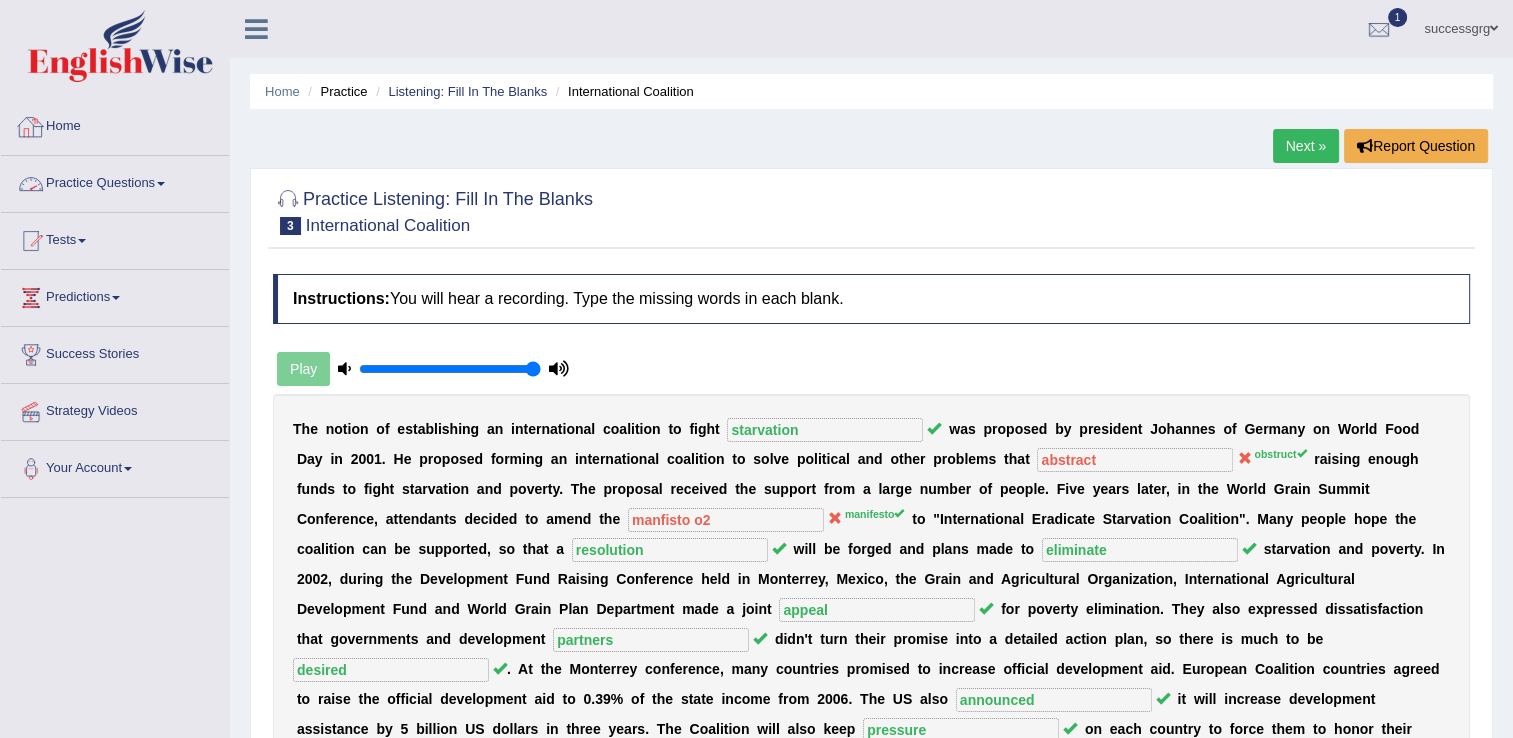 click on "Practice Questions" at bounding box center (115, 181) 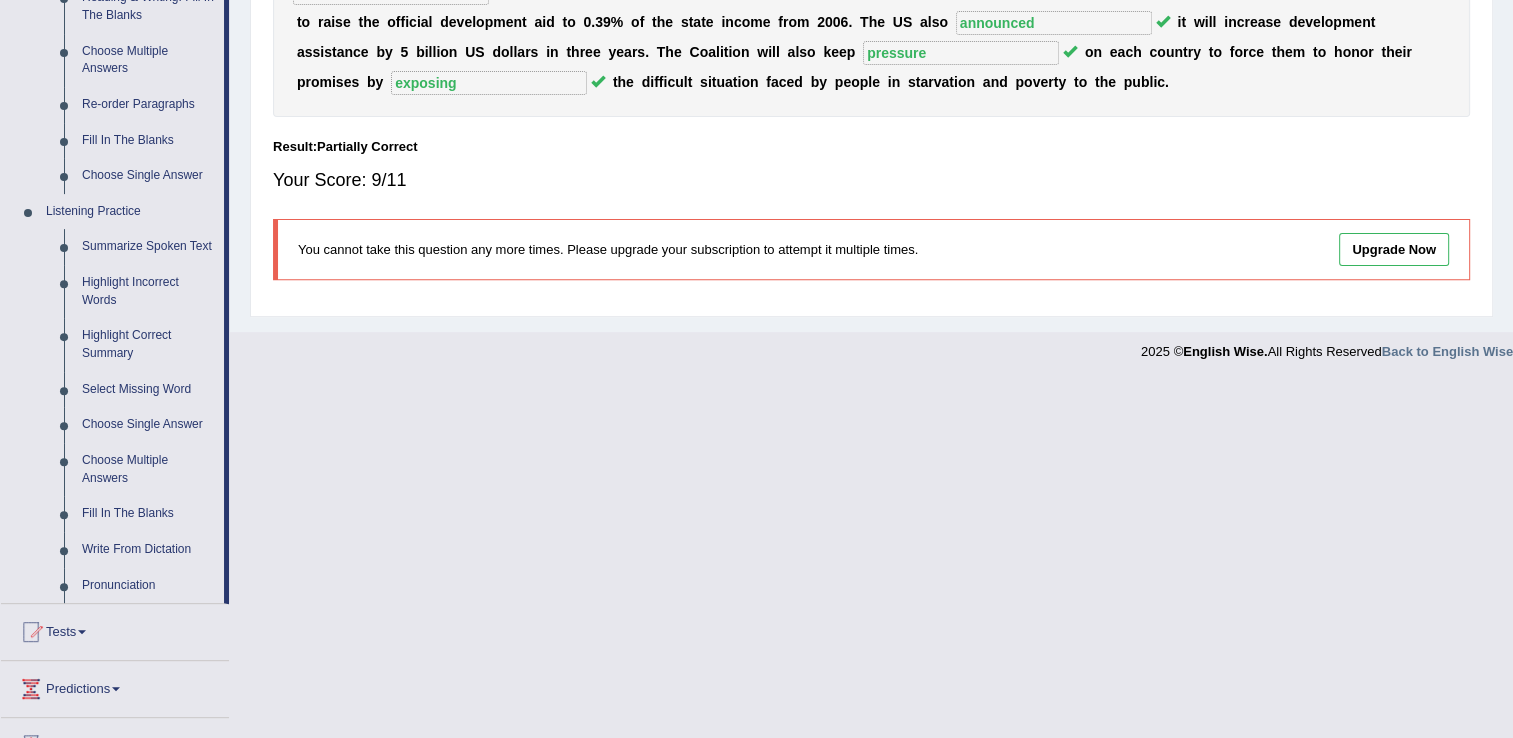 scroll, scrollTop: 680, scrollLeft: 0, axis: vertical 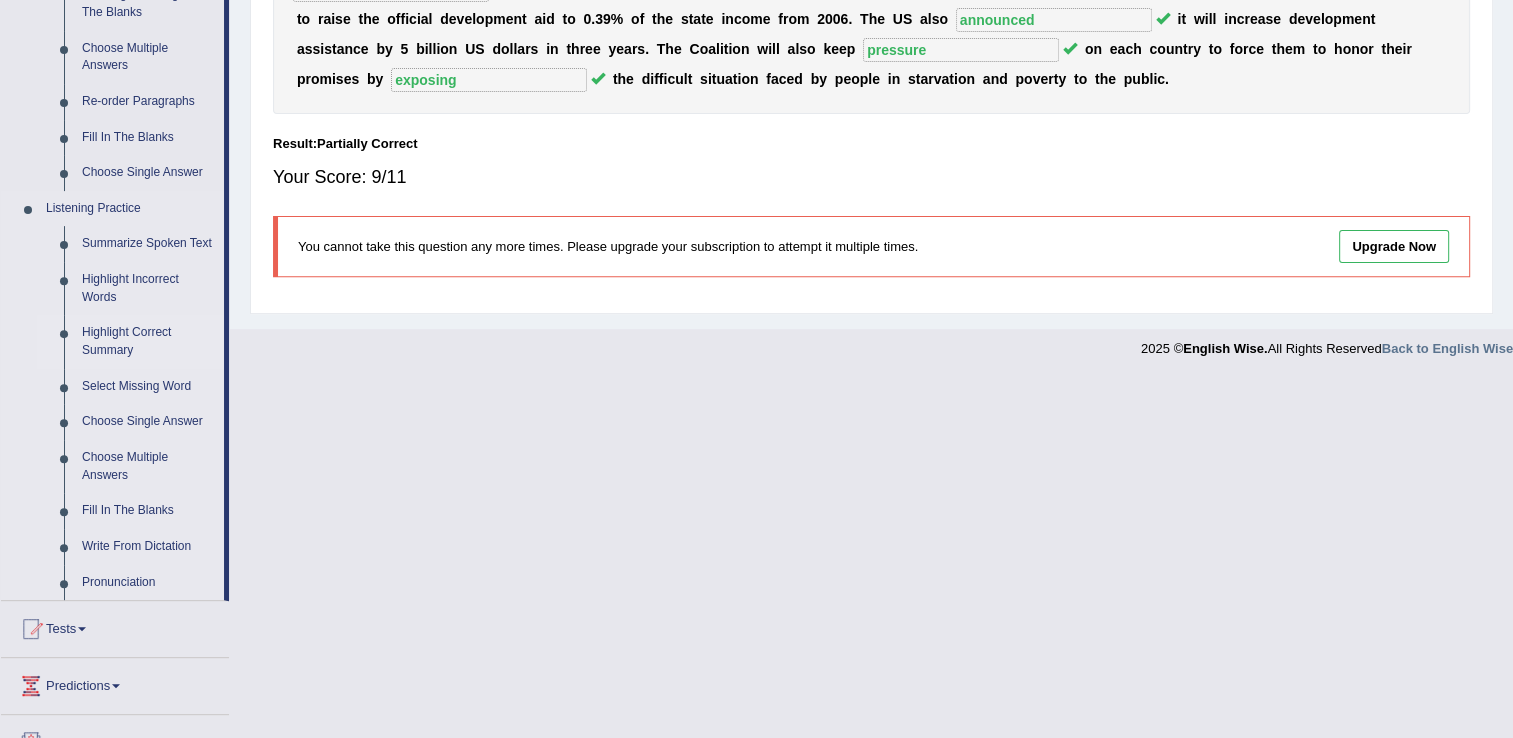 click on "Highlight Correct Summary" at bounding box center [148, 341] 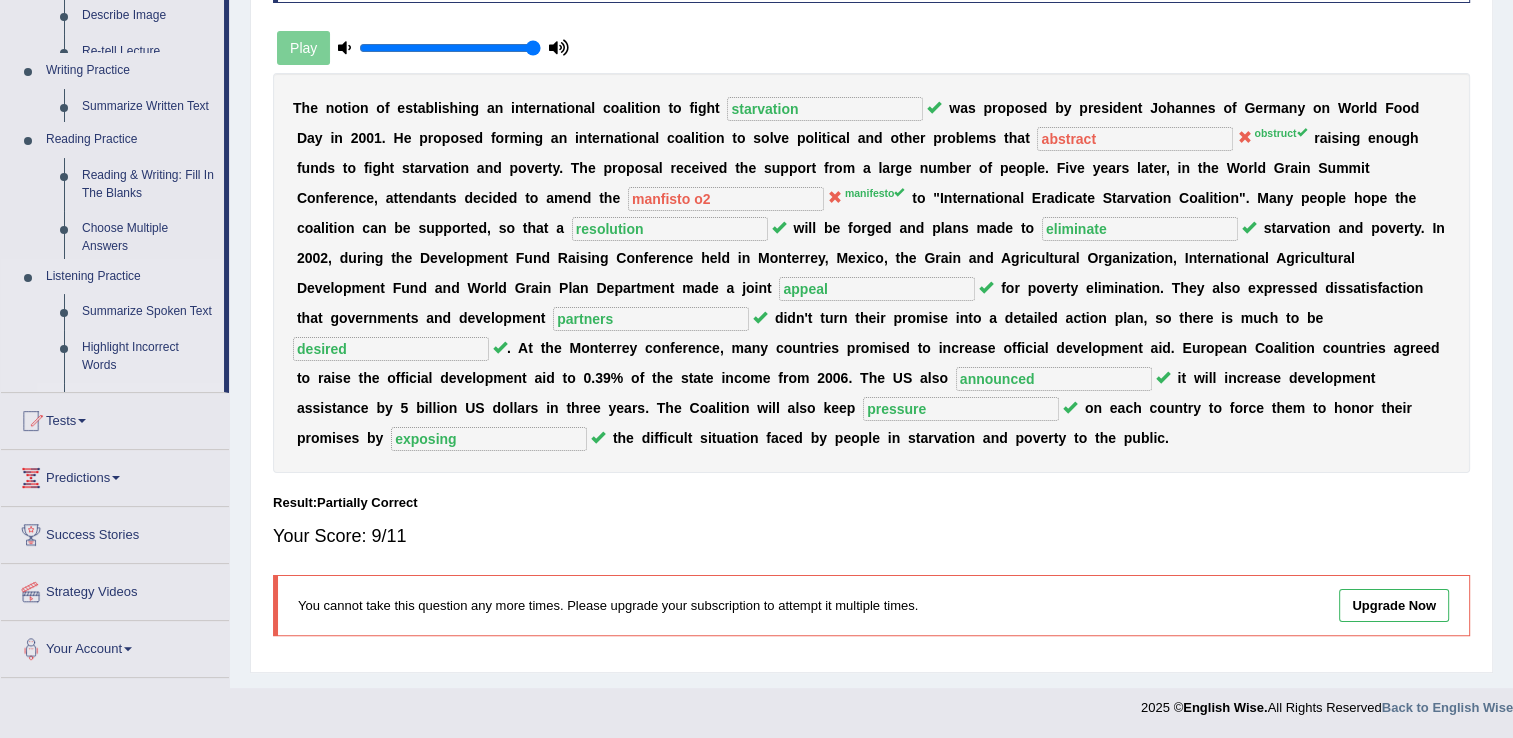 scroll, scrollTop: 312, scrollLeft: 0, axis: vertical 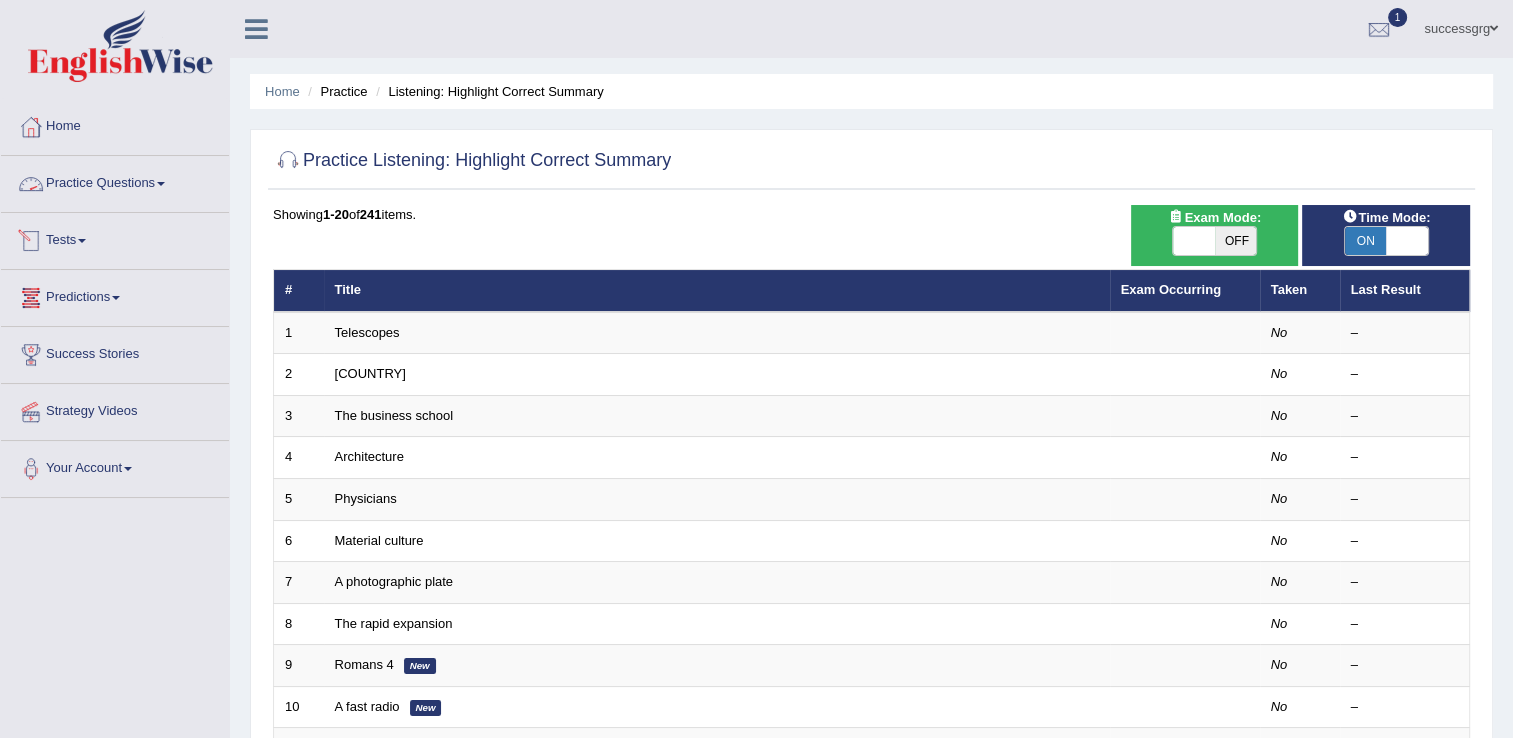 click on "Practice Questions" at bounding box center (115, 181) 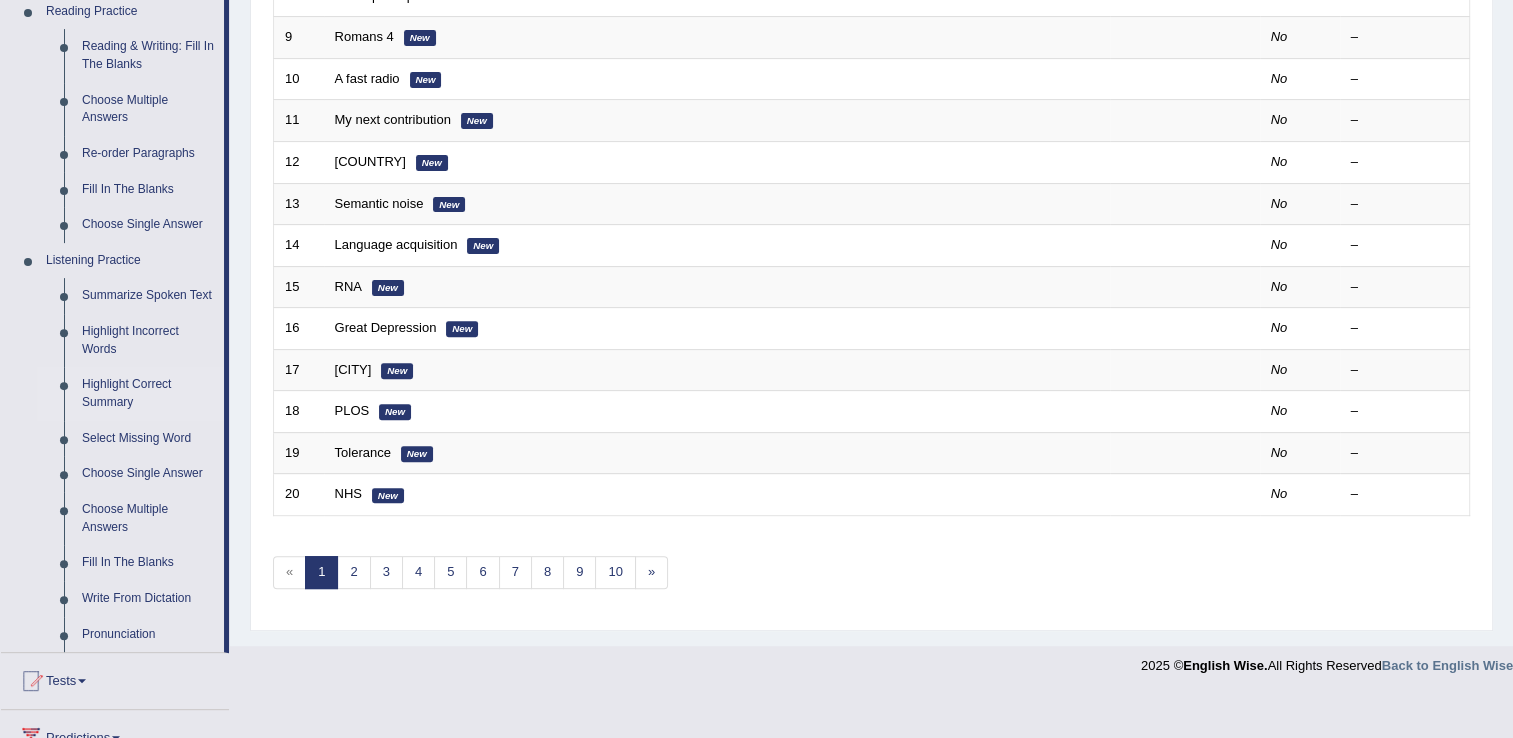 scroll, scrollTop: 640, scrollLeft: 0, axis: vertical 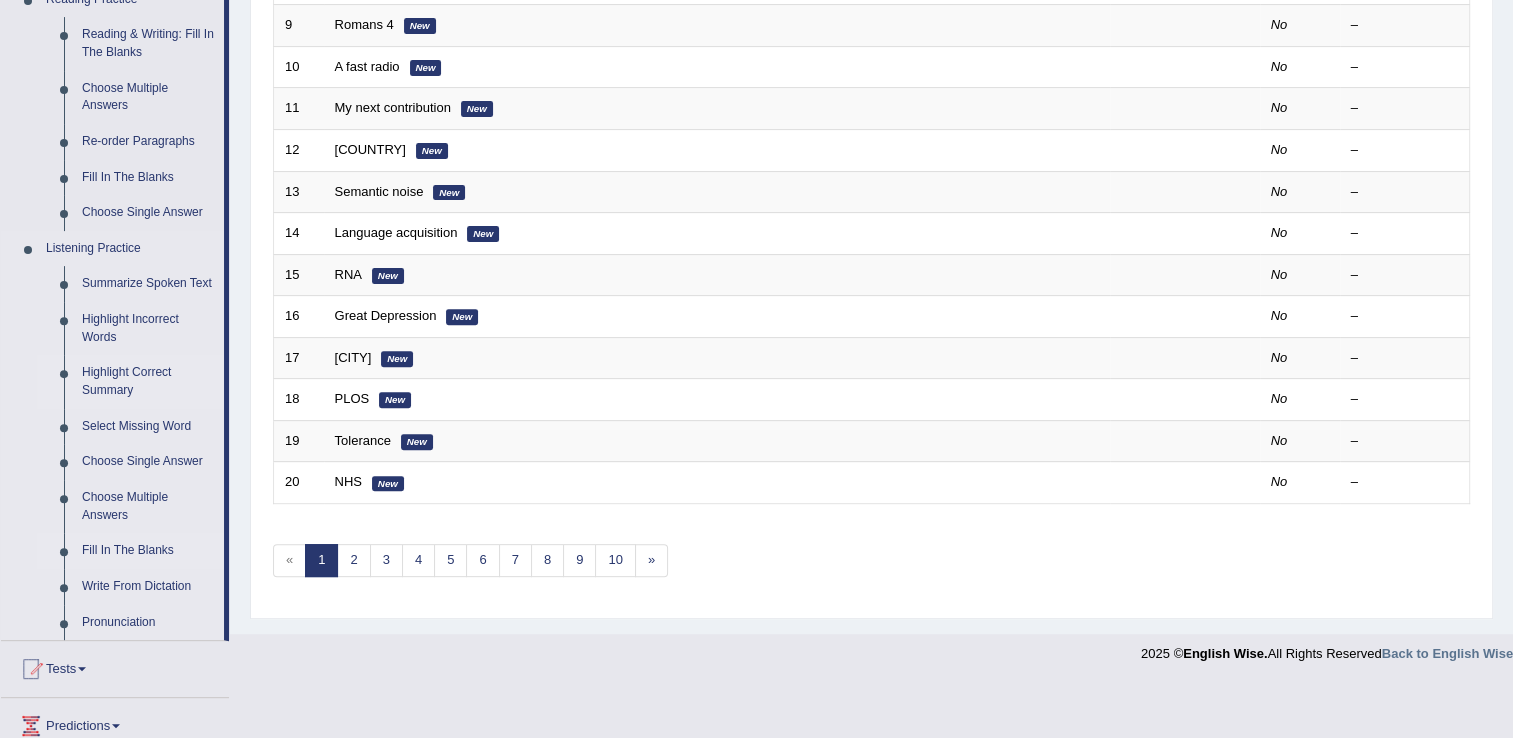 click on "Fill In The Blanks" at bounding box center [148, 551] 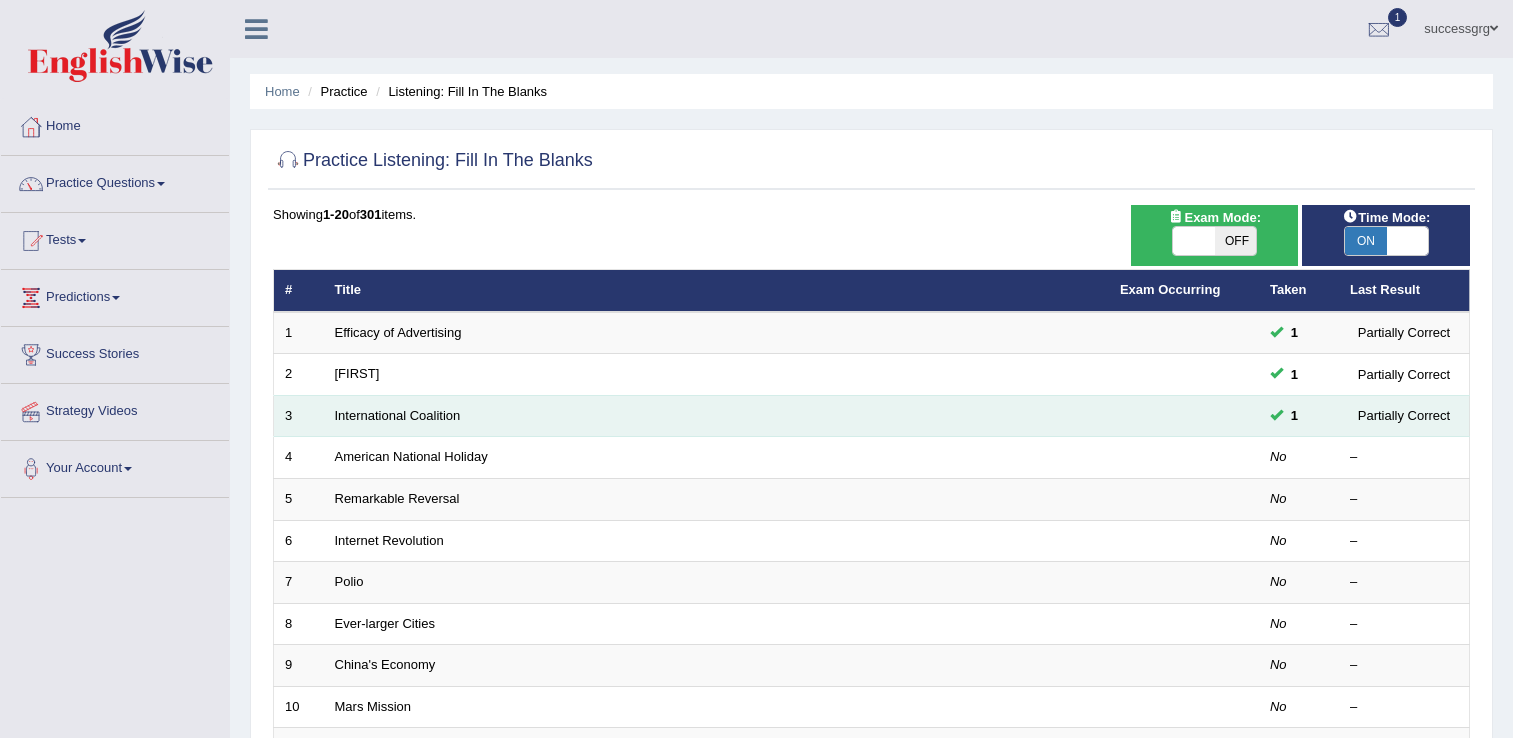 scroll, scrollTop: 0, scrollLeft: 0, axis: both 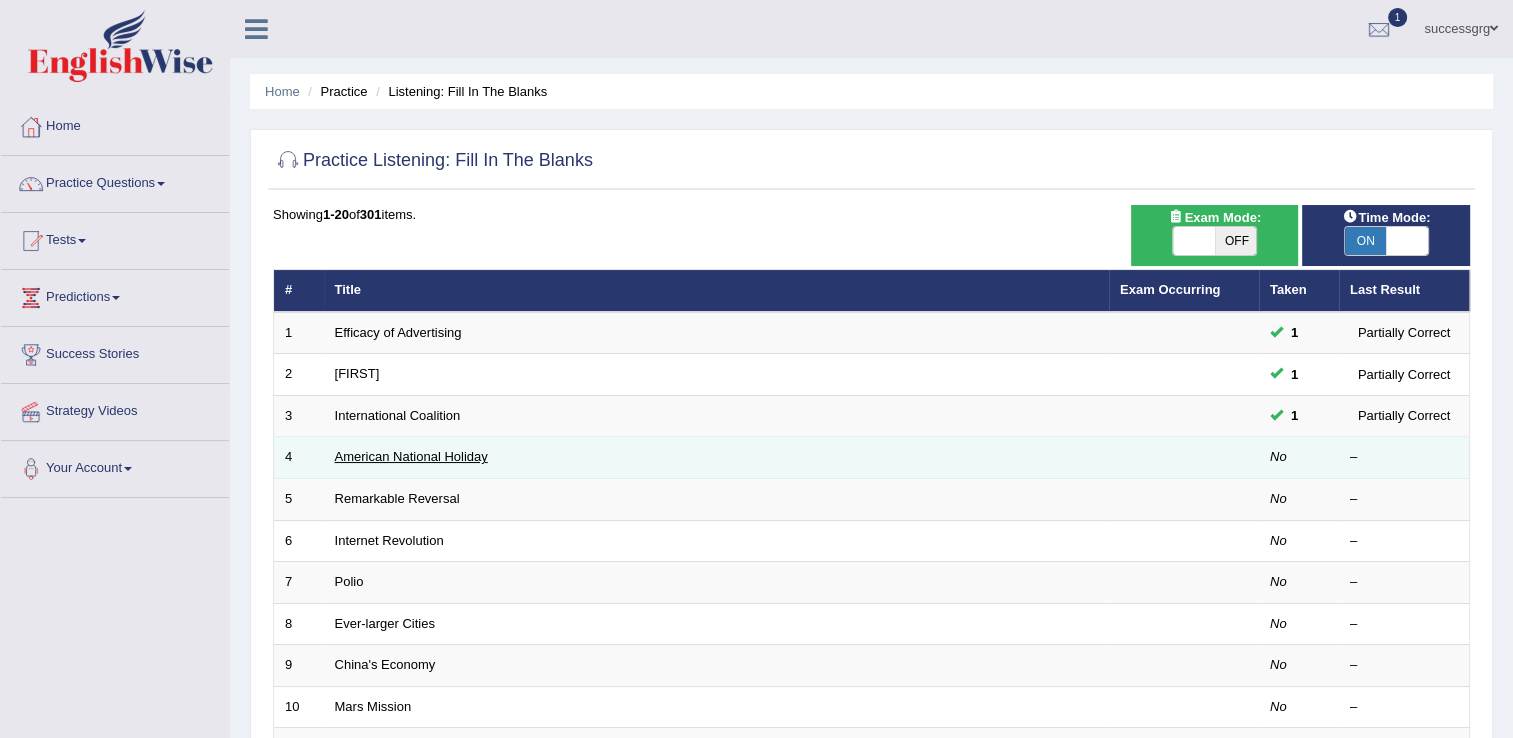 click on "American National Holiday" at bounding box center [716, 458] 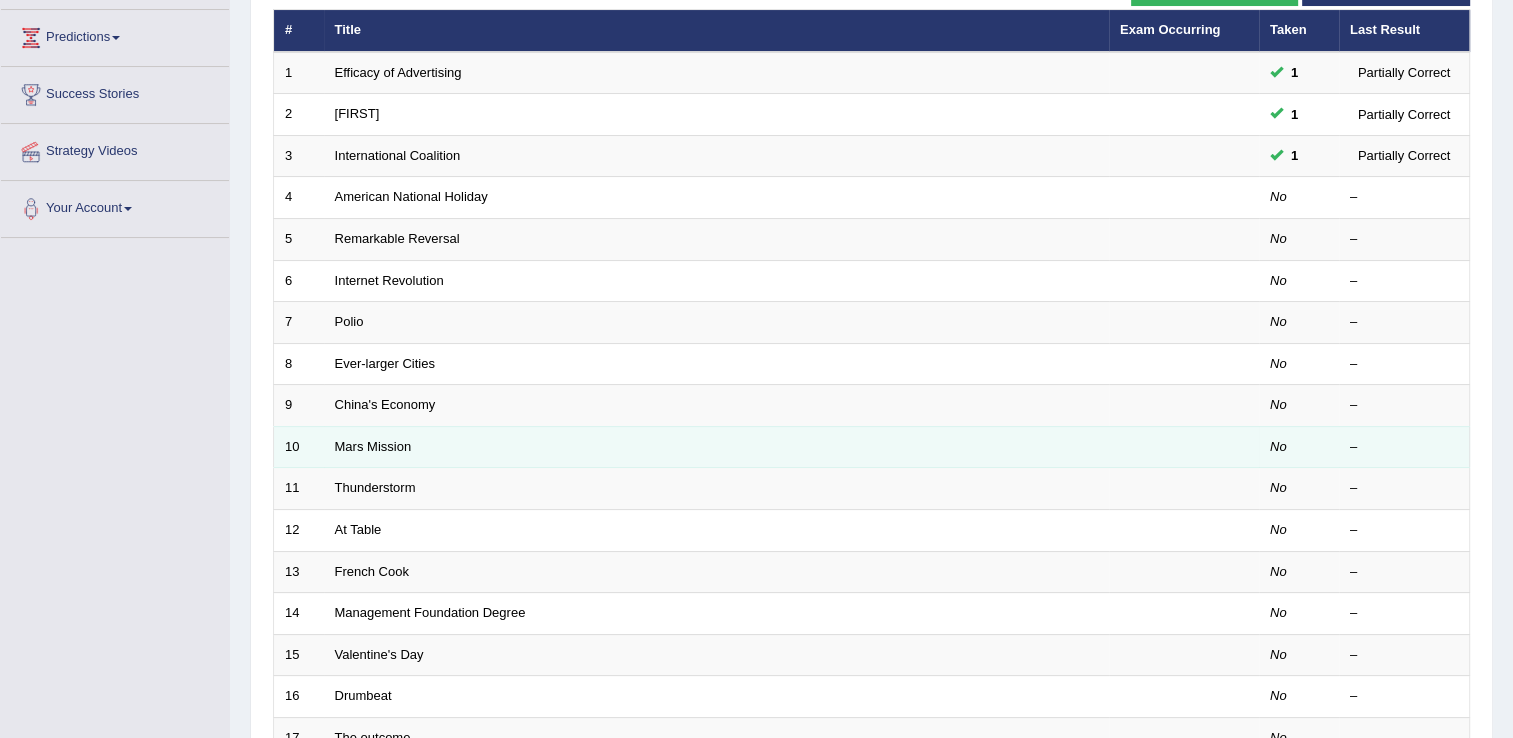 scroll, scrollTop: 260, scrollLeft: 0, axis: vertical 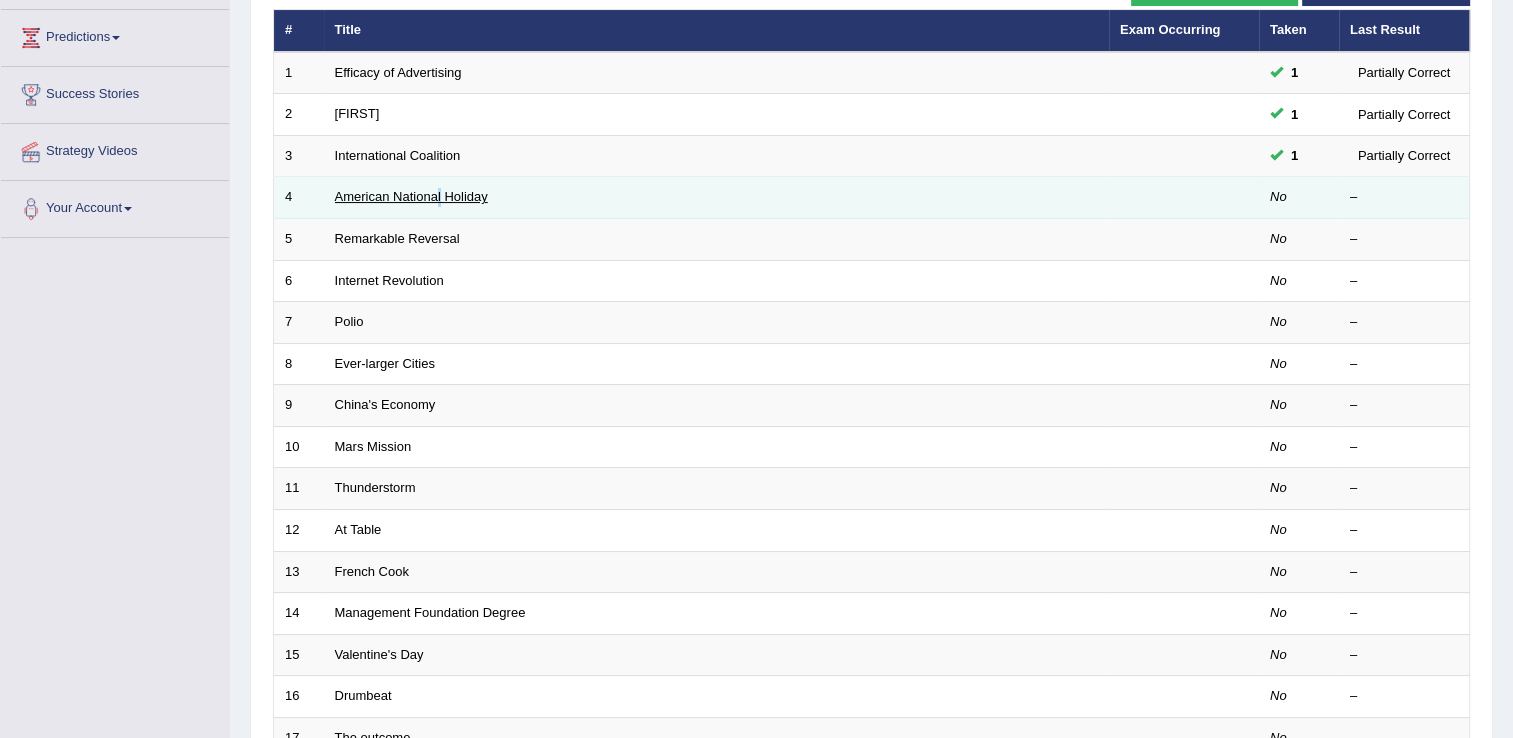 drag, startPoint x: 440, startPoint y: 183, endPoint x: 435, endPoint y: 196, distance: 13.928389 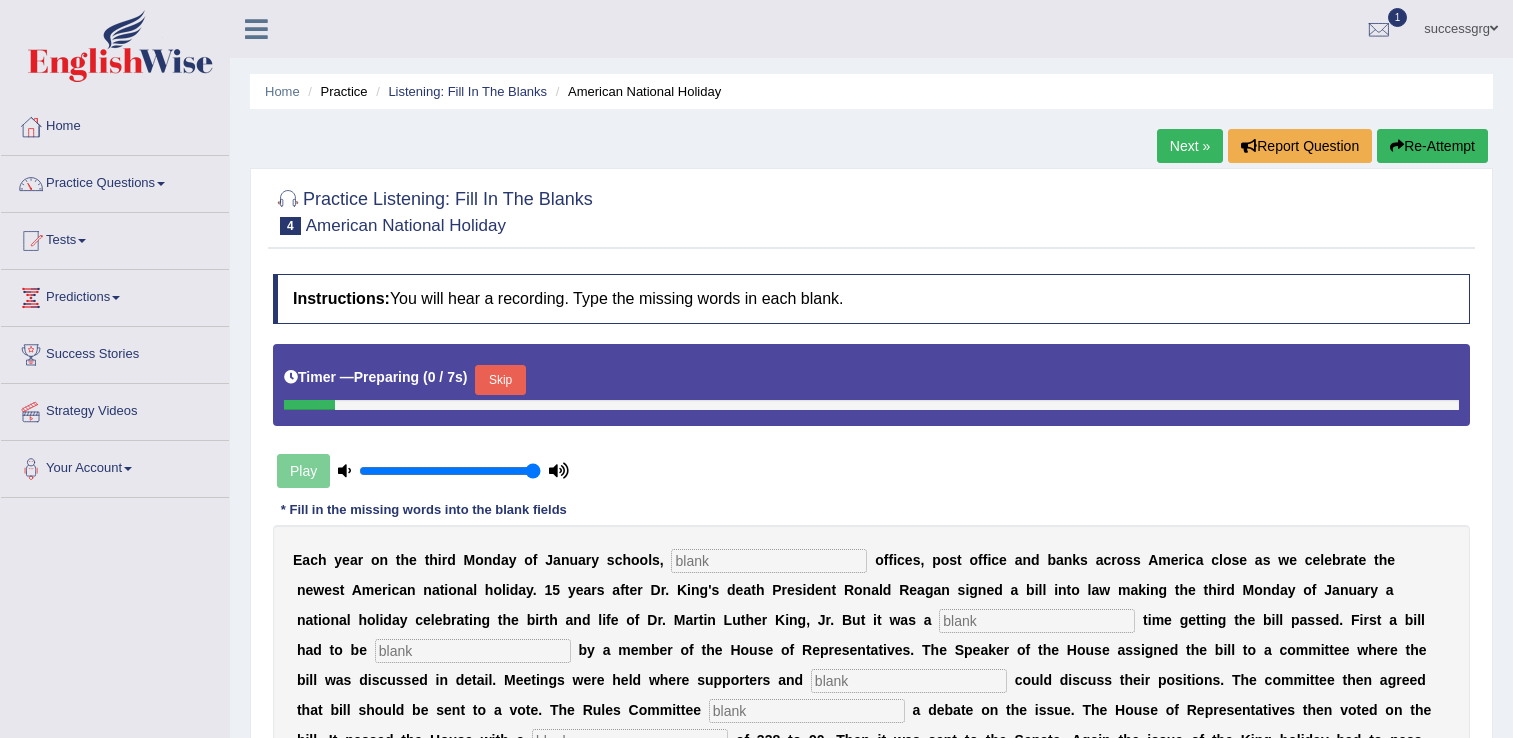 scroll, scrollTop: 0, scrollLeft: 0, axis: both 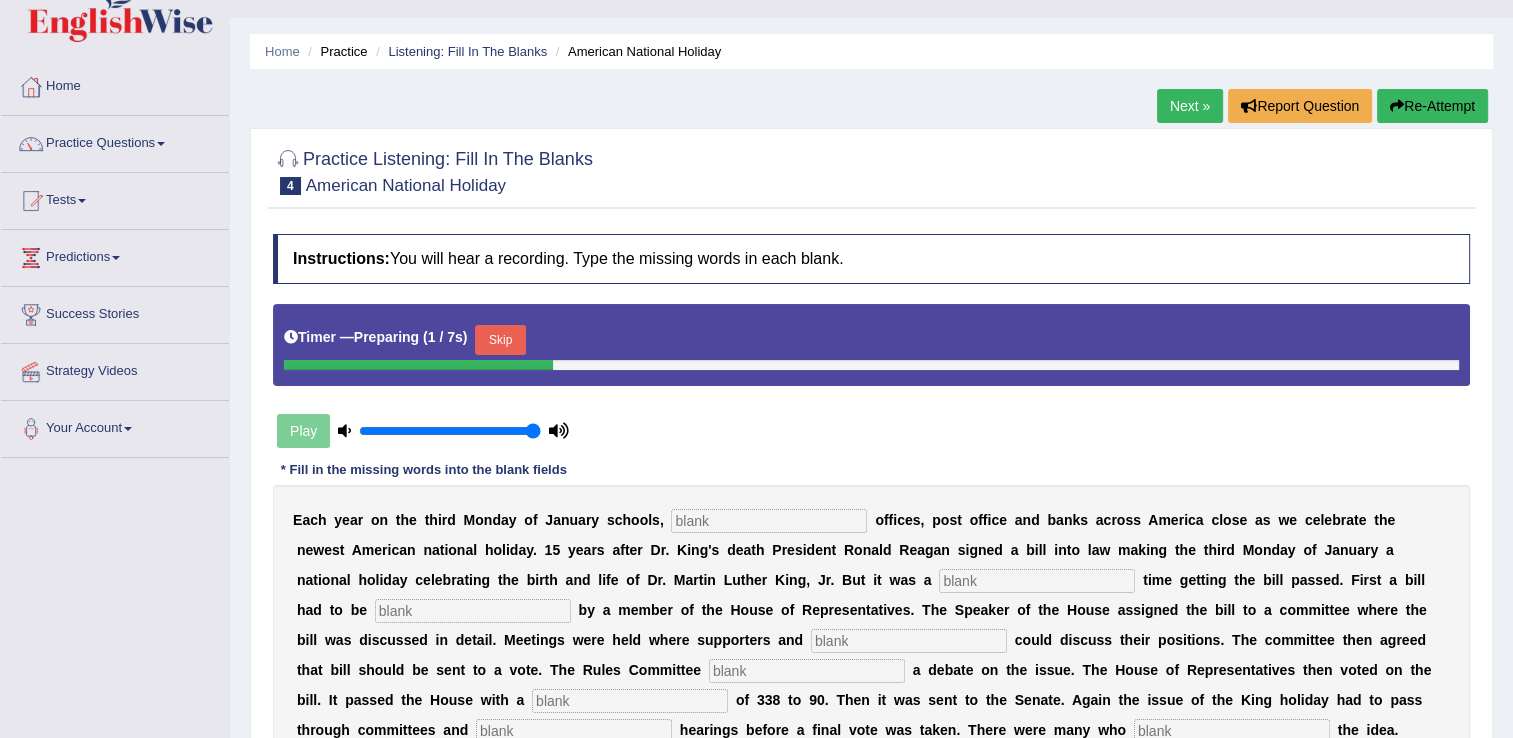 click on "Skip" at bounding box center (500, 340) 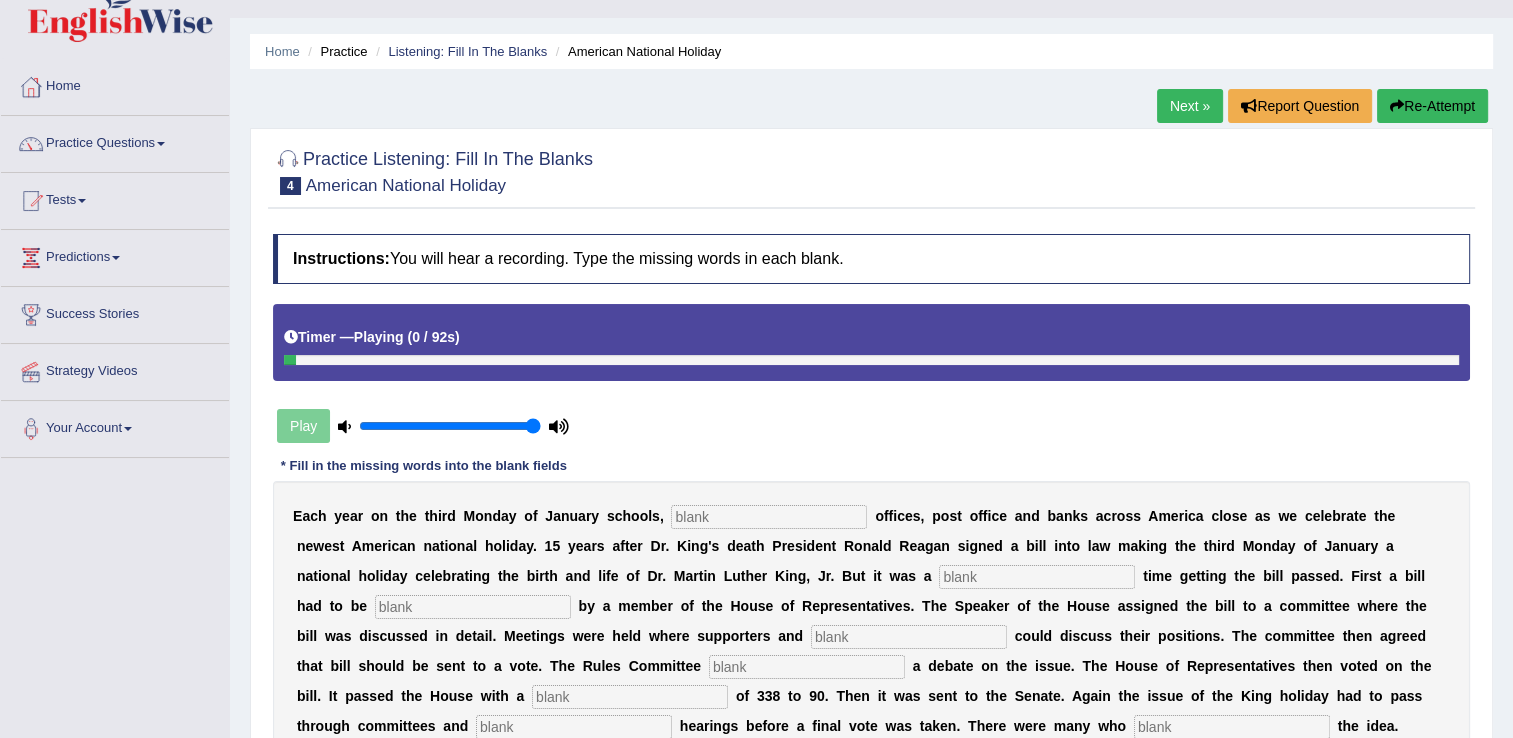 click at bounding box center (769, 517) 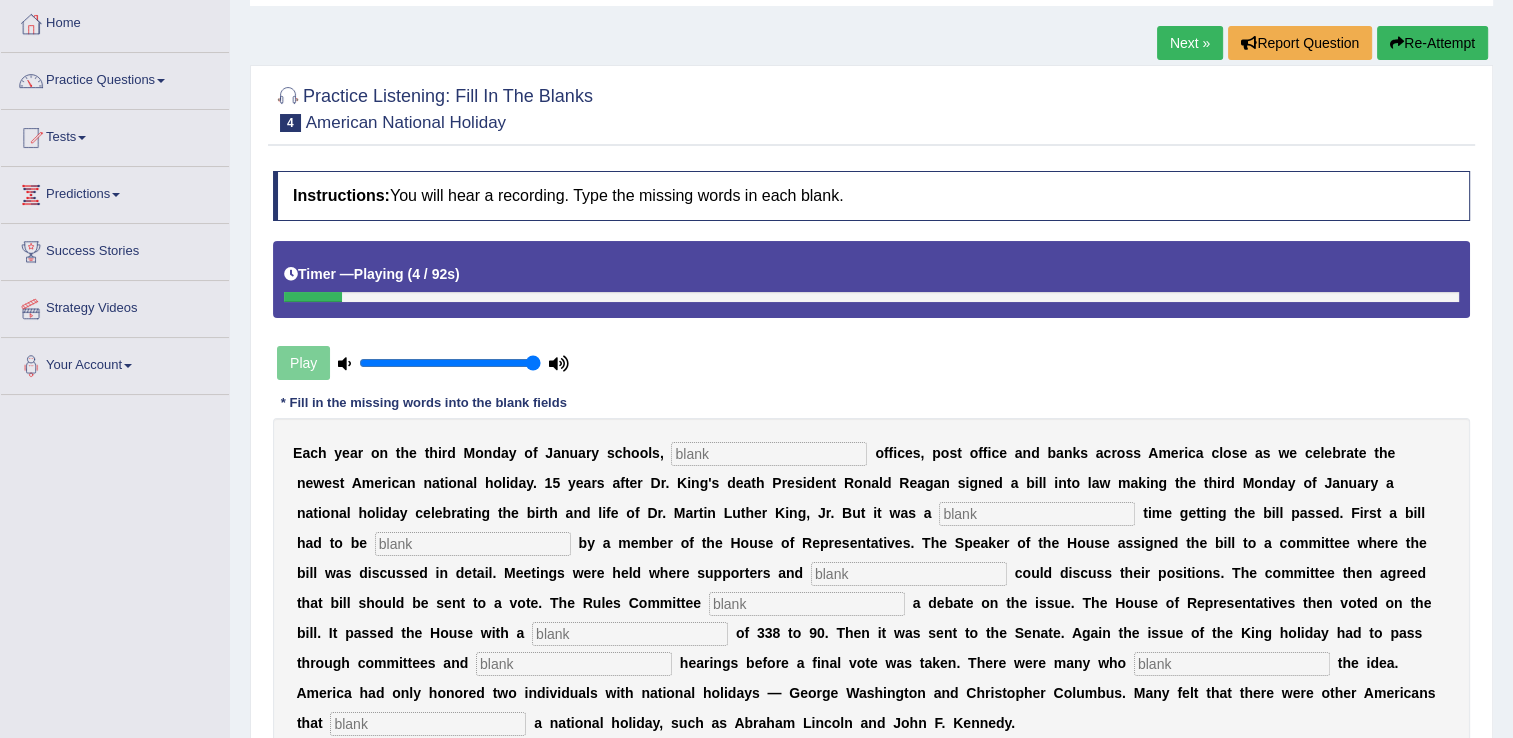 scroll, scrollTop: 120, scrollLeft: 0, axis: vertical 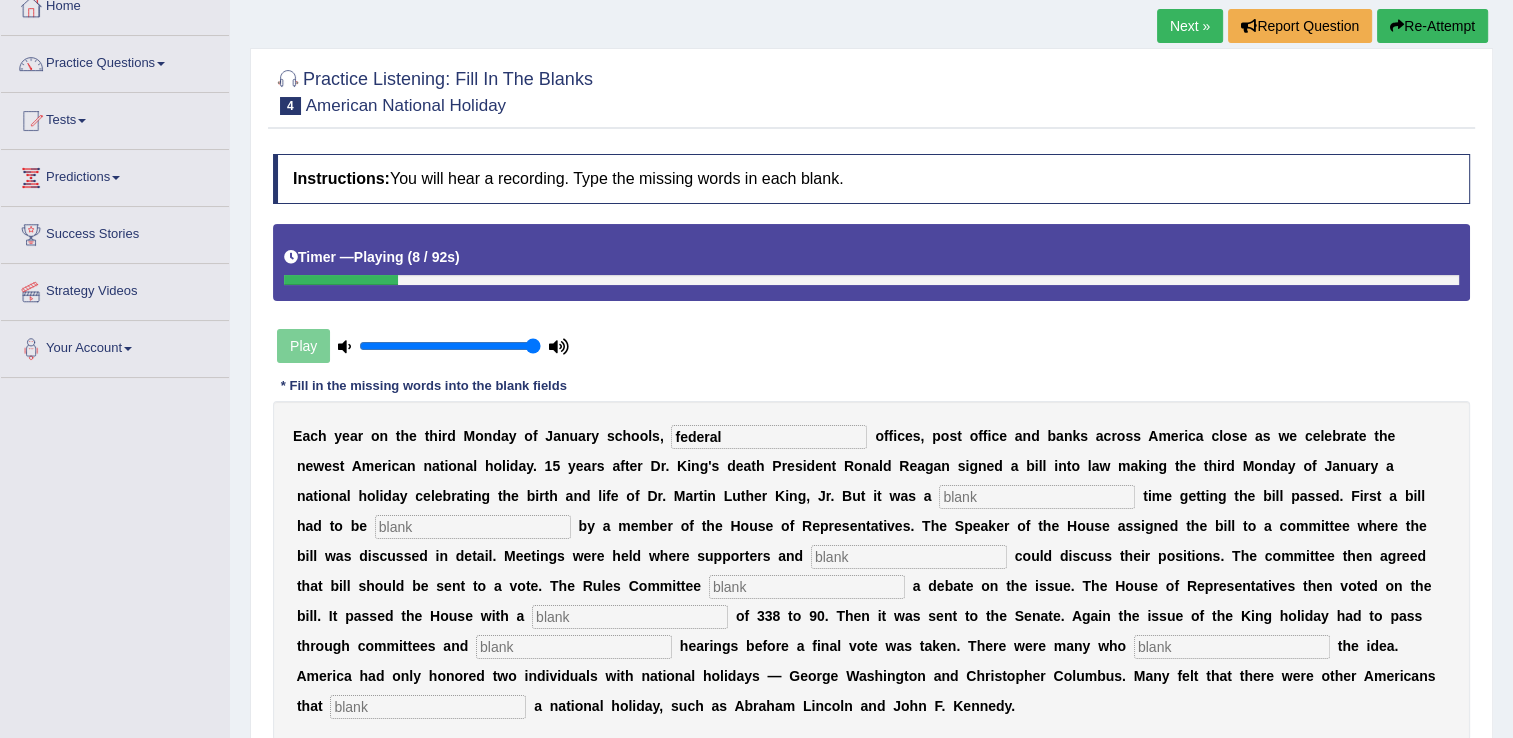 type on "federal" 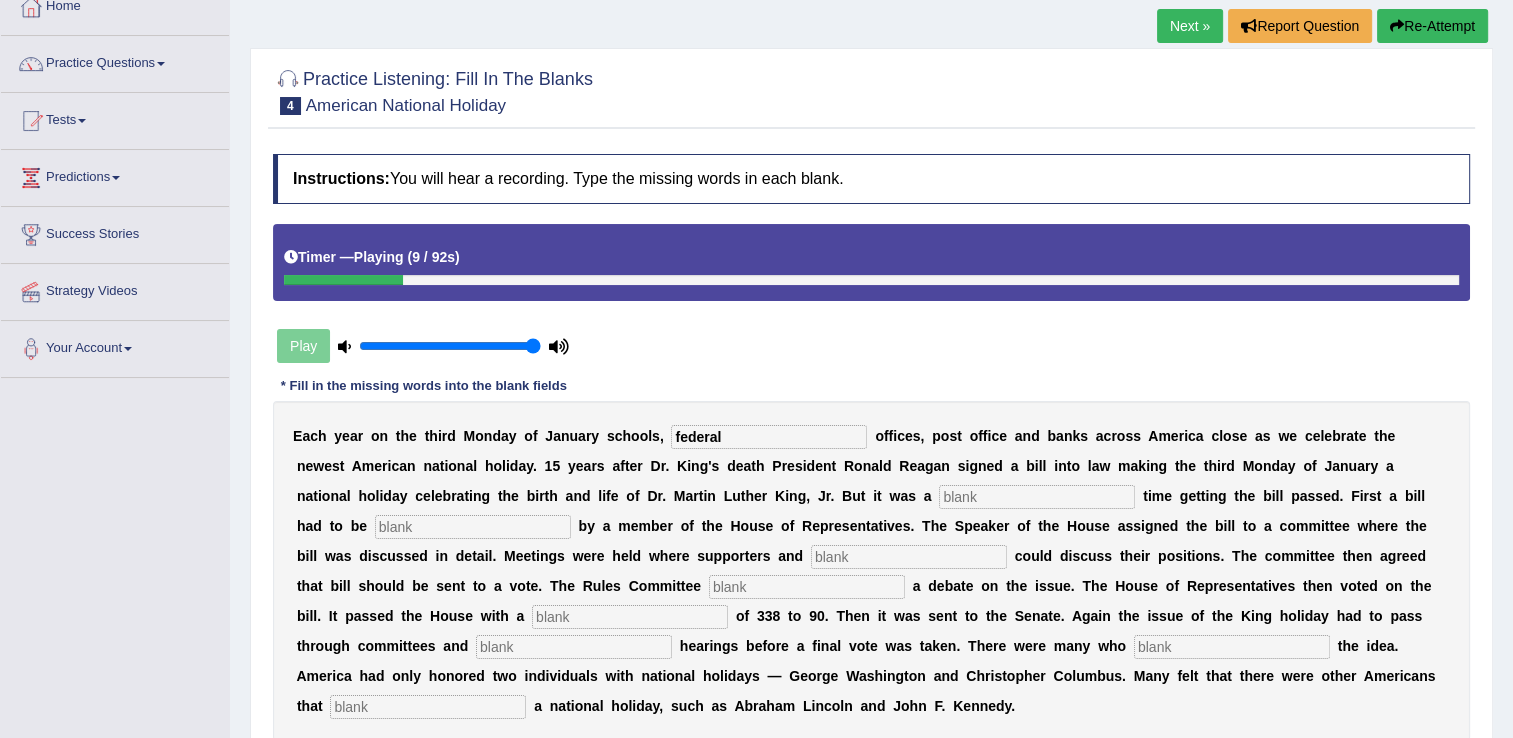 click at bounding box center (1037, 497) 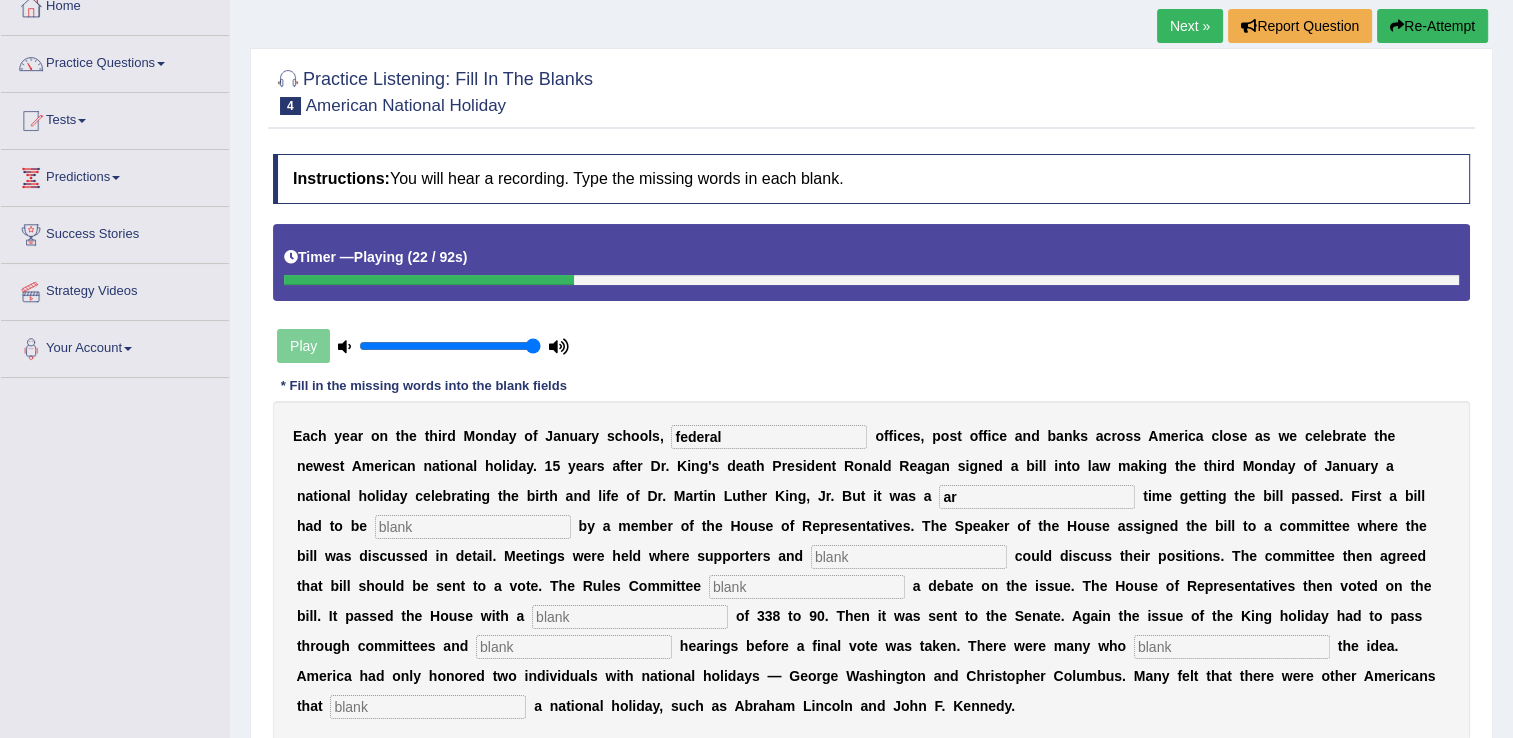 type on "a" 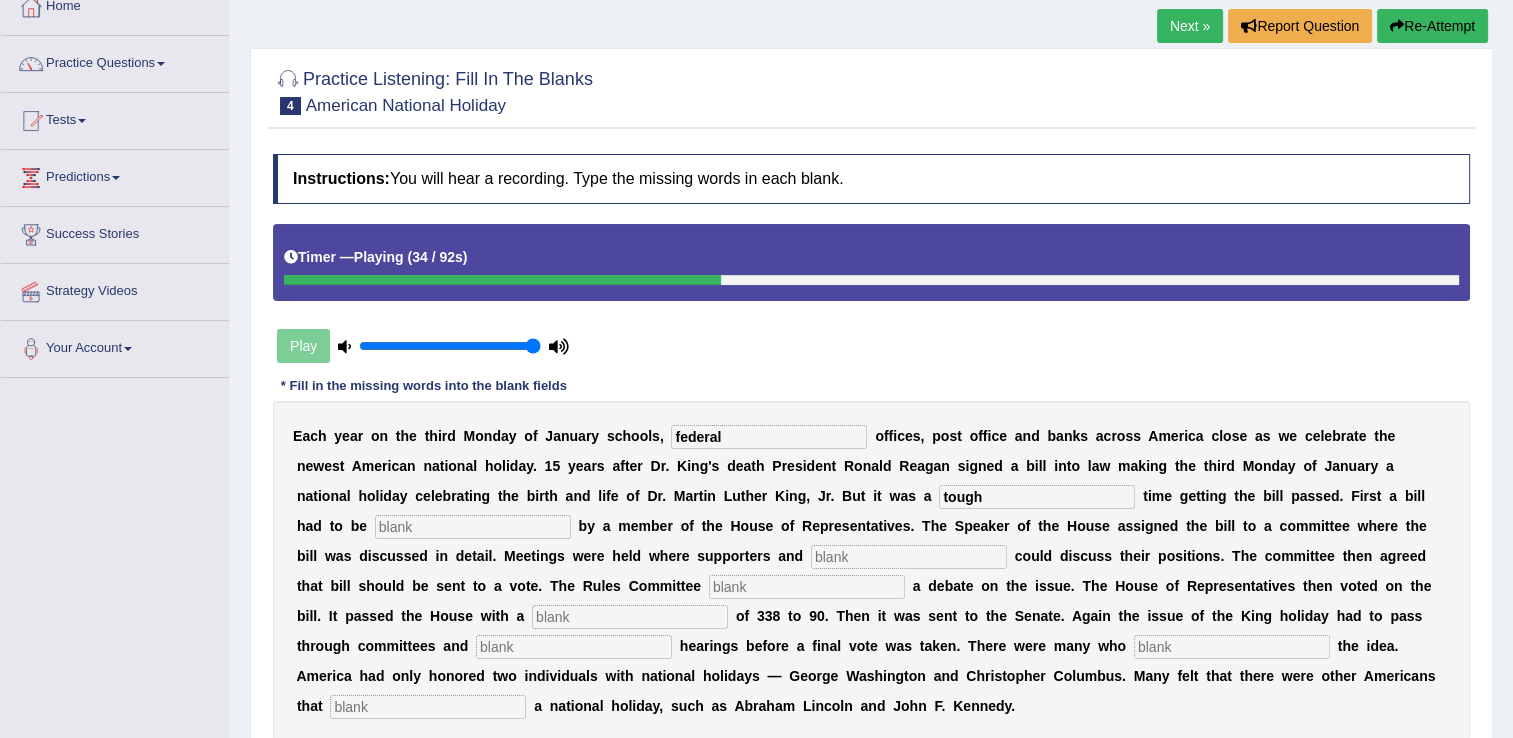 type on "tough" 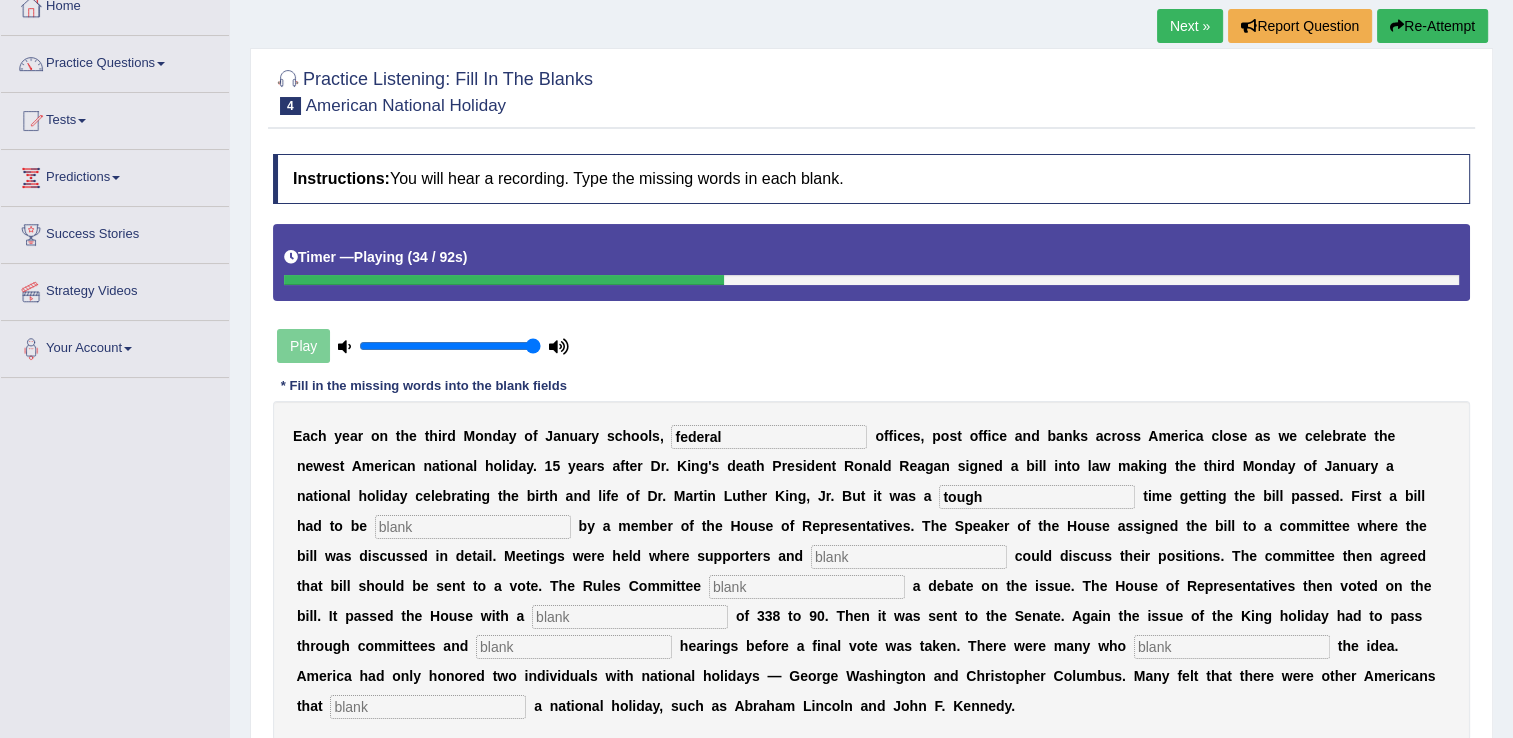 click at bounding box center (473, 527) 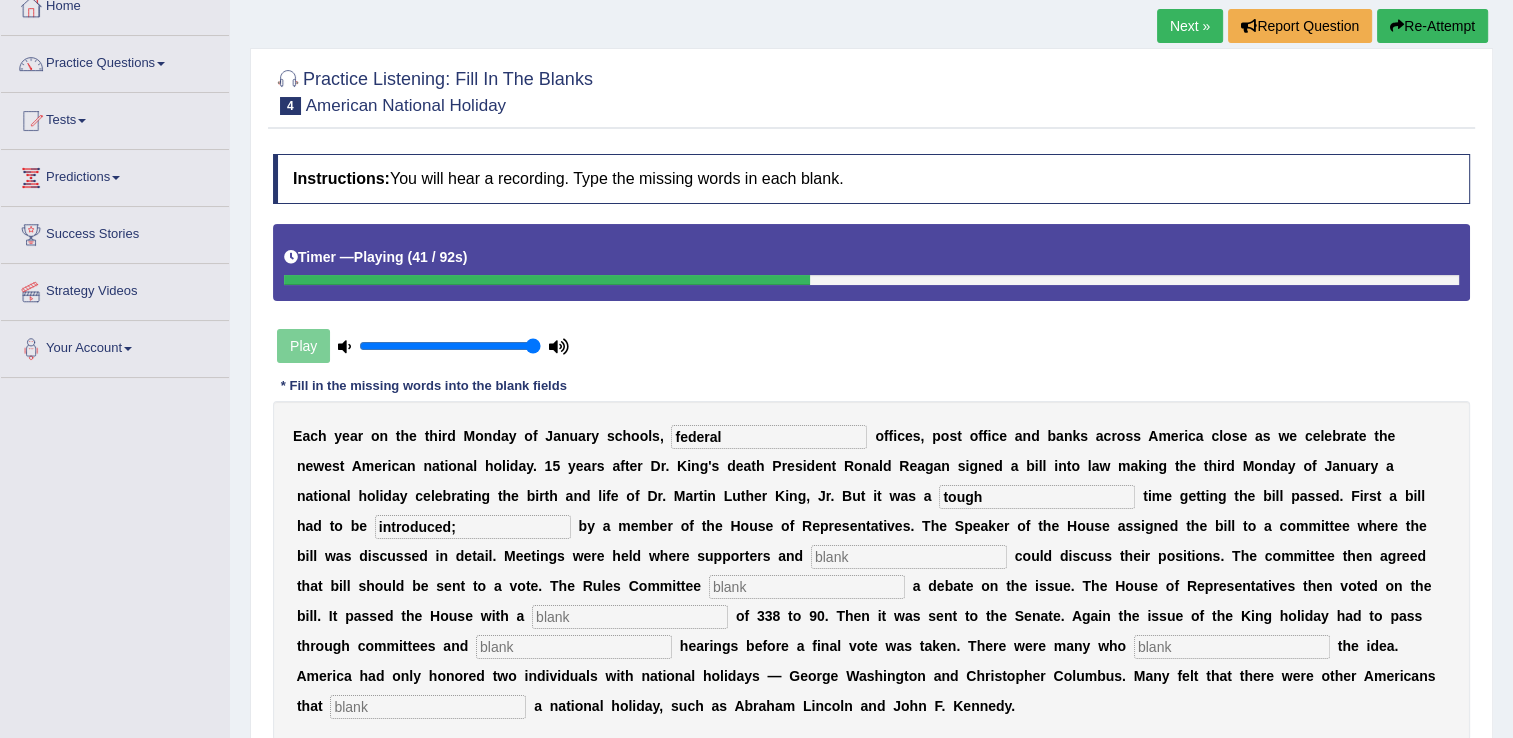 type on "introduced;" 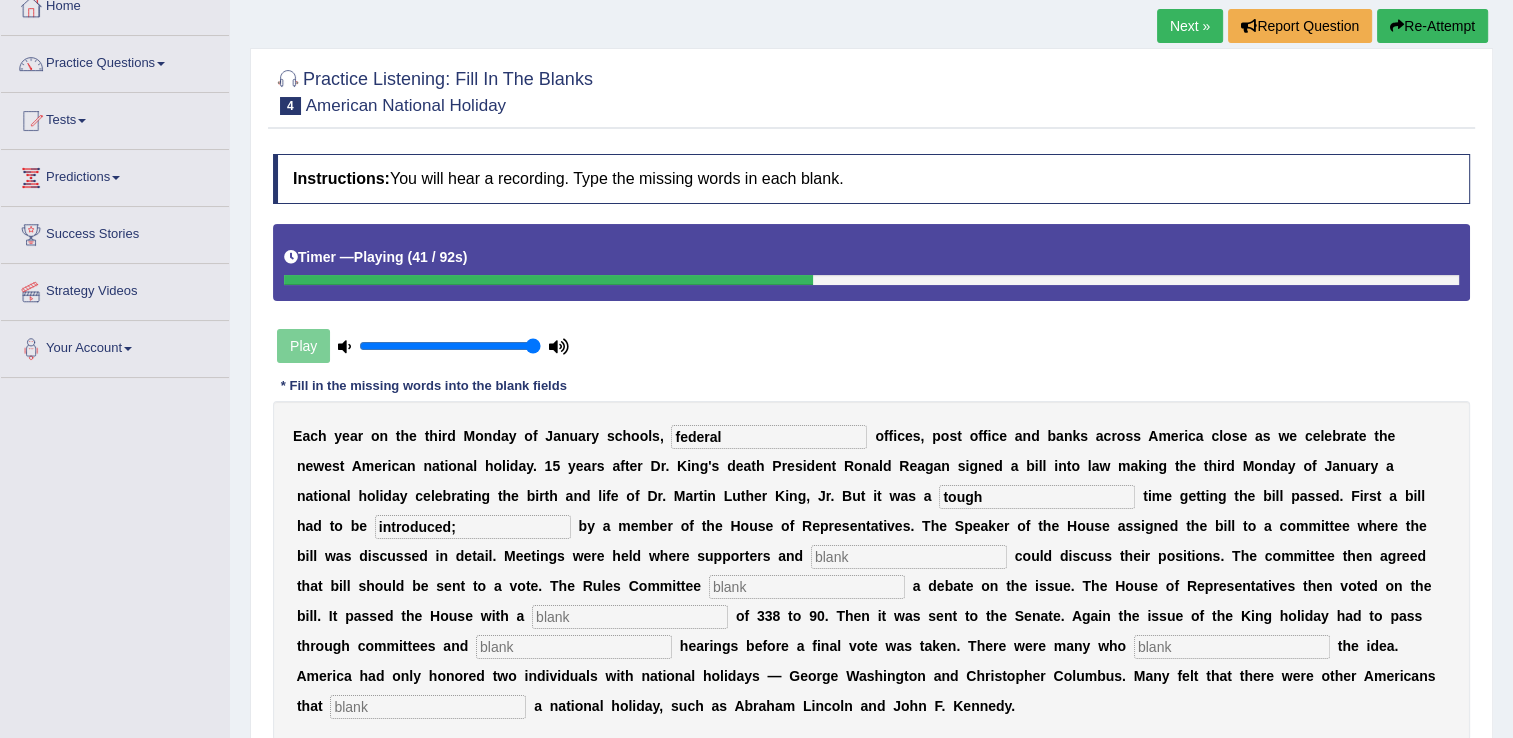 click at bounding box center (909, 557) 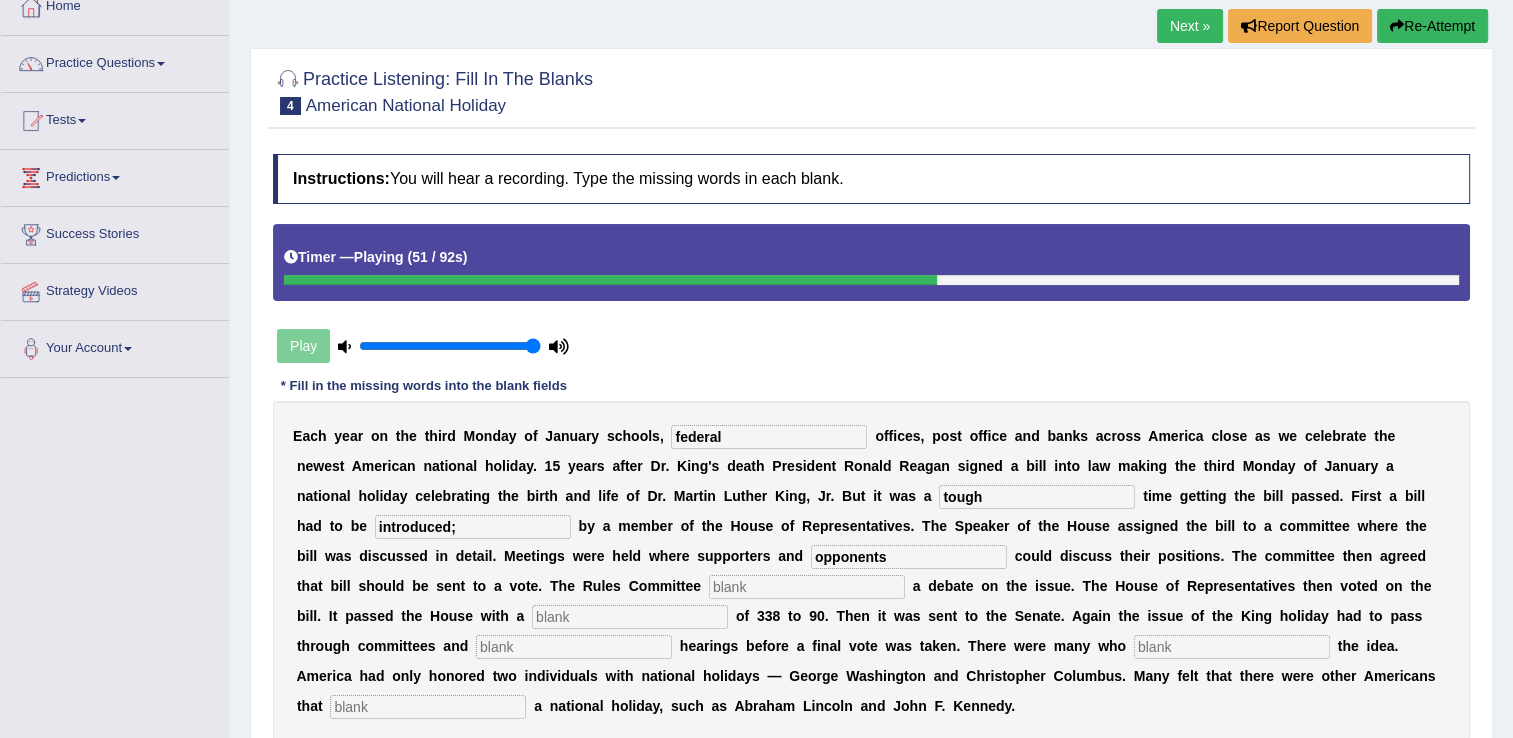 type on "opponents" 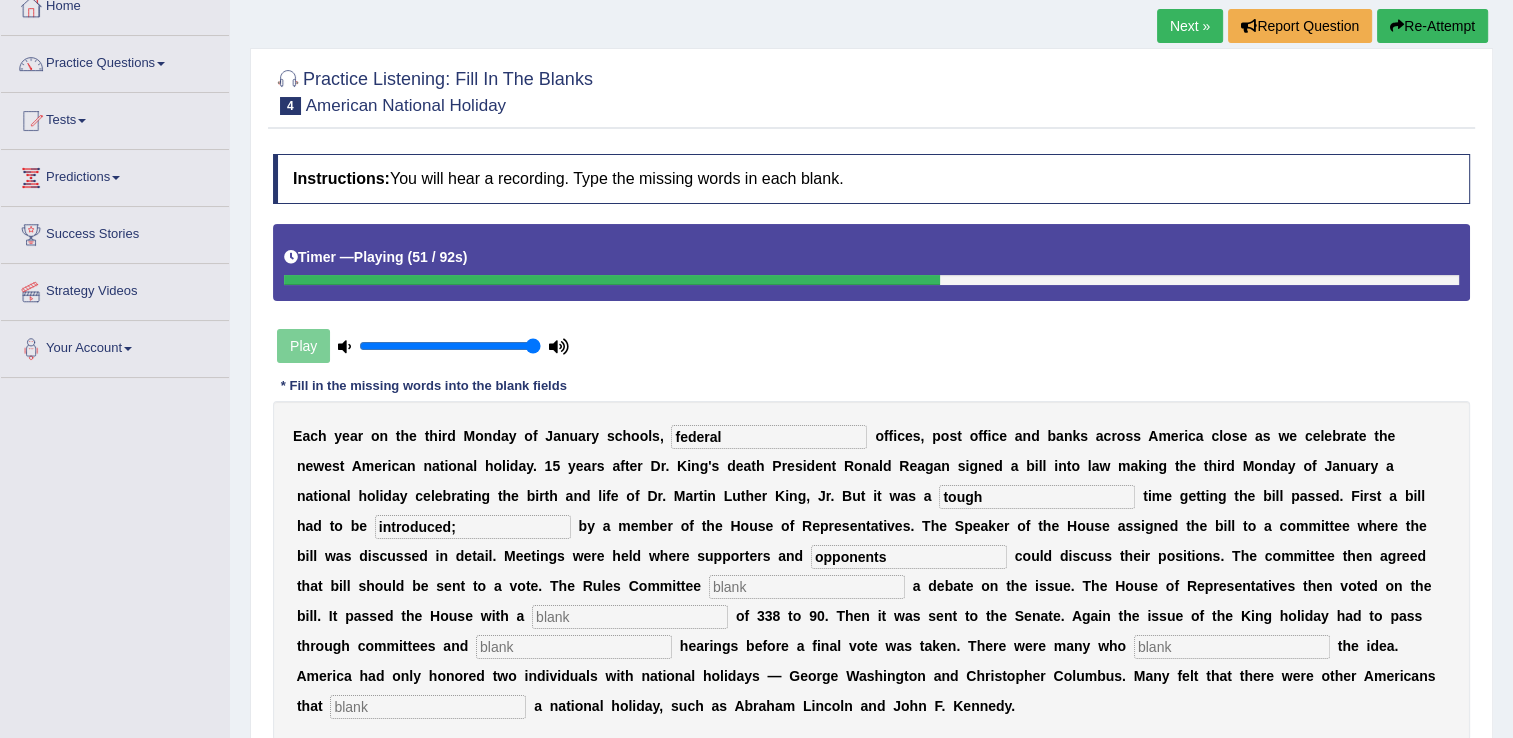 click at bounding box center (807, 587) 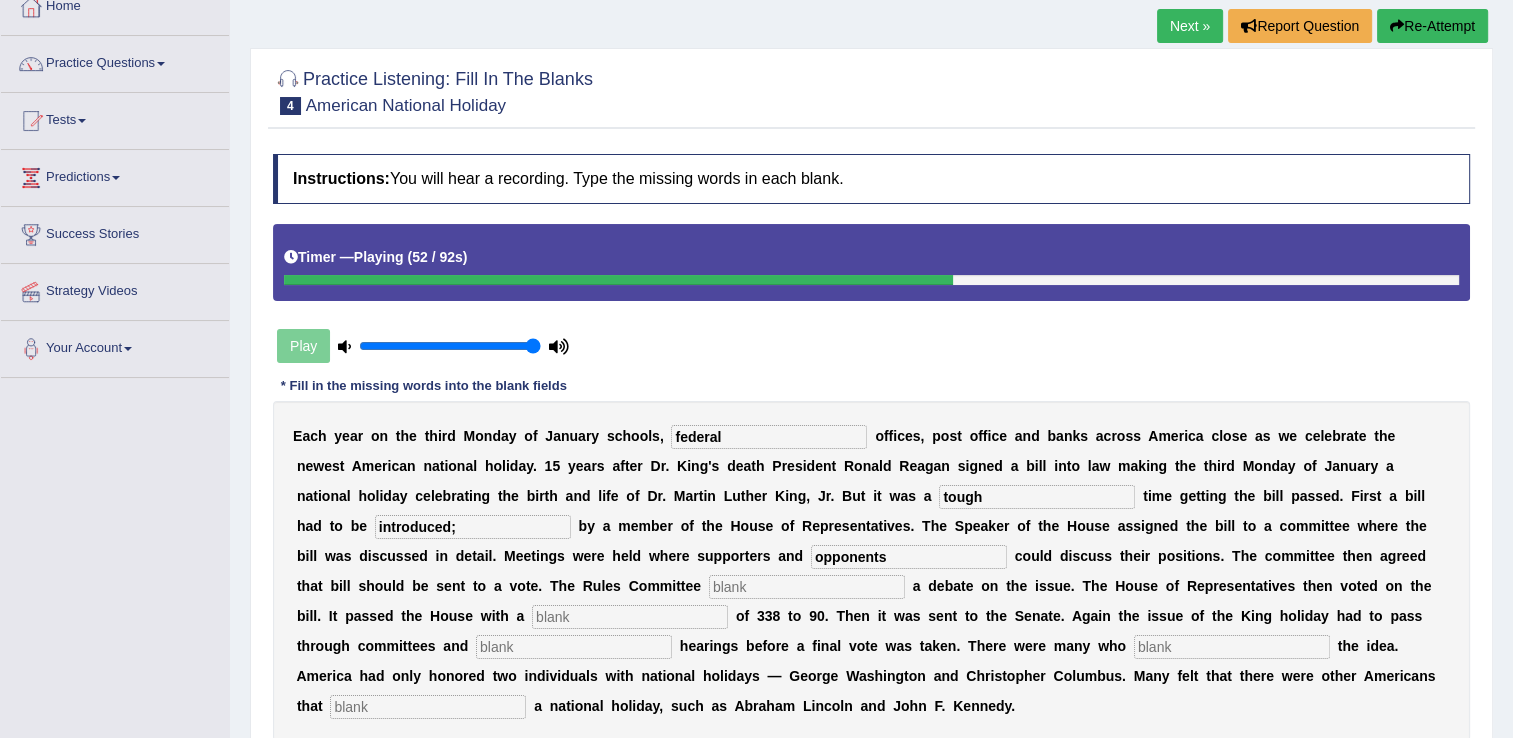 drag, startPoint x: 352, startPoint y: 583, endPoint x: 830, endPoint y: 606, distance: 478.55304 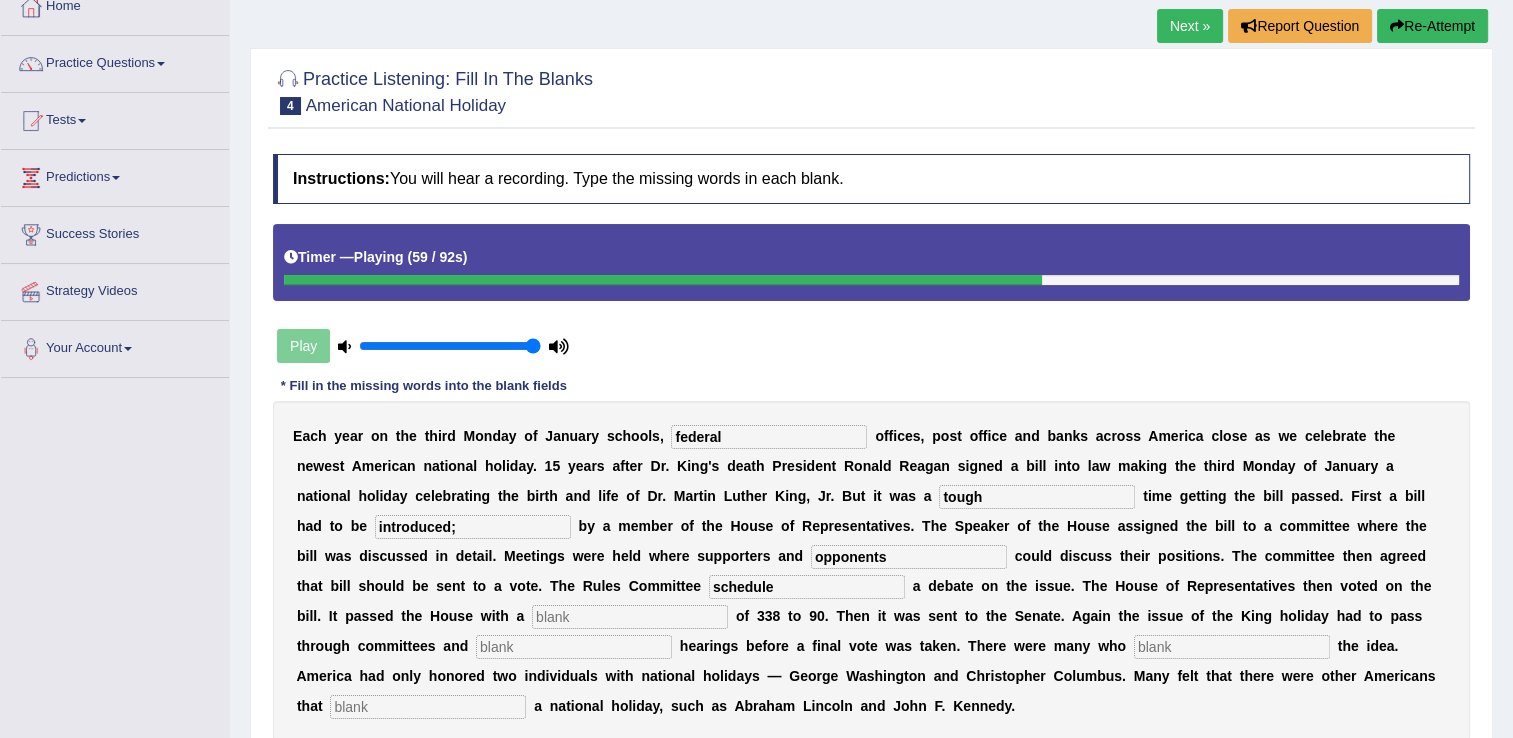 type on "schedule" 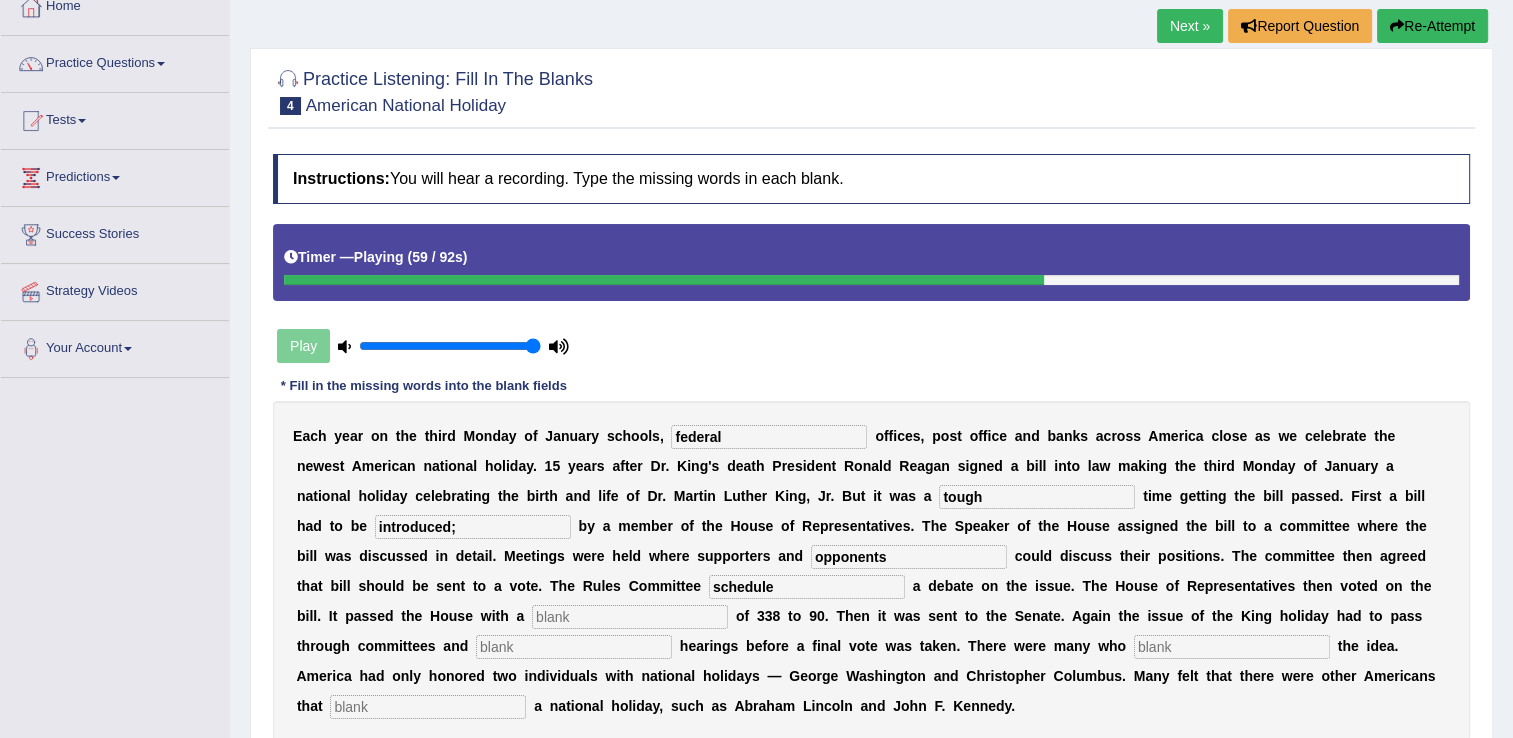 click at bounding box center (630, 617) 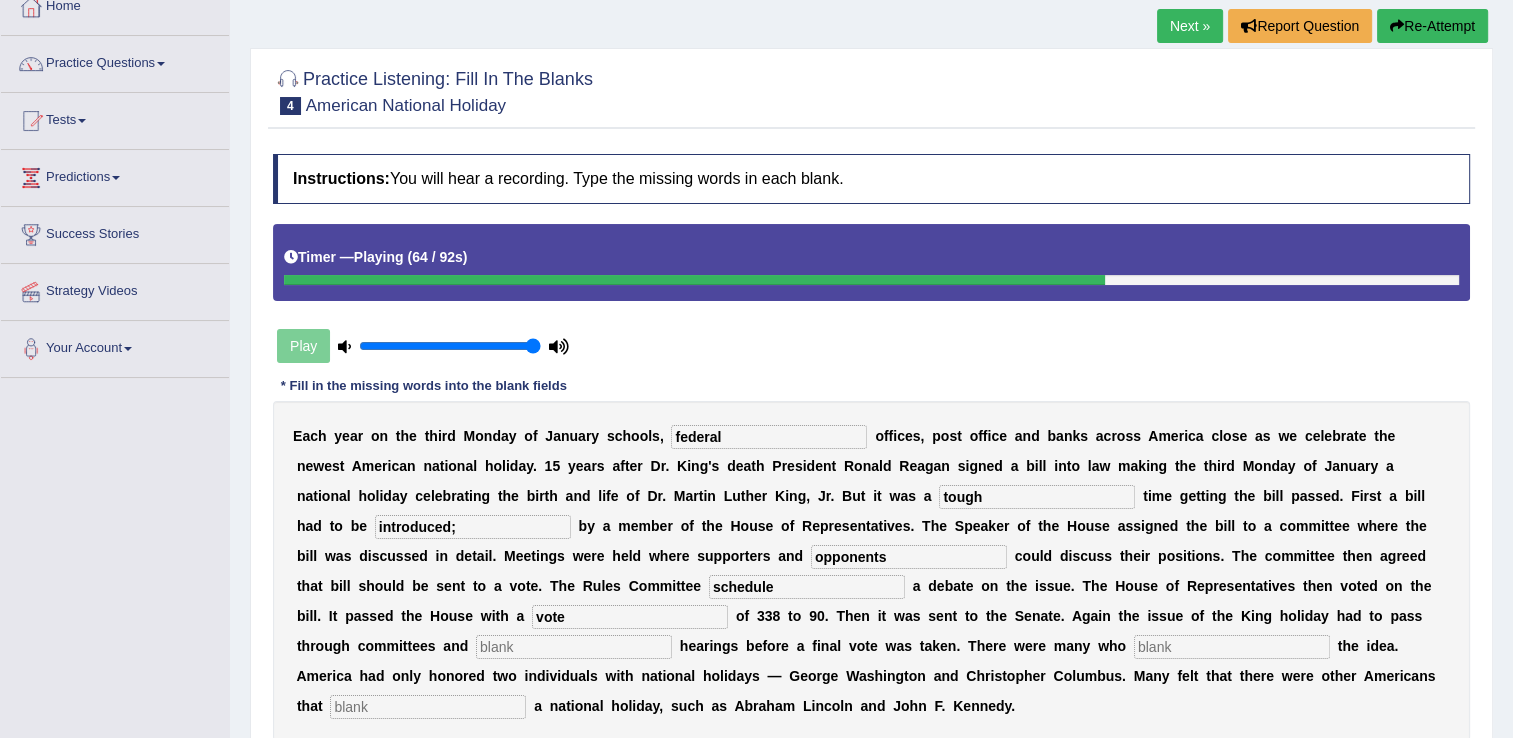 type on "vote" 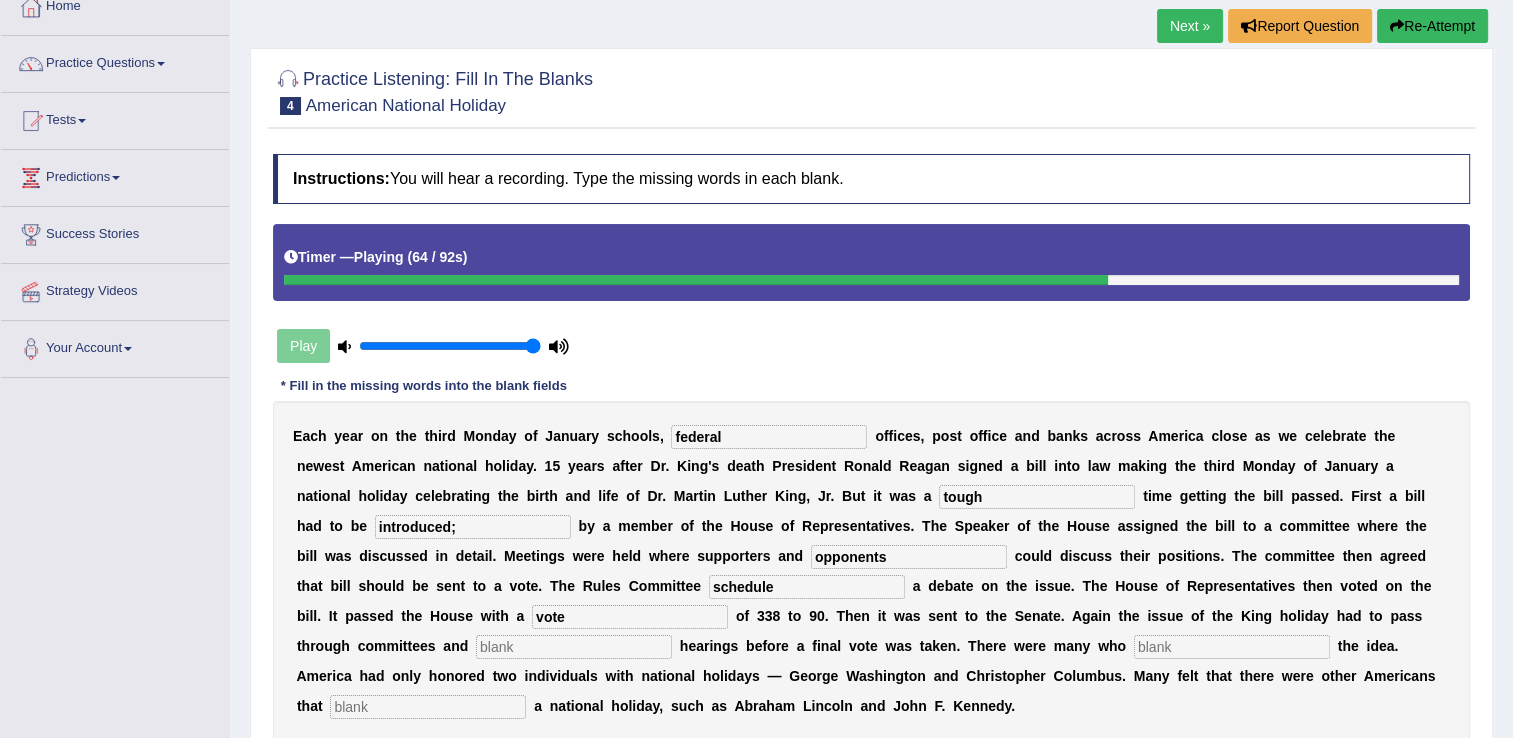 click at bounding box center (574, 647) 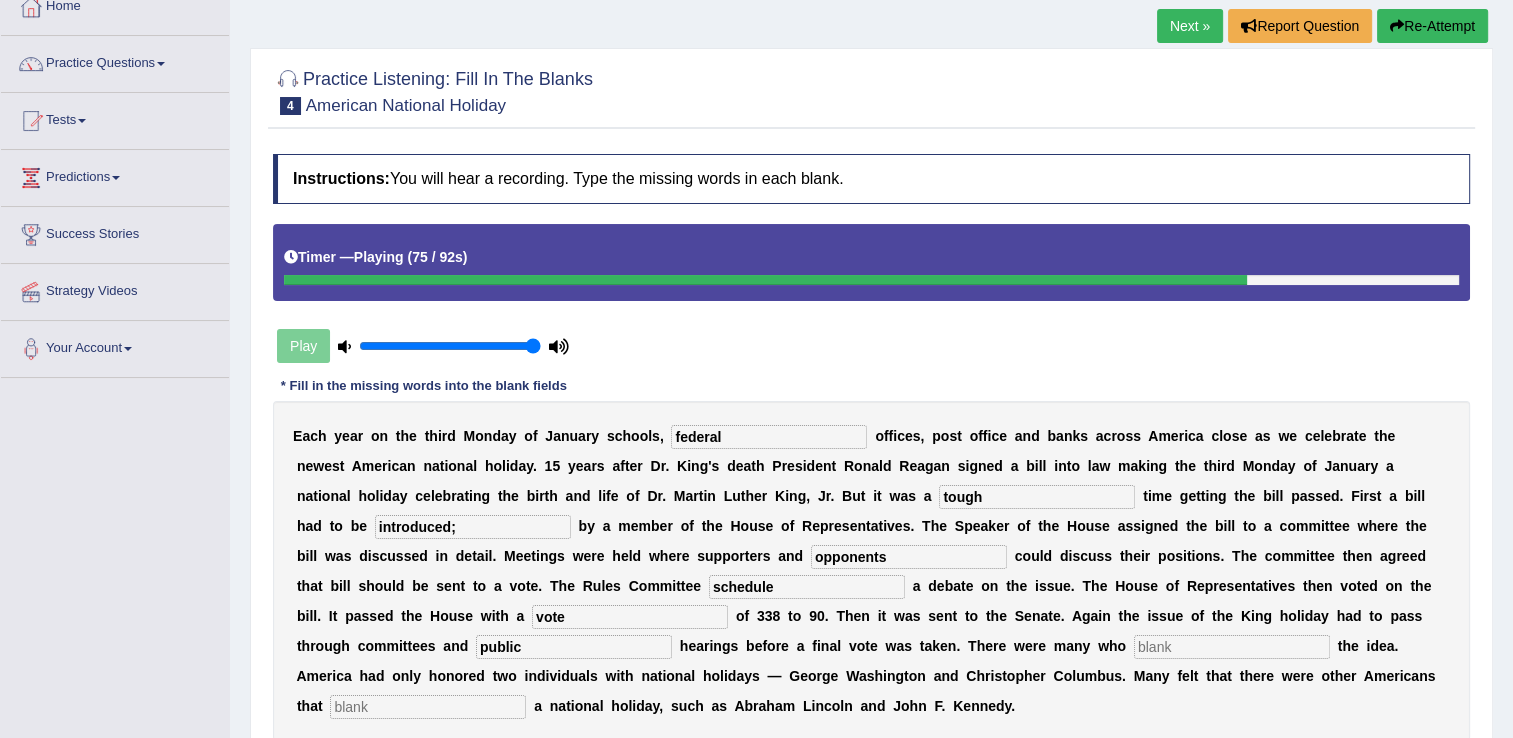 type on "public" 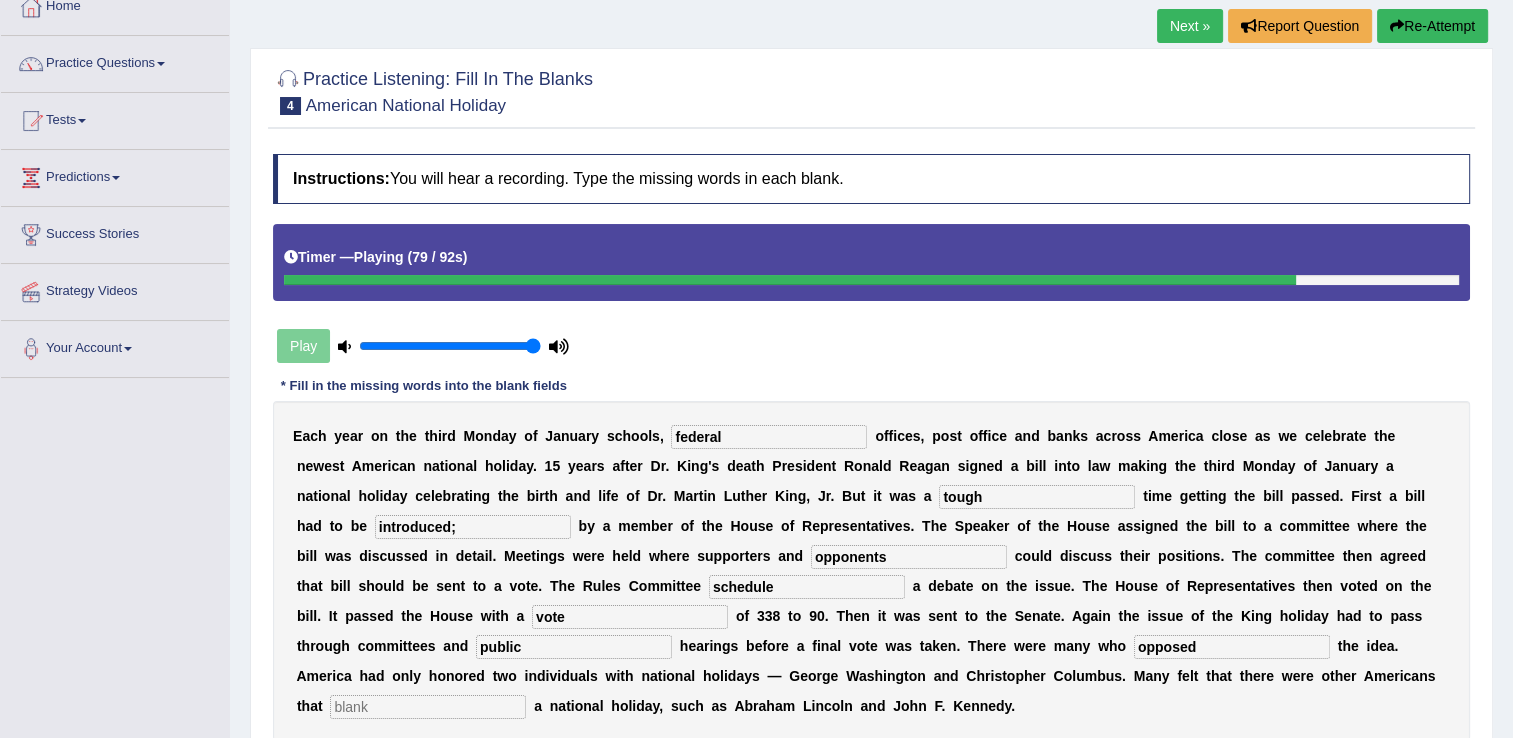 type on "opposed" 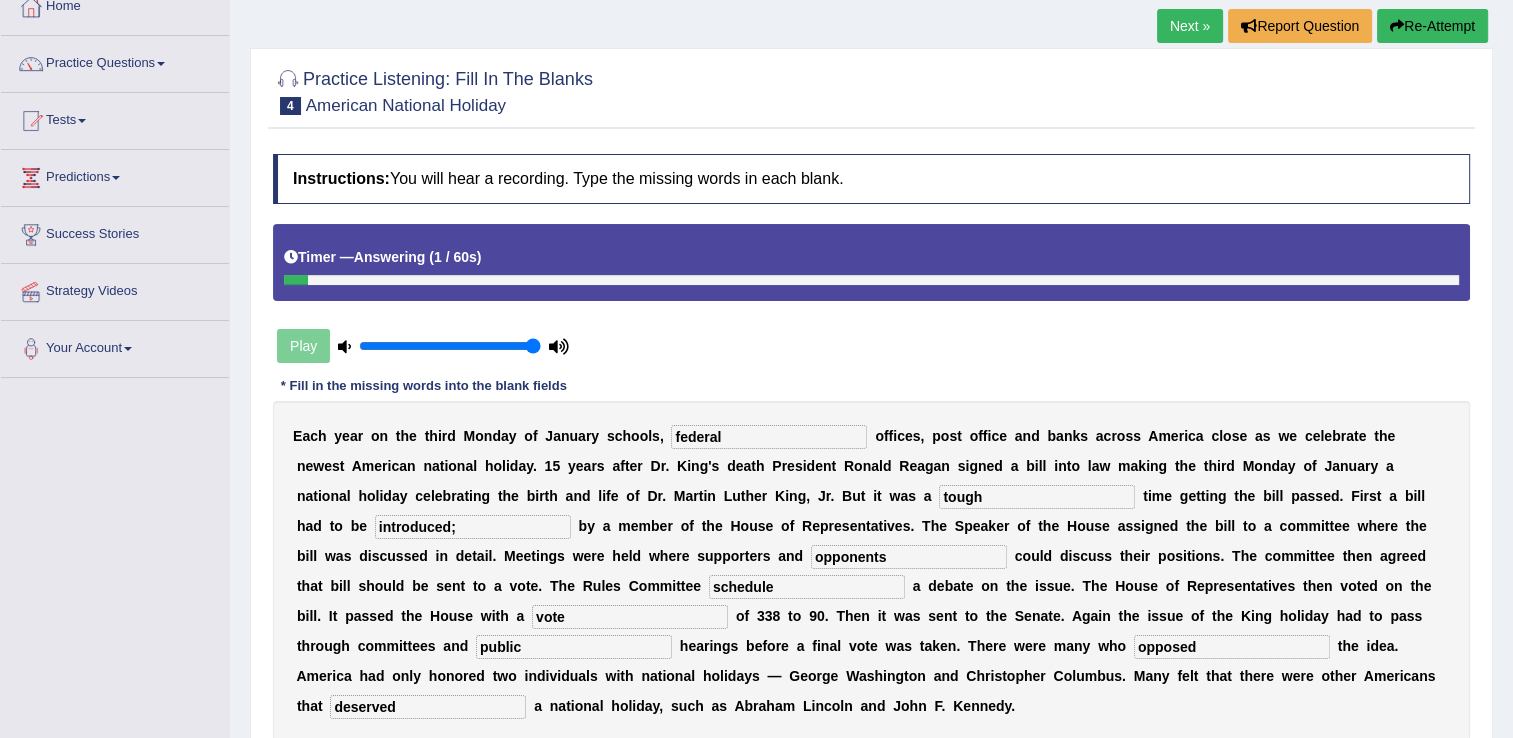 type on "deserved" 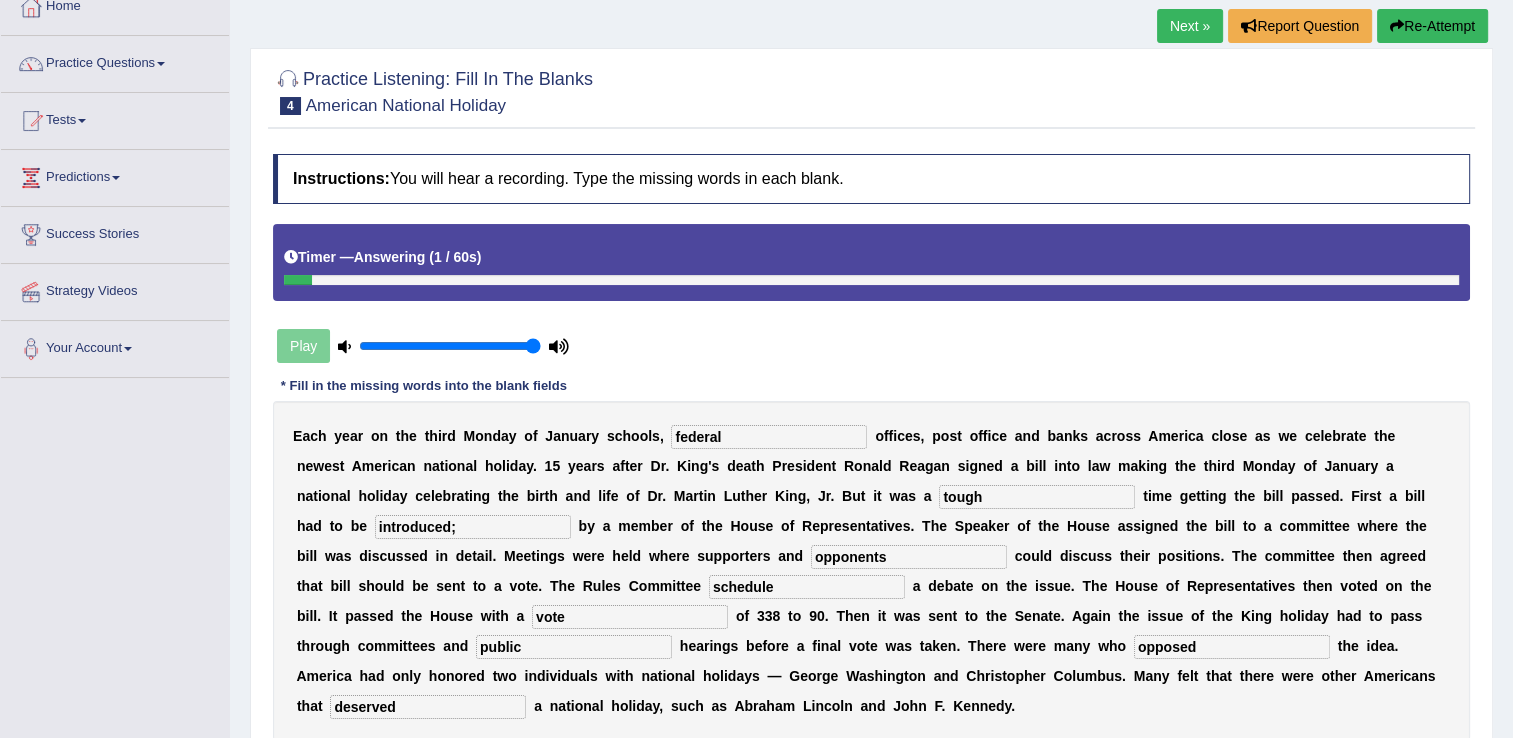 click on "introduced;" at bounding box center [473, 527] 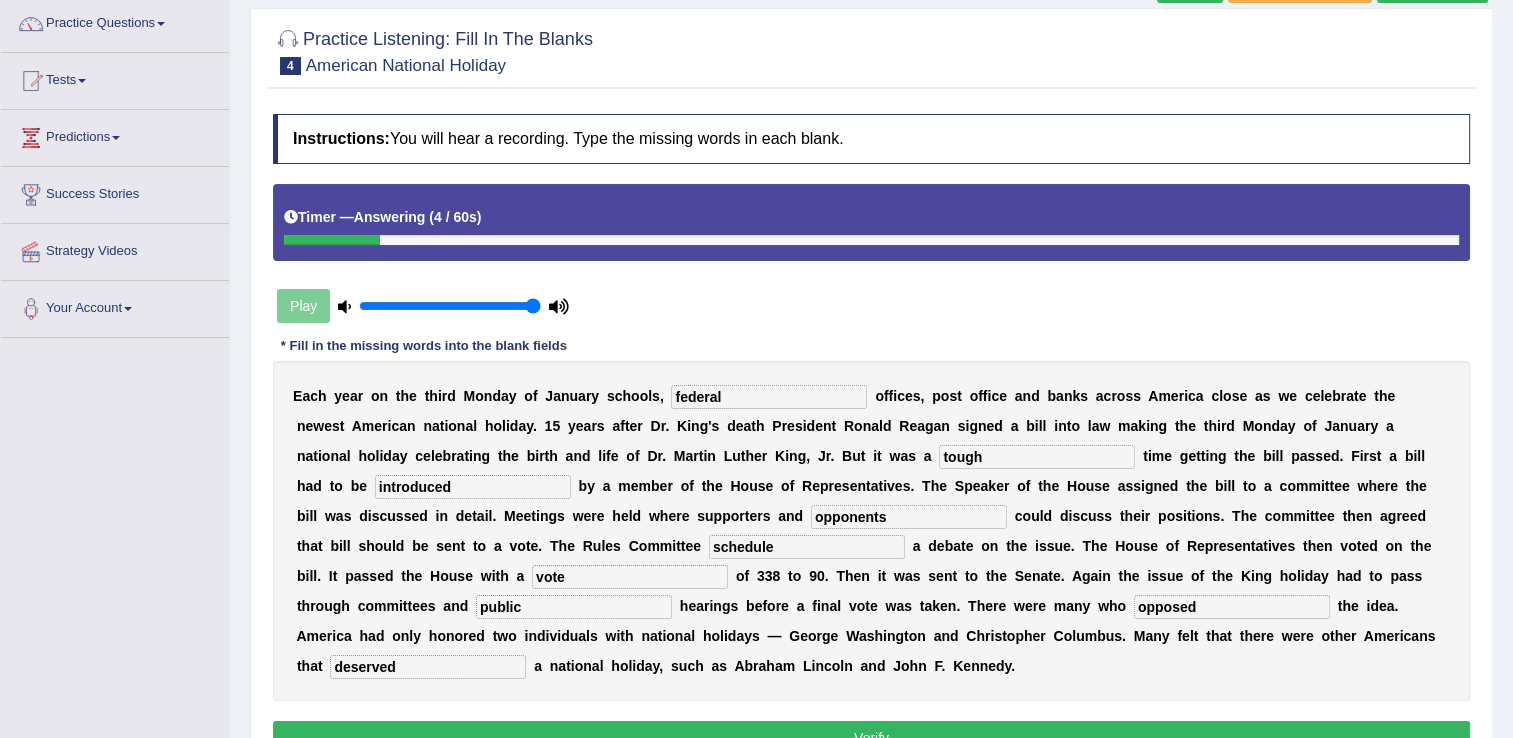 scroll, scrollTop: 200, scrollLeft: 0, axis: vertical 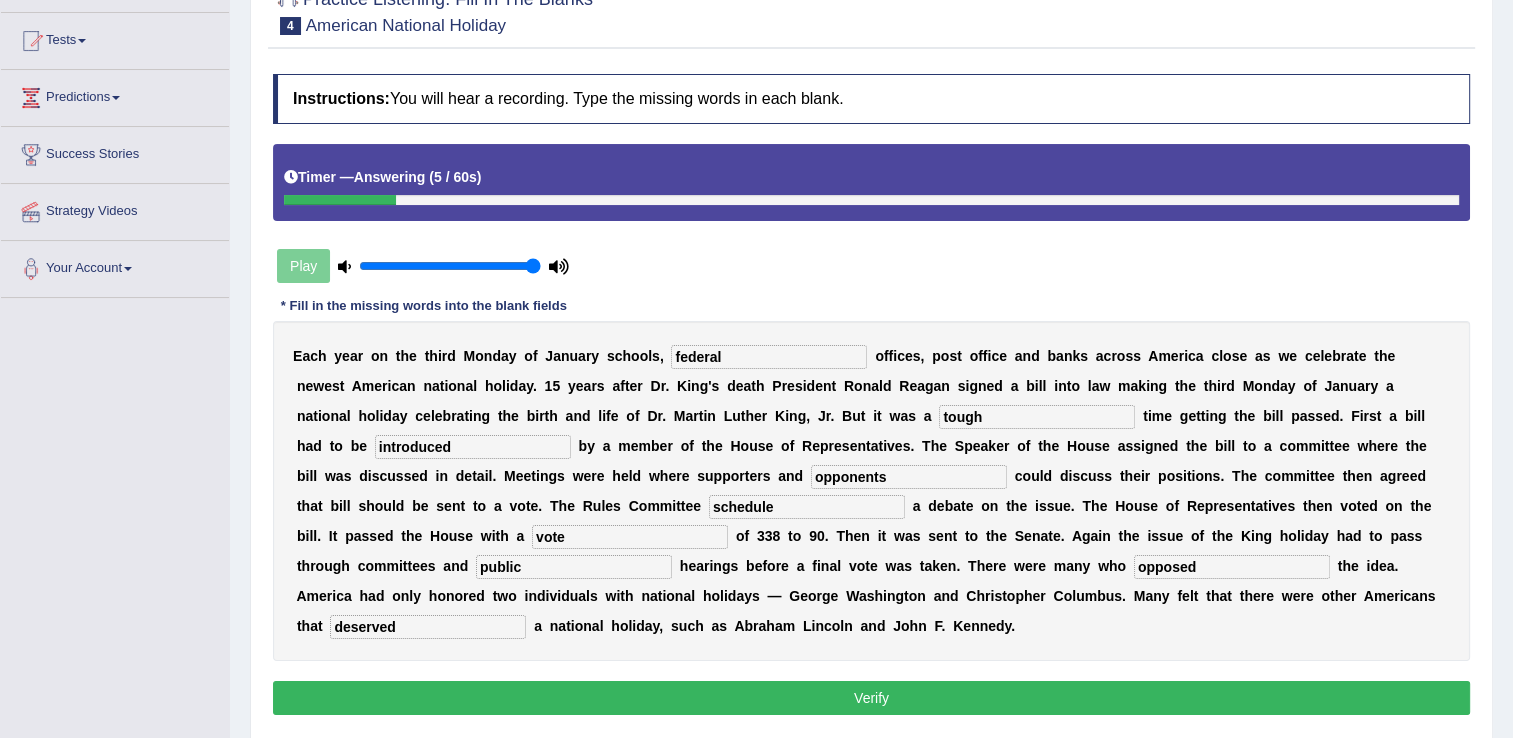 type on "introduced" 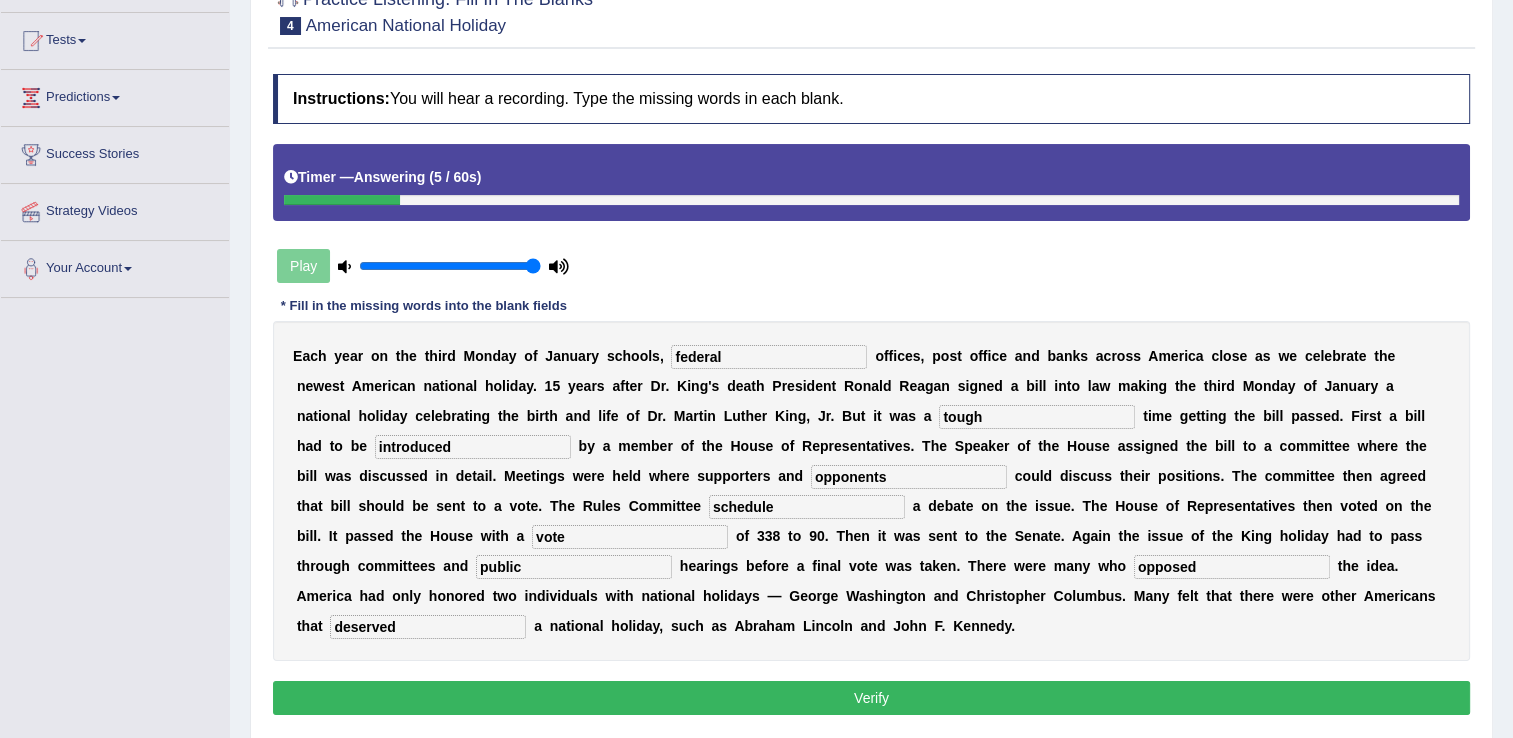 click on "Verify" at bounding box center (871, 698) 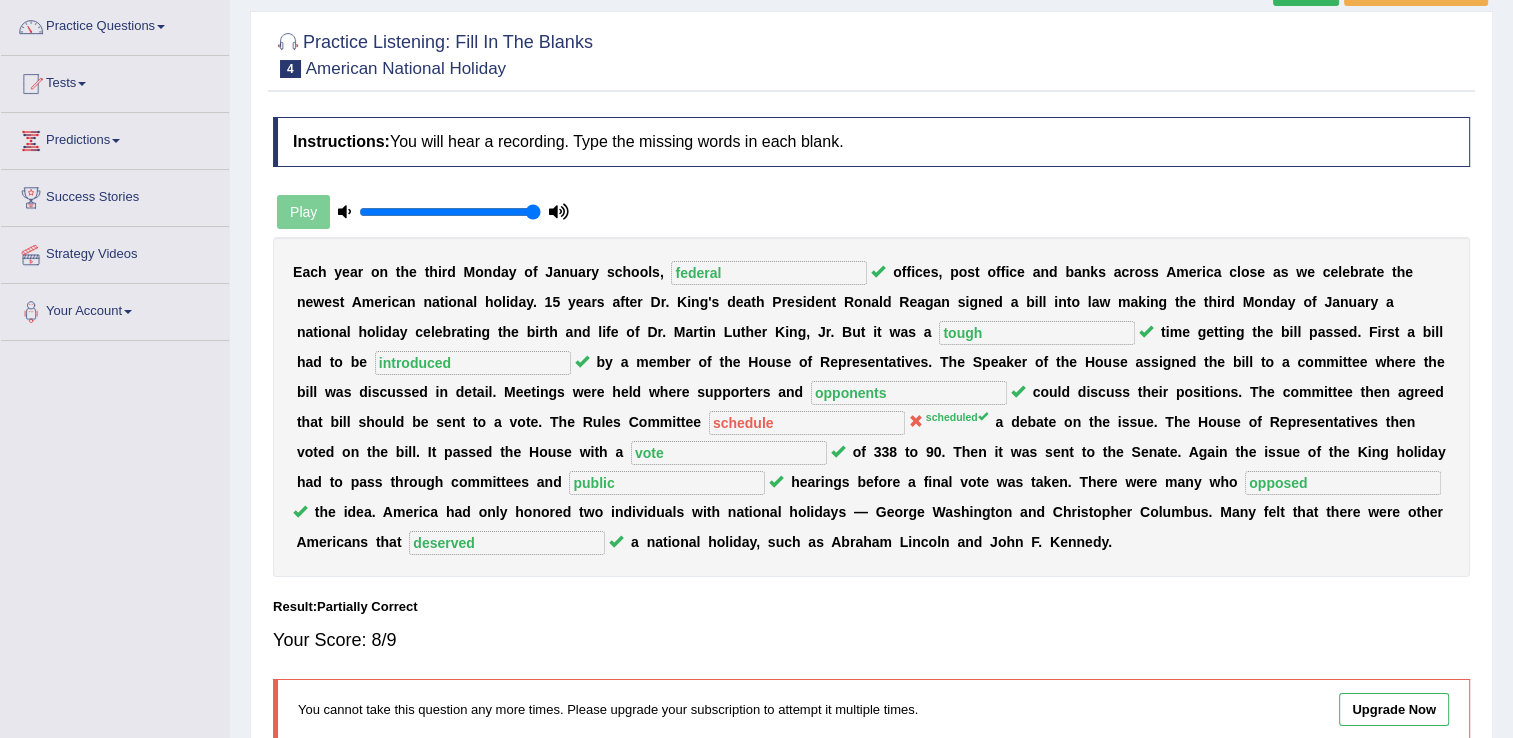 scroll, scrollTop: 0, scrollLeft: 0, axis: both 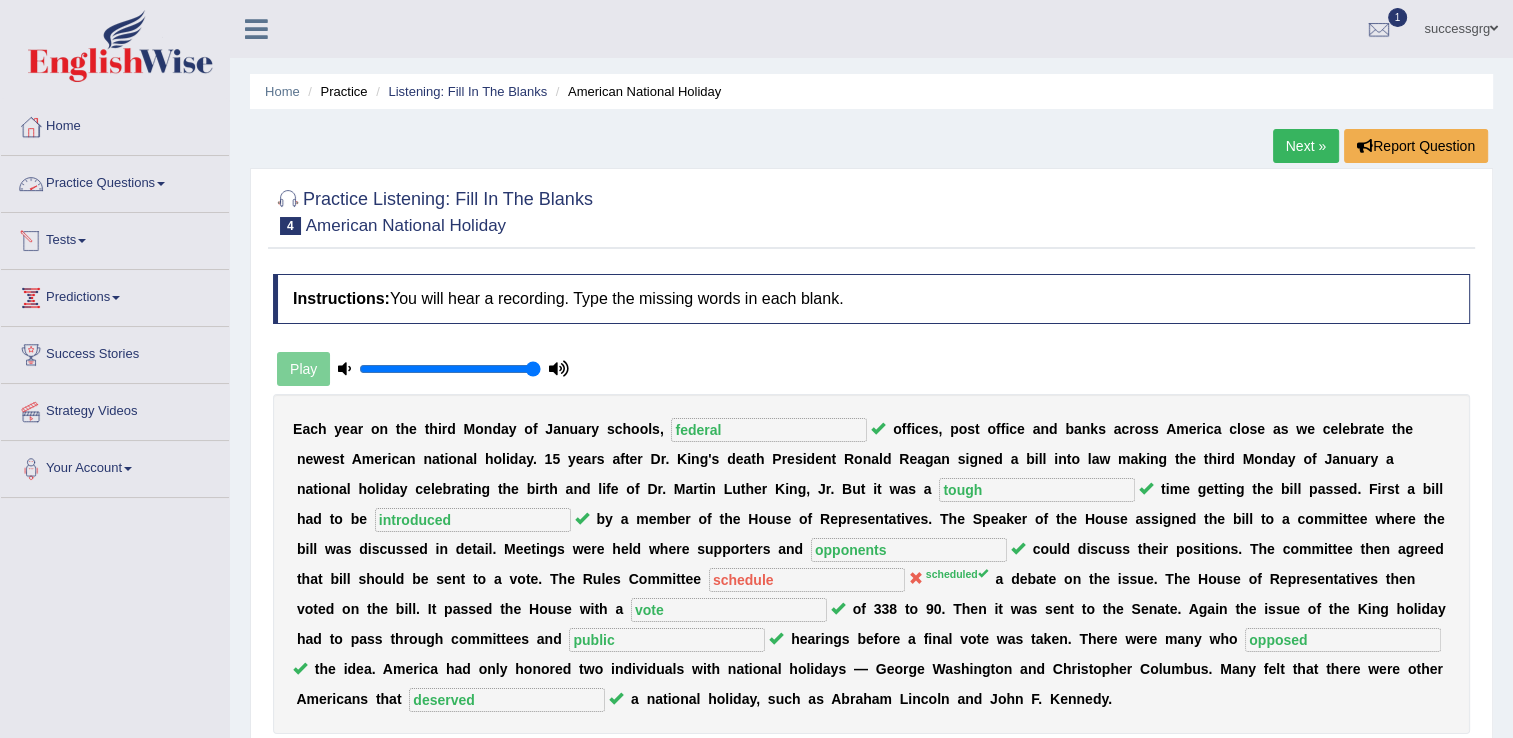 click on "Practice Questions" at bounding box center [115, 181] 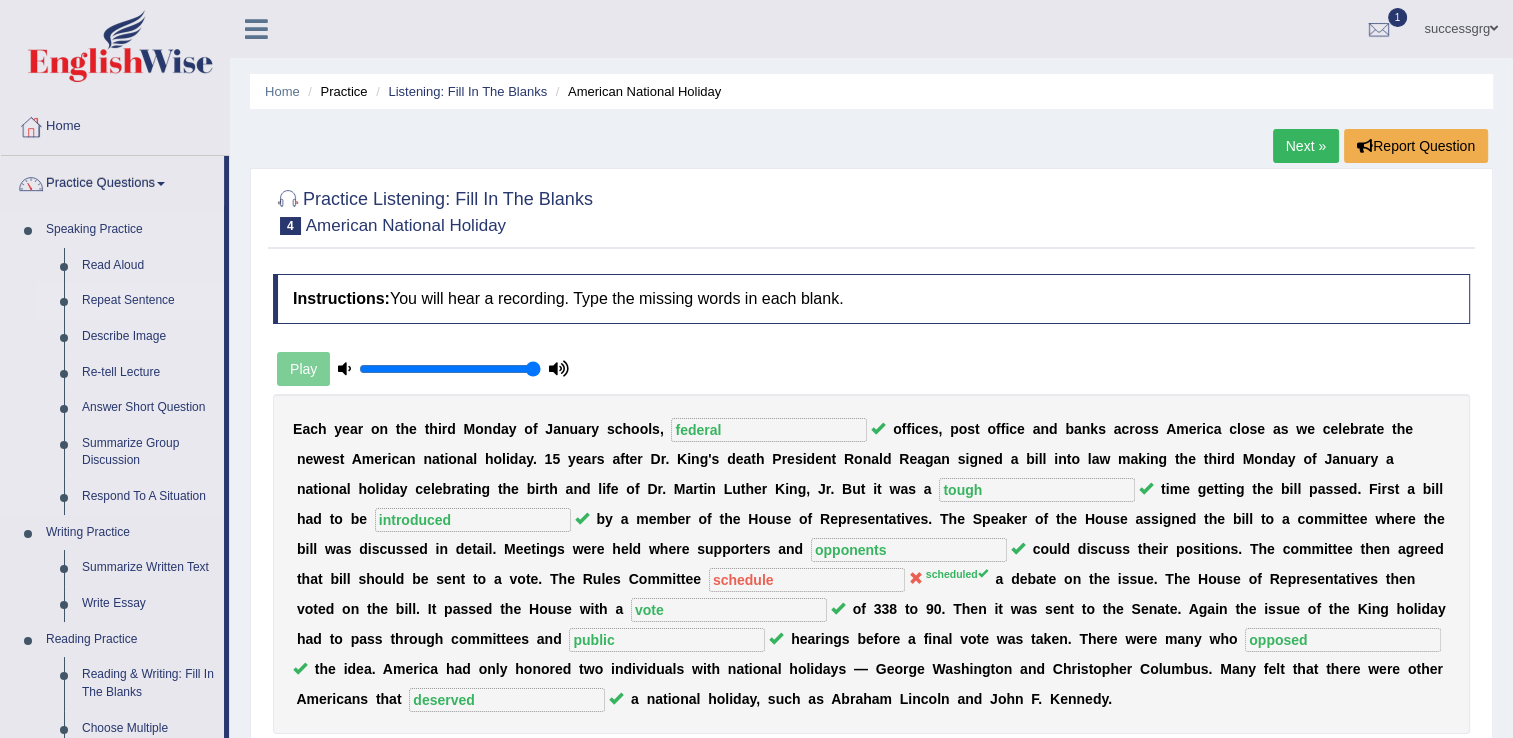 click on "Repeat Sentence" at bounding box center [148, 301] 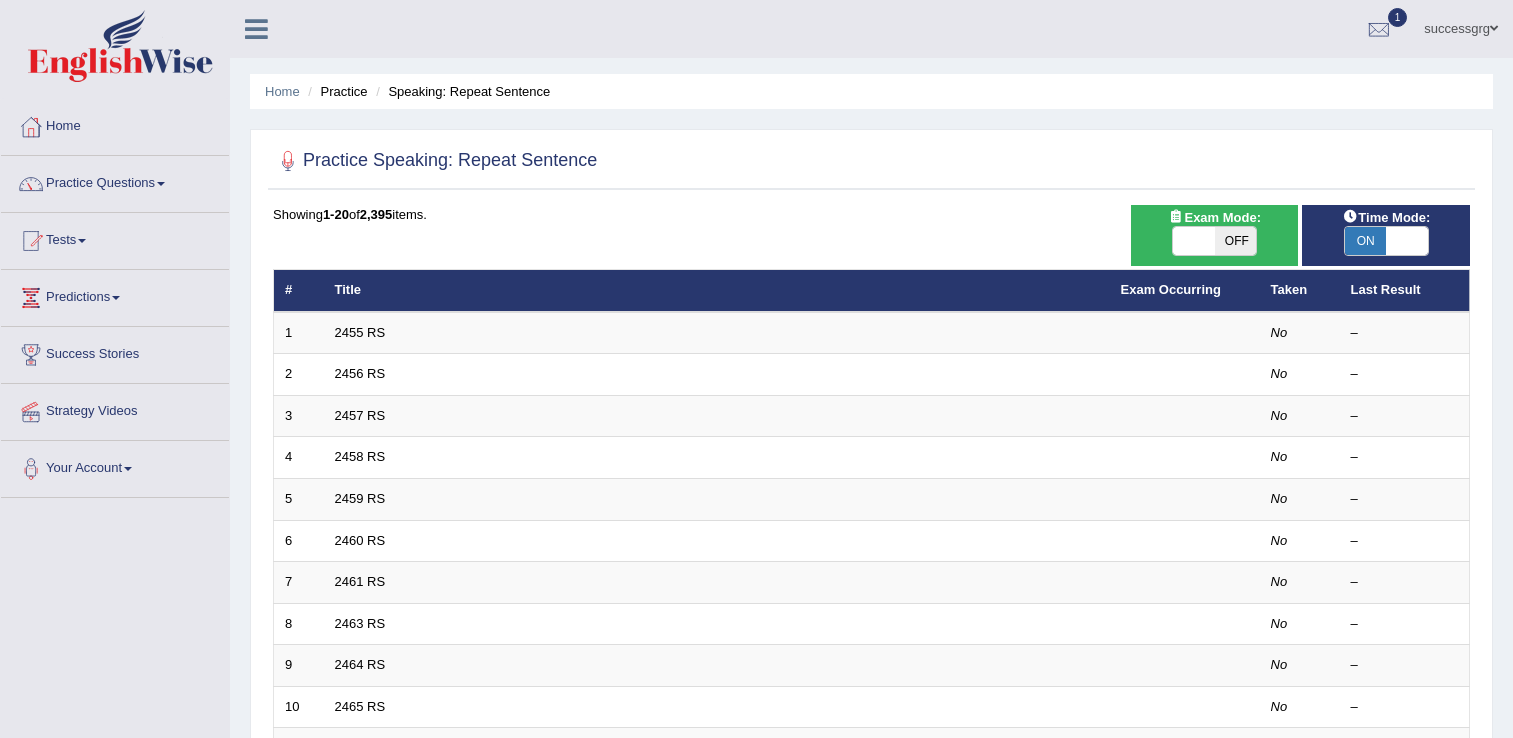 scroll, scrollTop: 0, scrollLeft: 0, axis: both 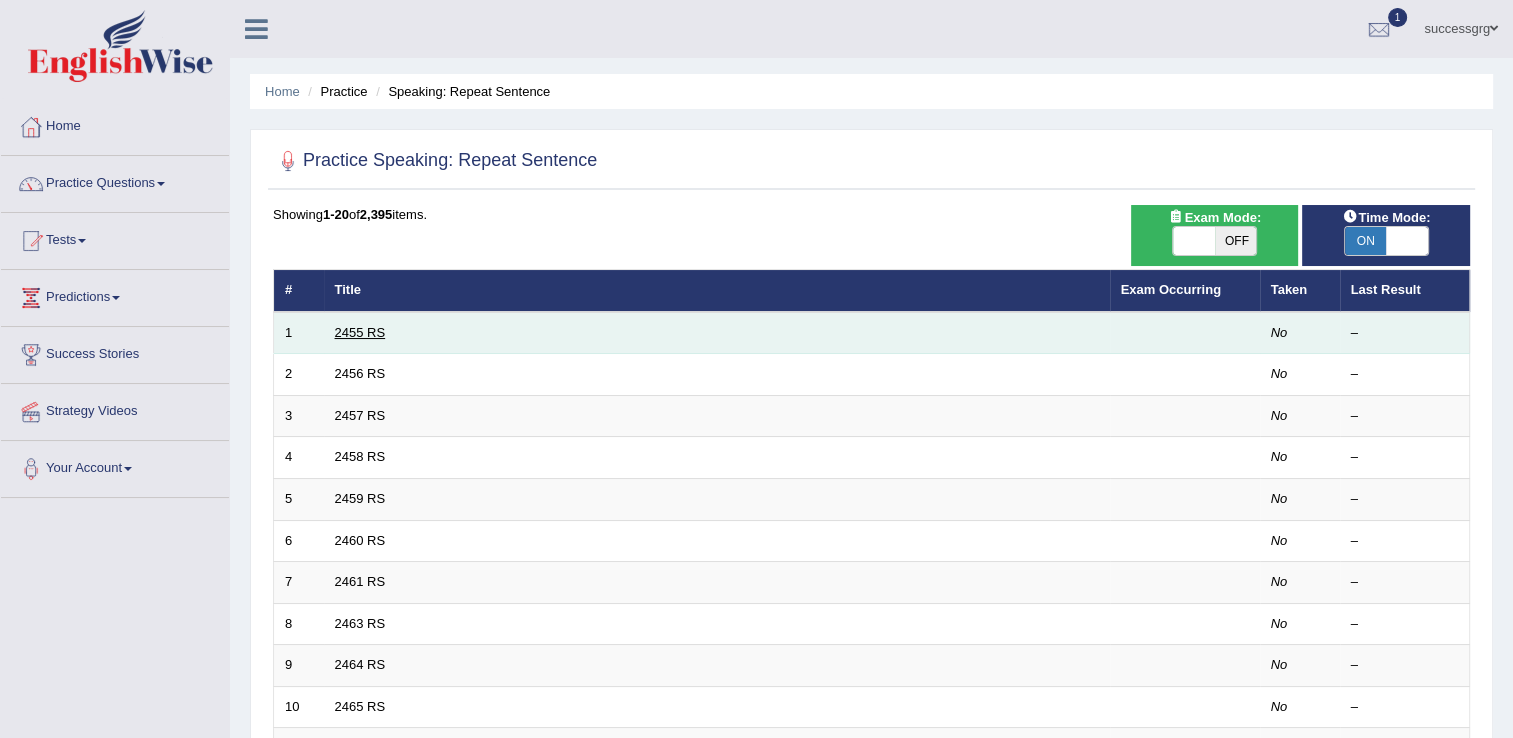 click on "2455 RS" at bounding box center [360, 332] 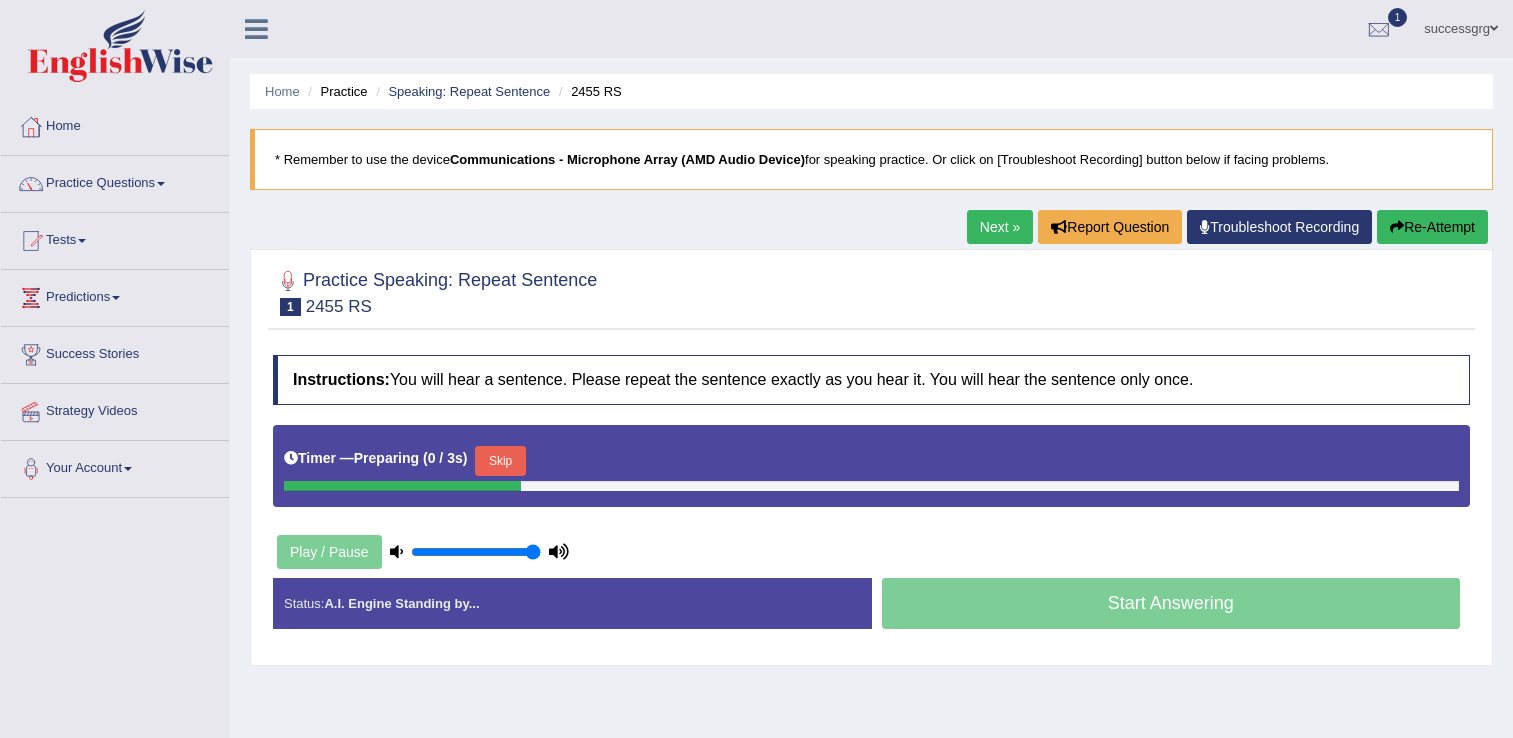 scroll, scrollTop: 0, scrollLeft: 0, axis: both 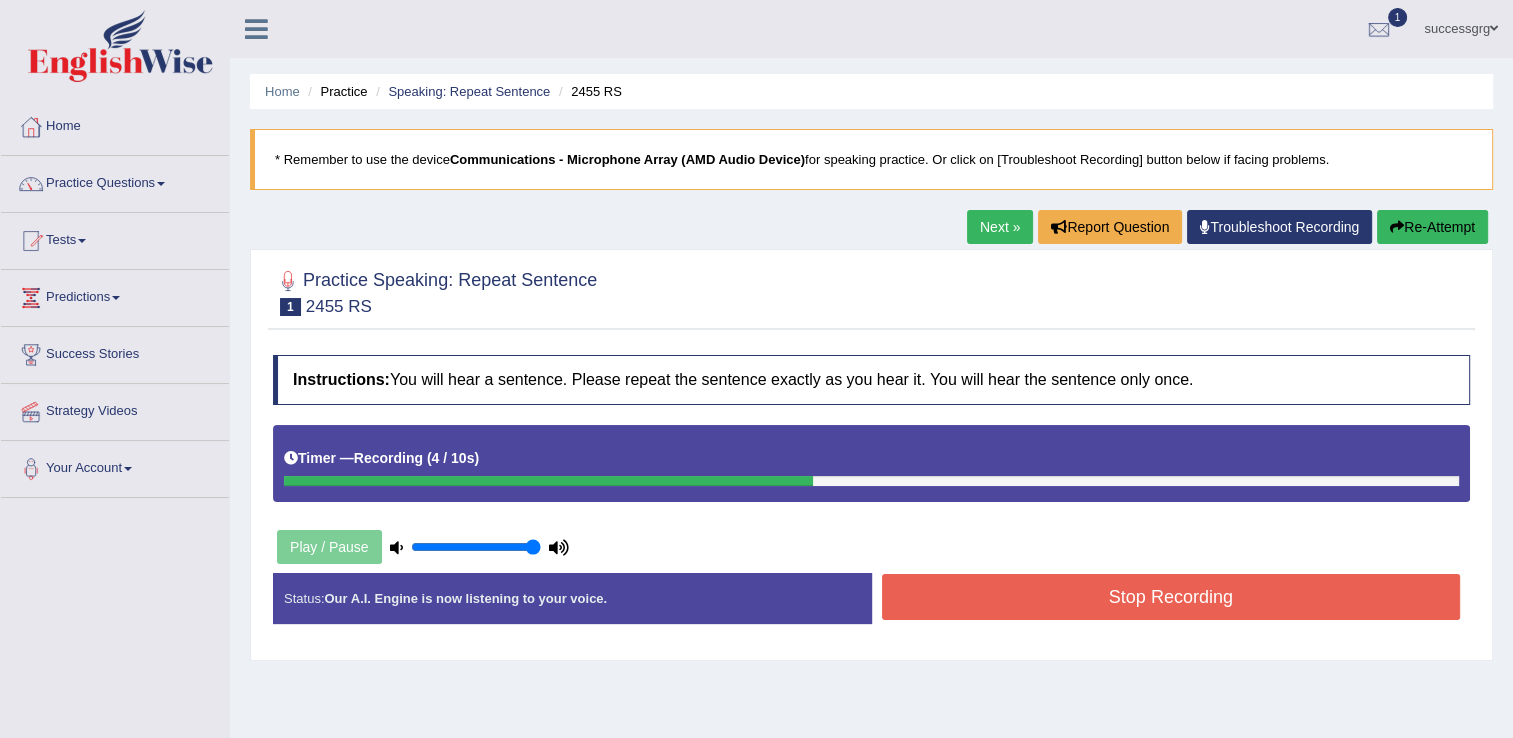 click on "Stop Recording" at bounding box center [1171, 597] 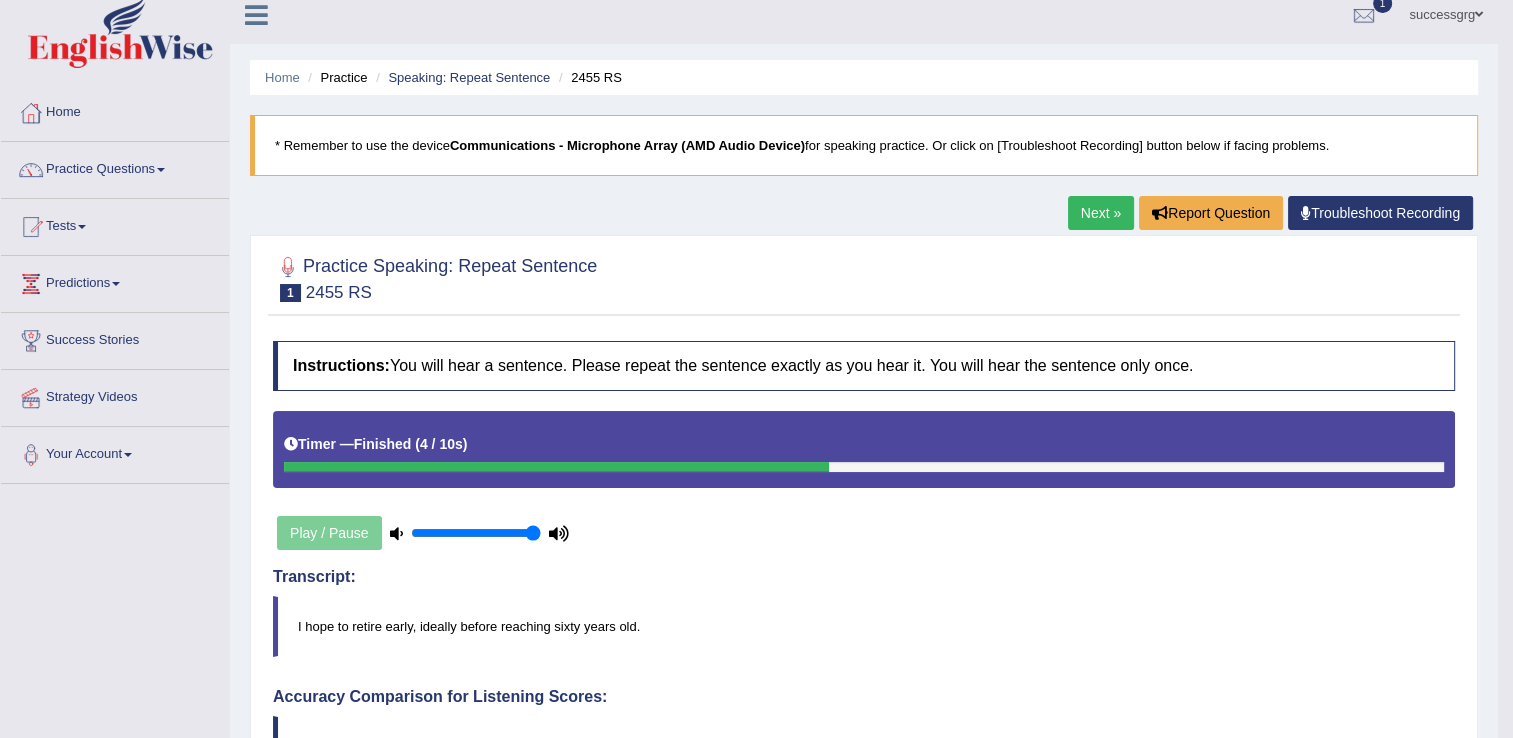 scroll, scrollTop: 0, scrollLeft: 0, axis: both 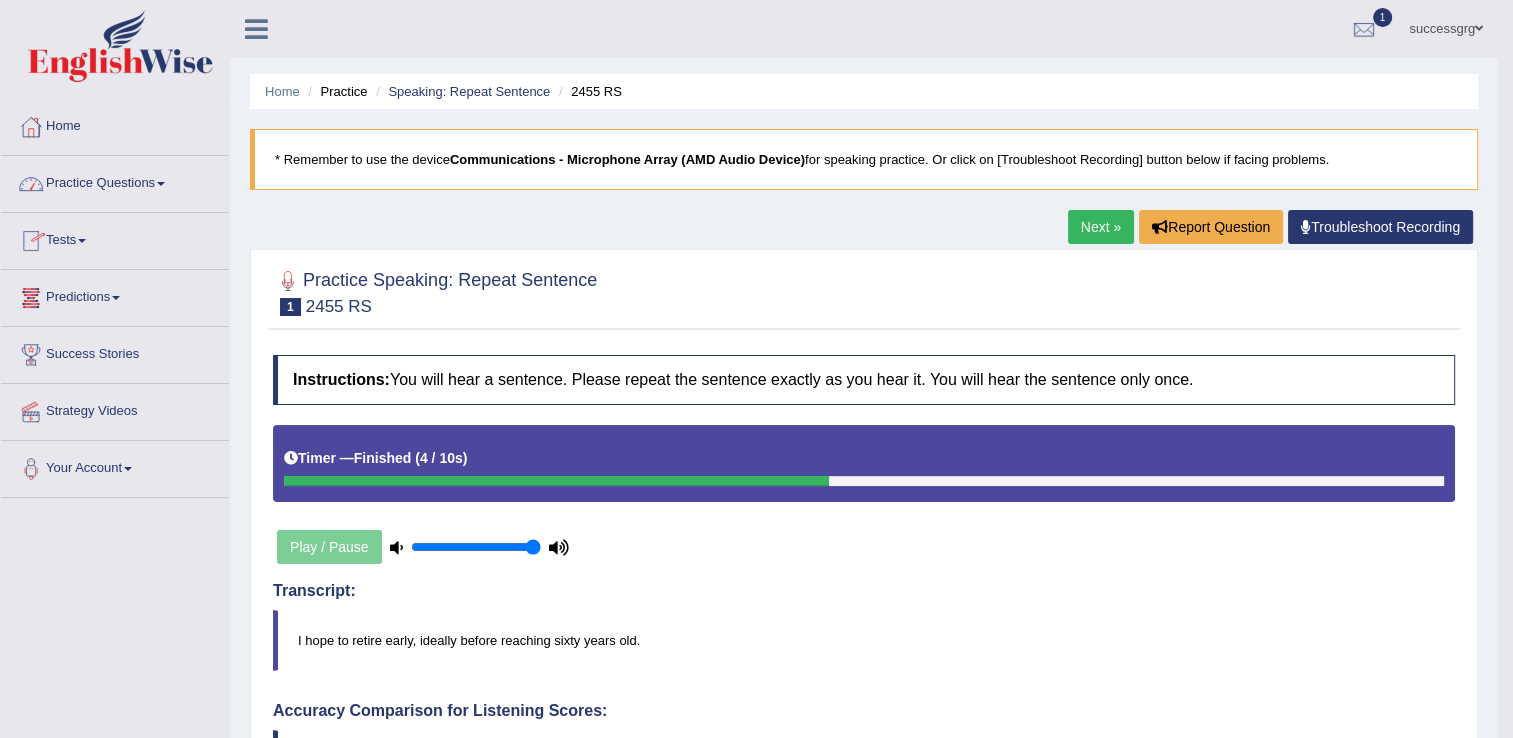 click on "Practice Questions" at bounding box center (115, 181) 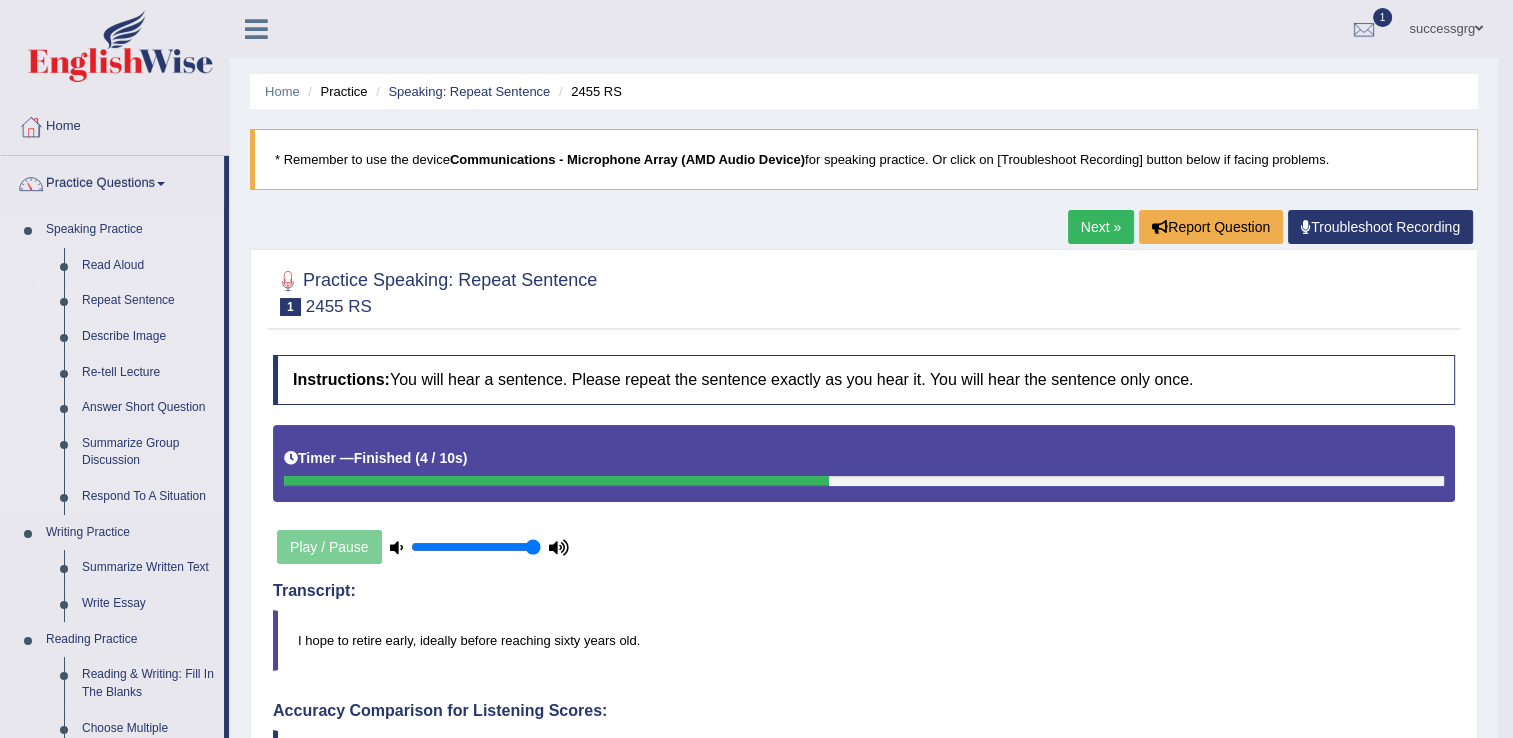click on "Repeat Sentence" at bounding box center (148, 301) 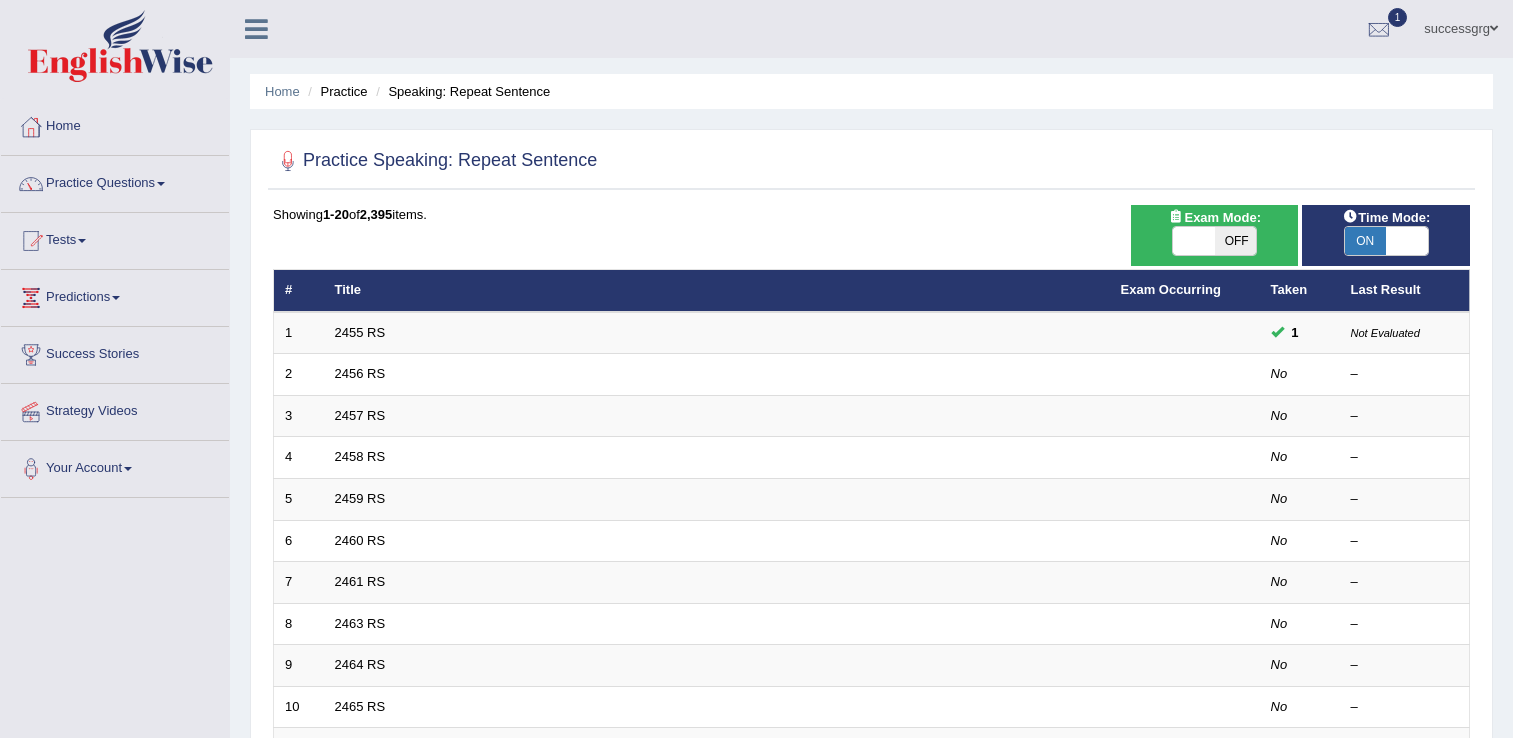 scroll, scrollTop: 0, scrollLeft: 0, axis: both 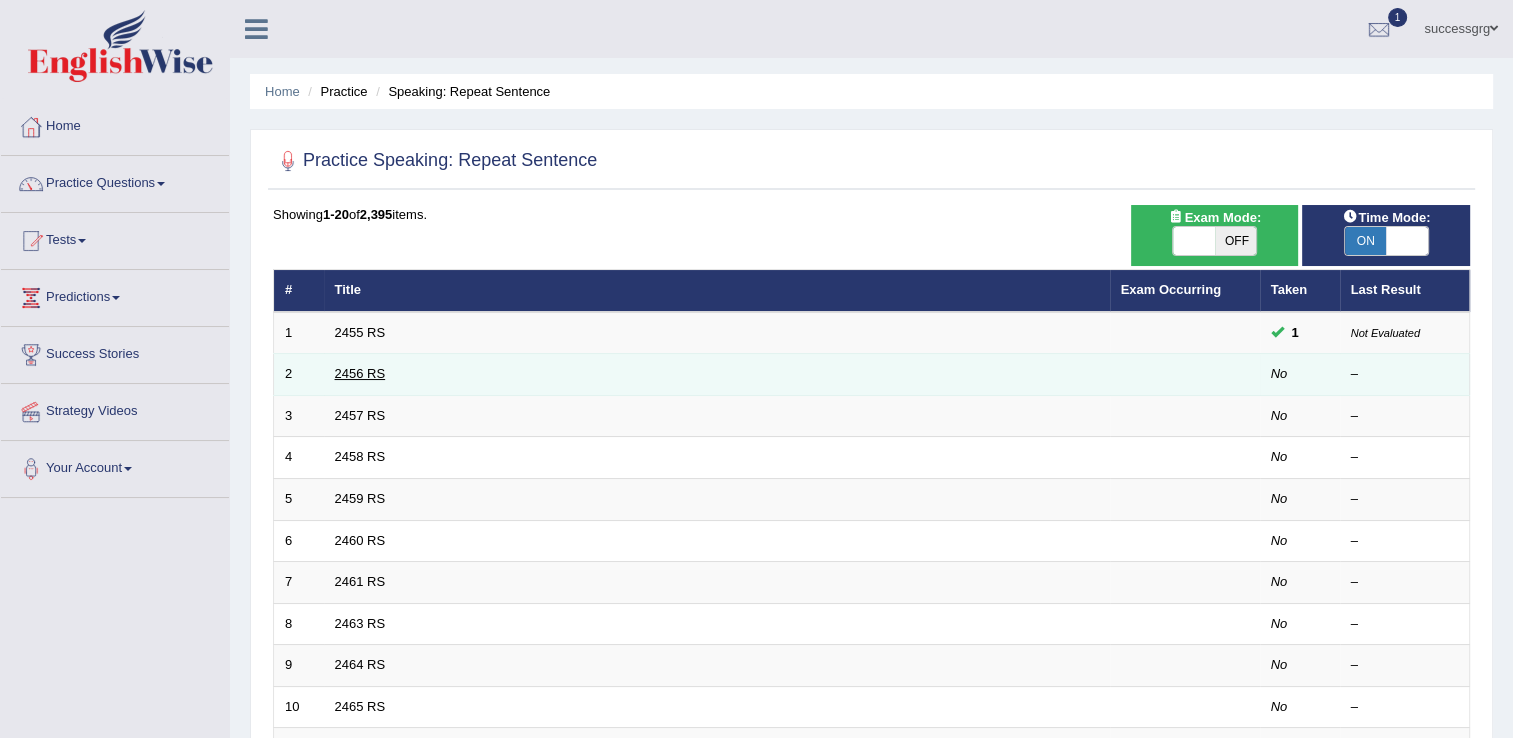 click on "2456 RS" at bounding box center (360, 373) 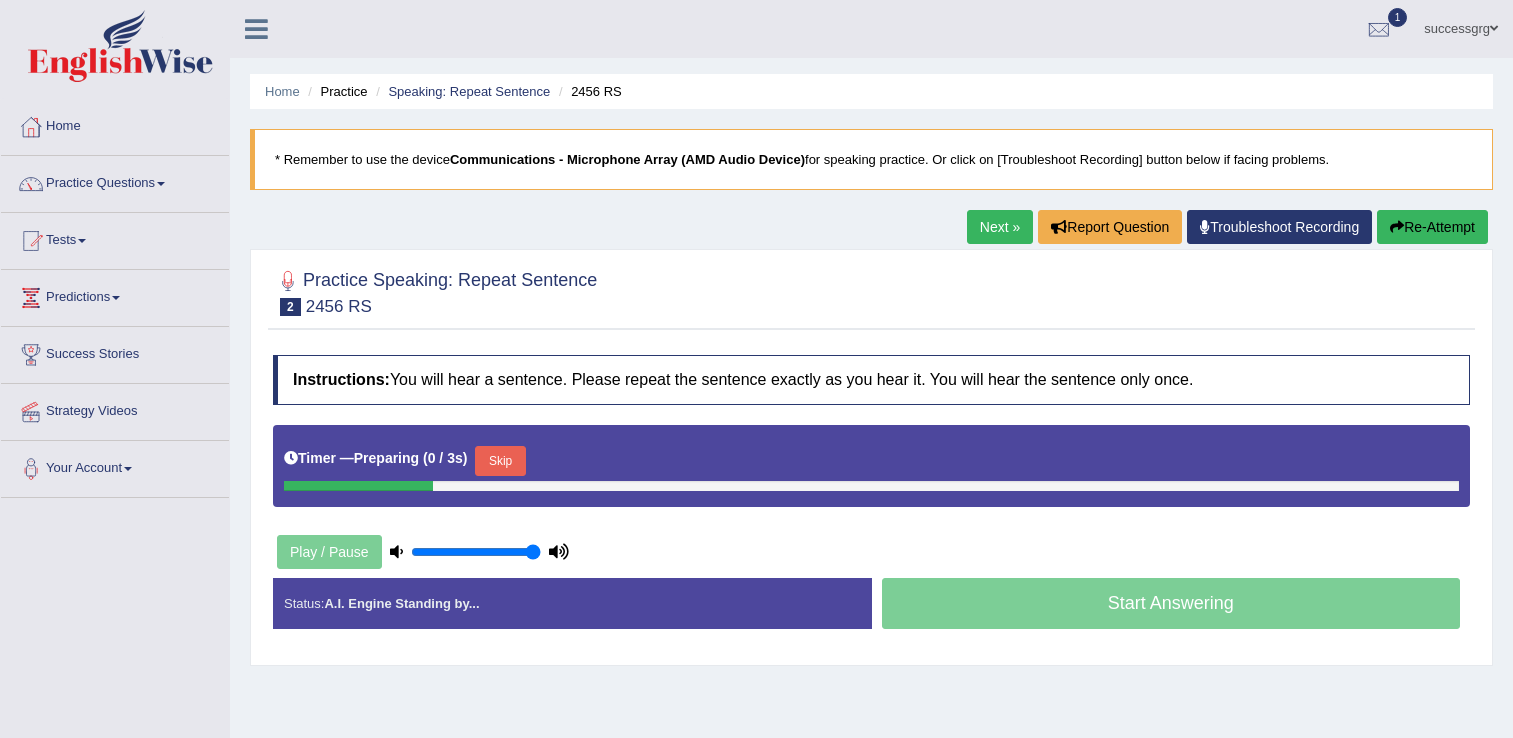 scroll, scrollTop: 0, scrollLeft: 0, axis: both 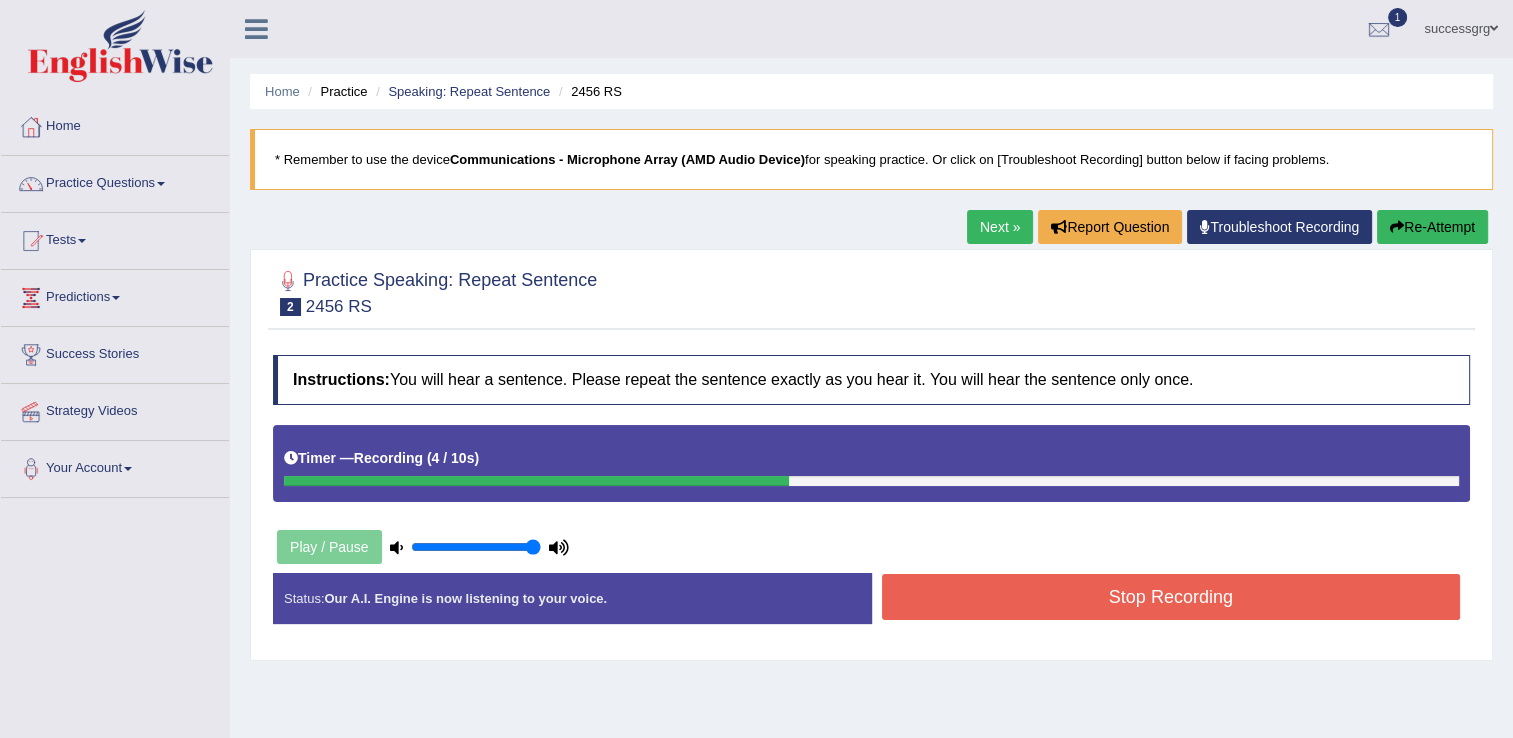 click on "Stop Recording" at bounding box center [1171, 597] 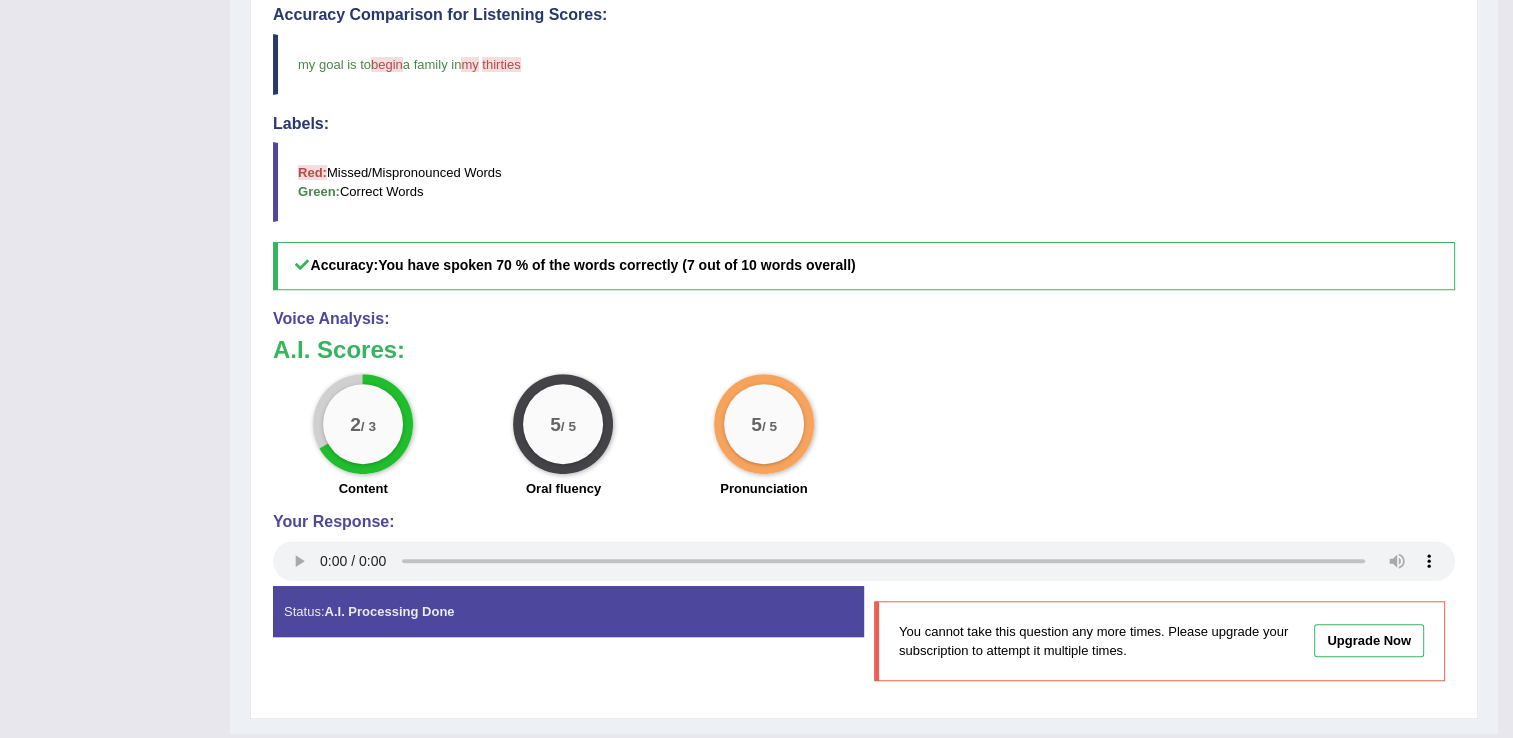 scroll, scrollTop: 720, scrollLeft: 0, axis: vertical 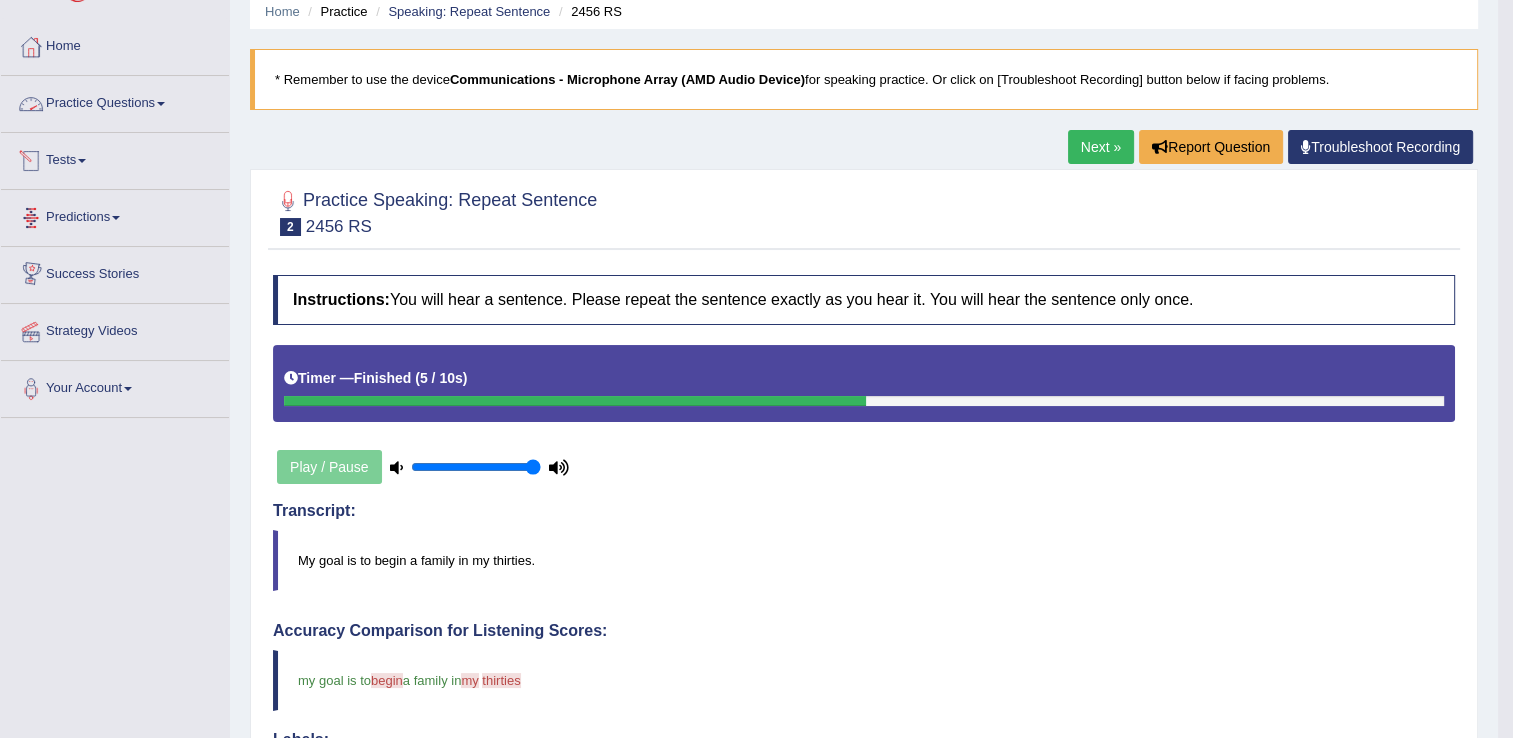 click on "Practice Questions" at bounding box center [115, 101] 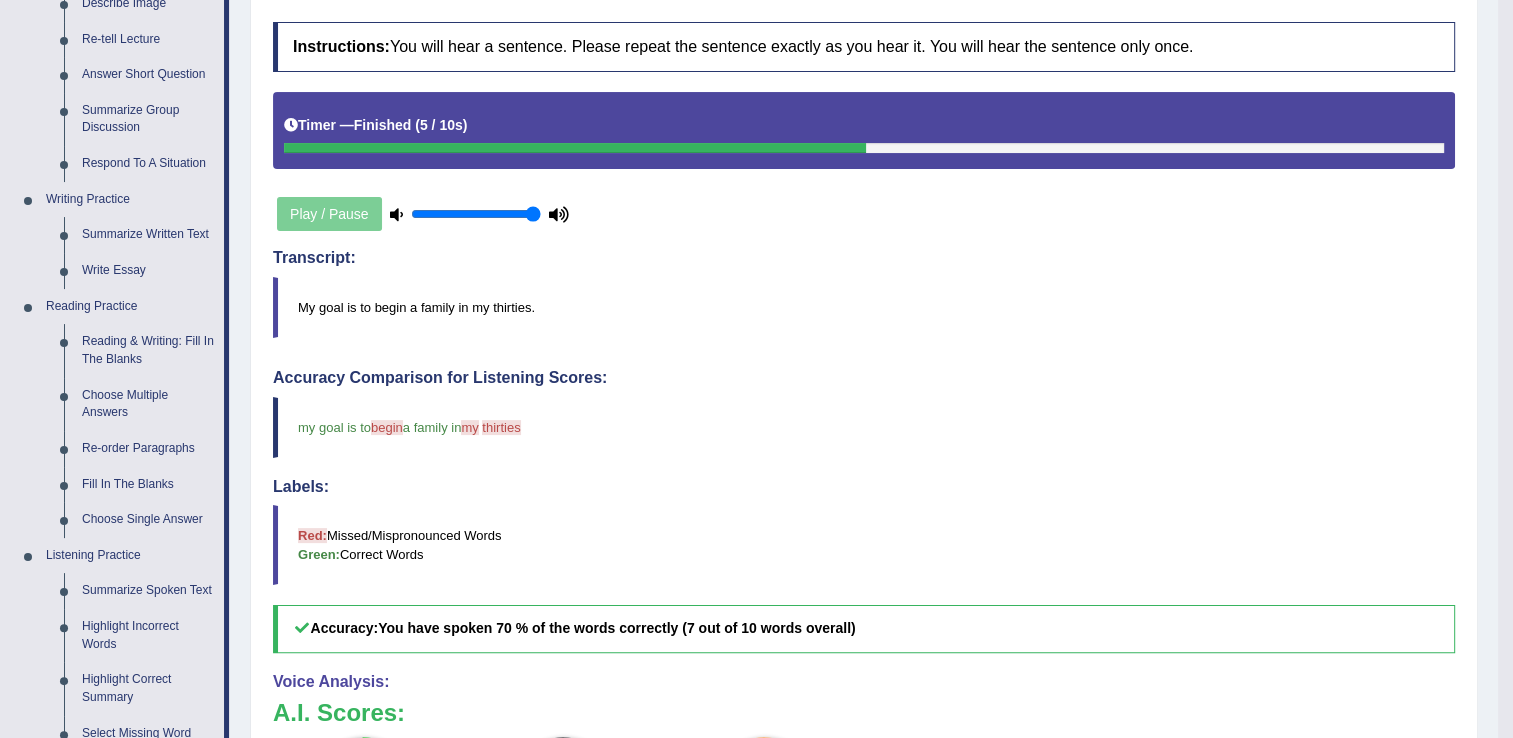 scroll, scrollTop: 346, scrollLeft: 0, axis: vertical 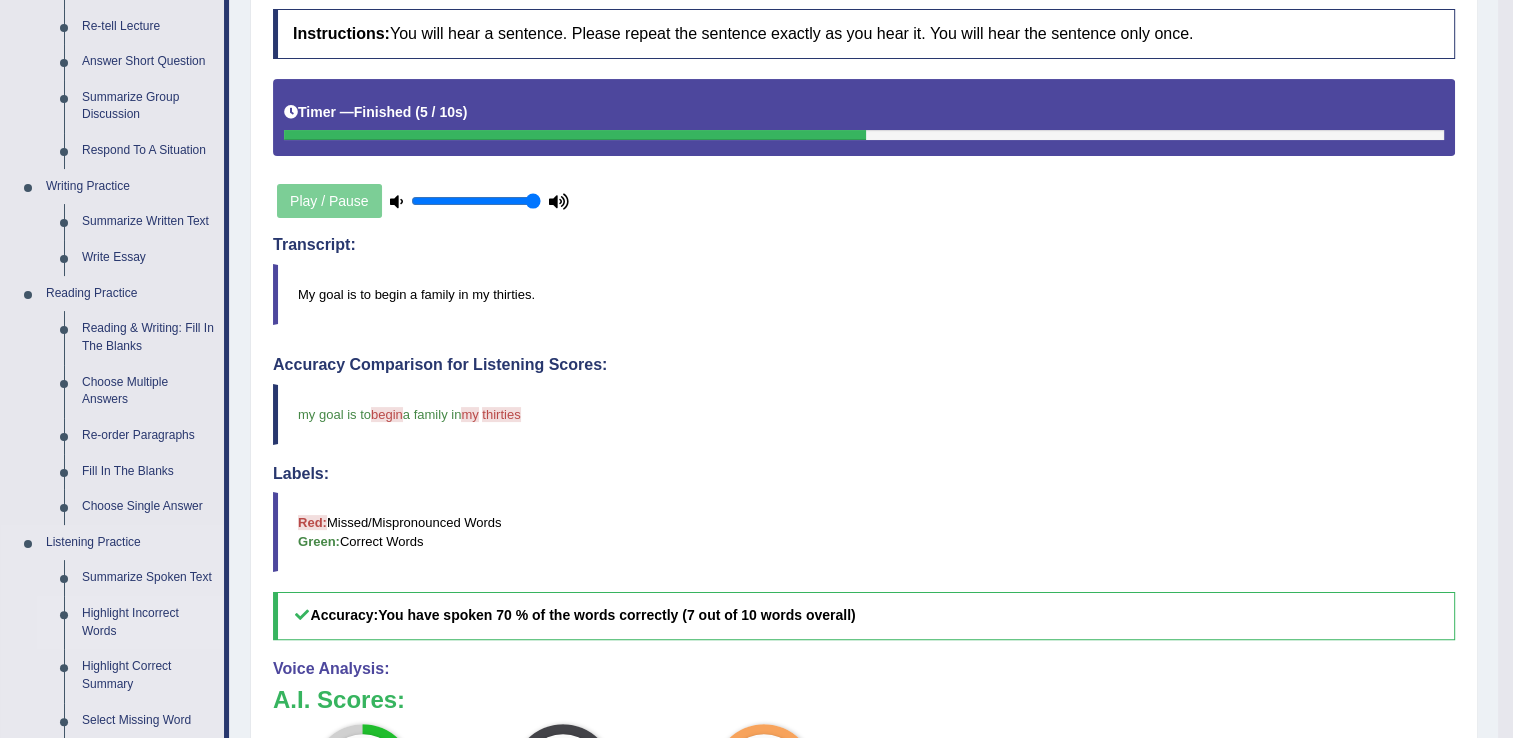 click on "Highlight Incorrect Words" at bounding box center (148, 622) 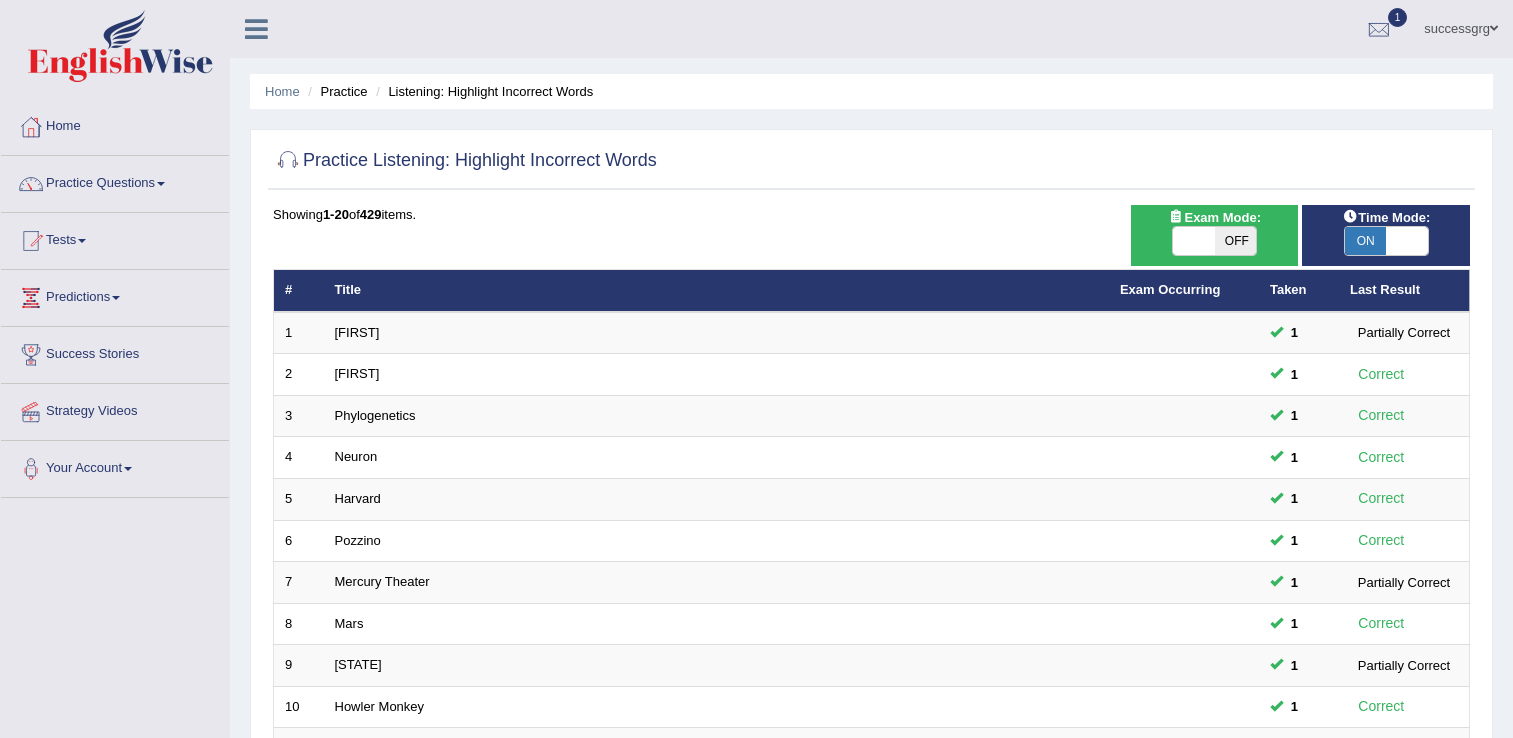 scroll, scrollTop: 0, scrollLeft: 0, axis: both 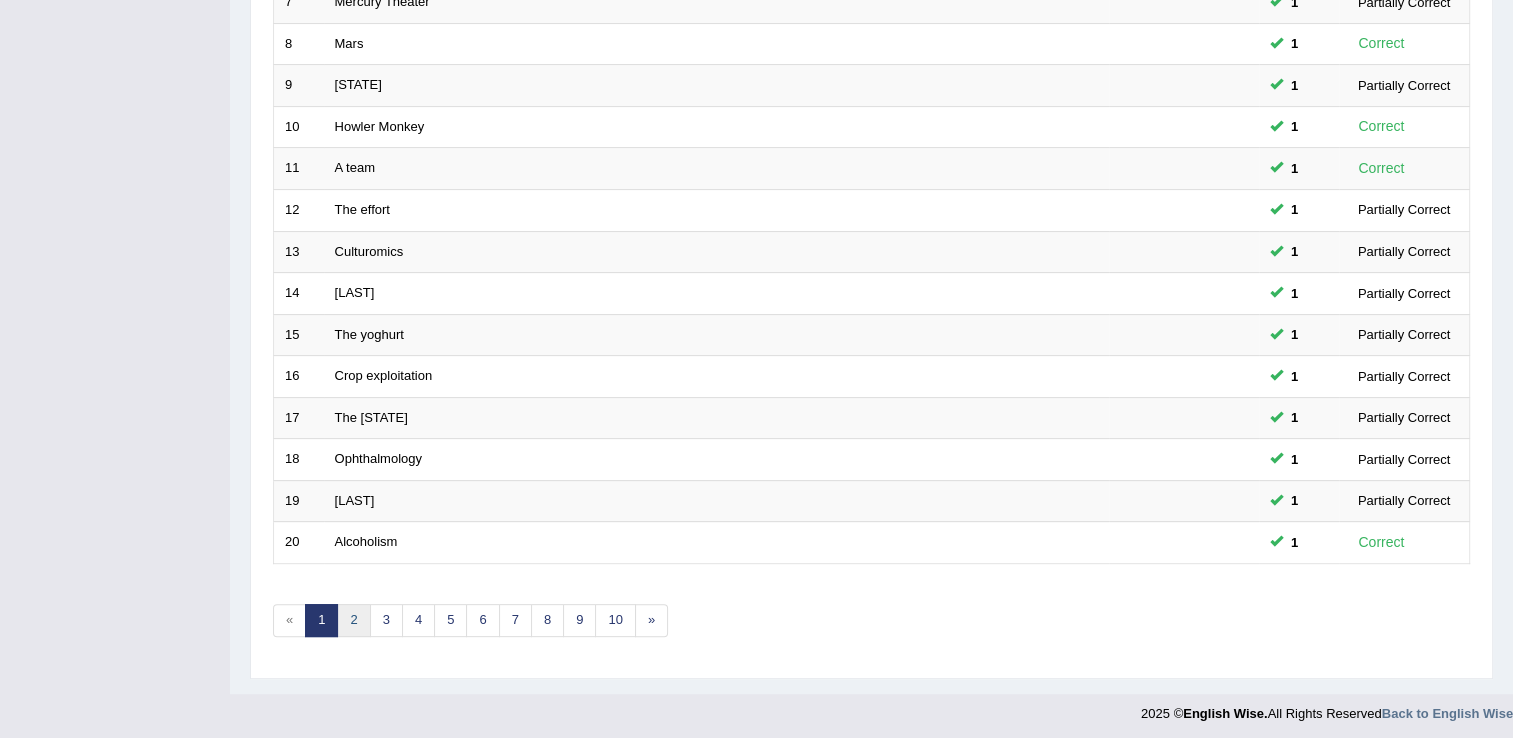 click on "2" at bounding box center (353, 620) 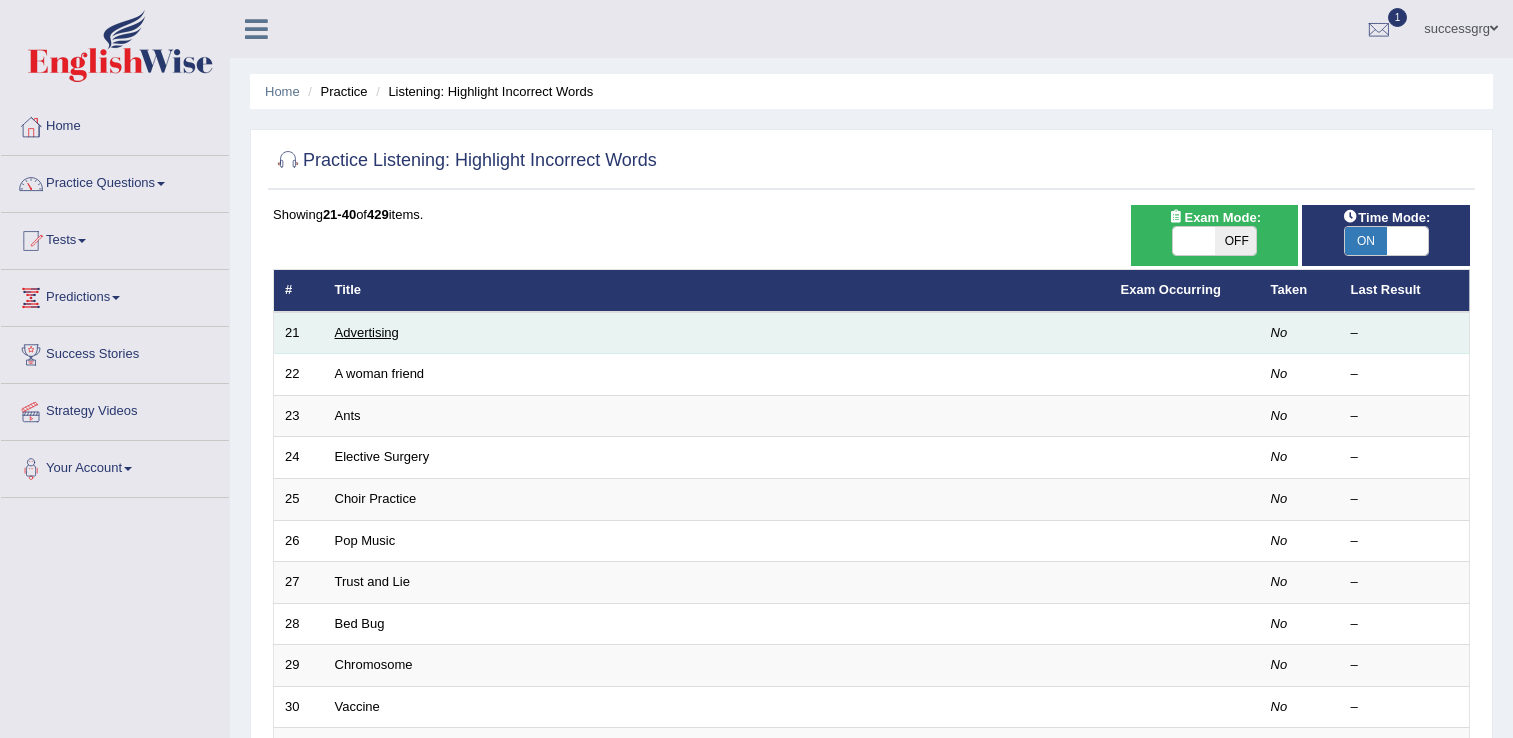 scroll, scrollTop: 0, scrollLeft: 0, axis: both 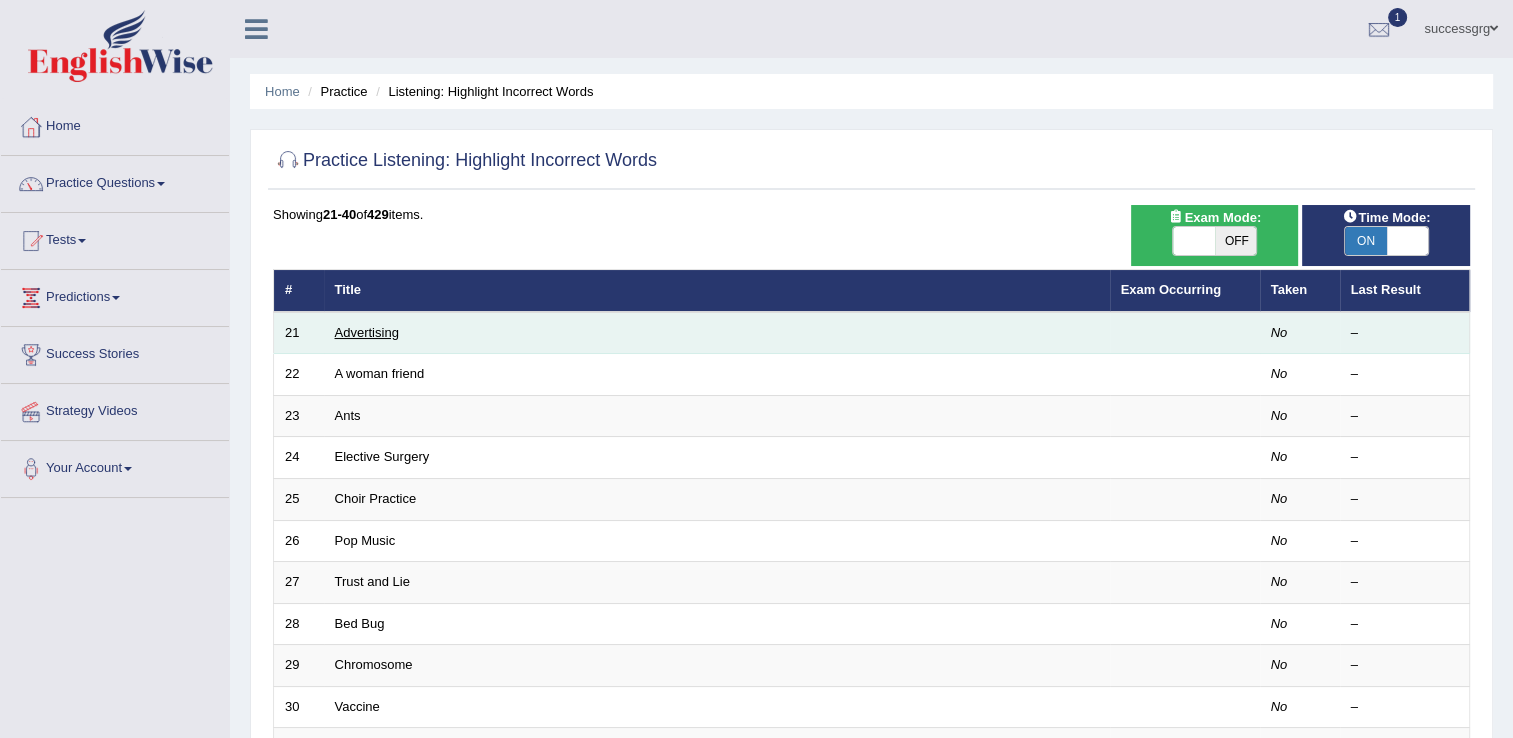 click on "Advertising" at bounding box center (367, 332) 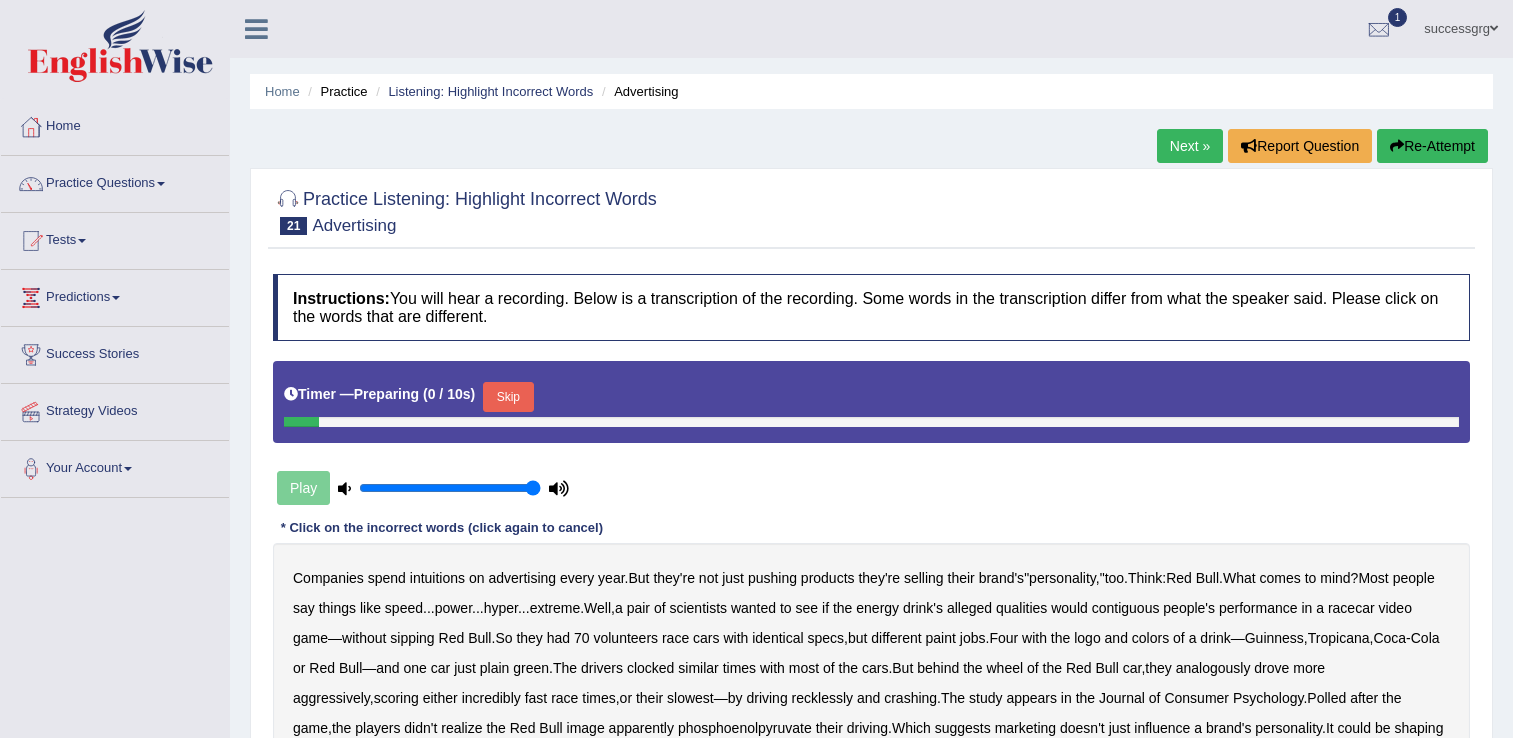 scroll, scrollTop: 0, scrollLeft: 0, axis: both 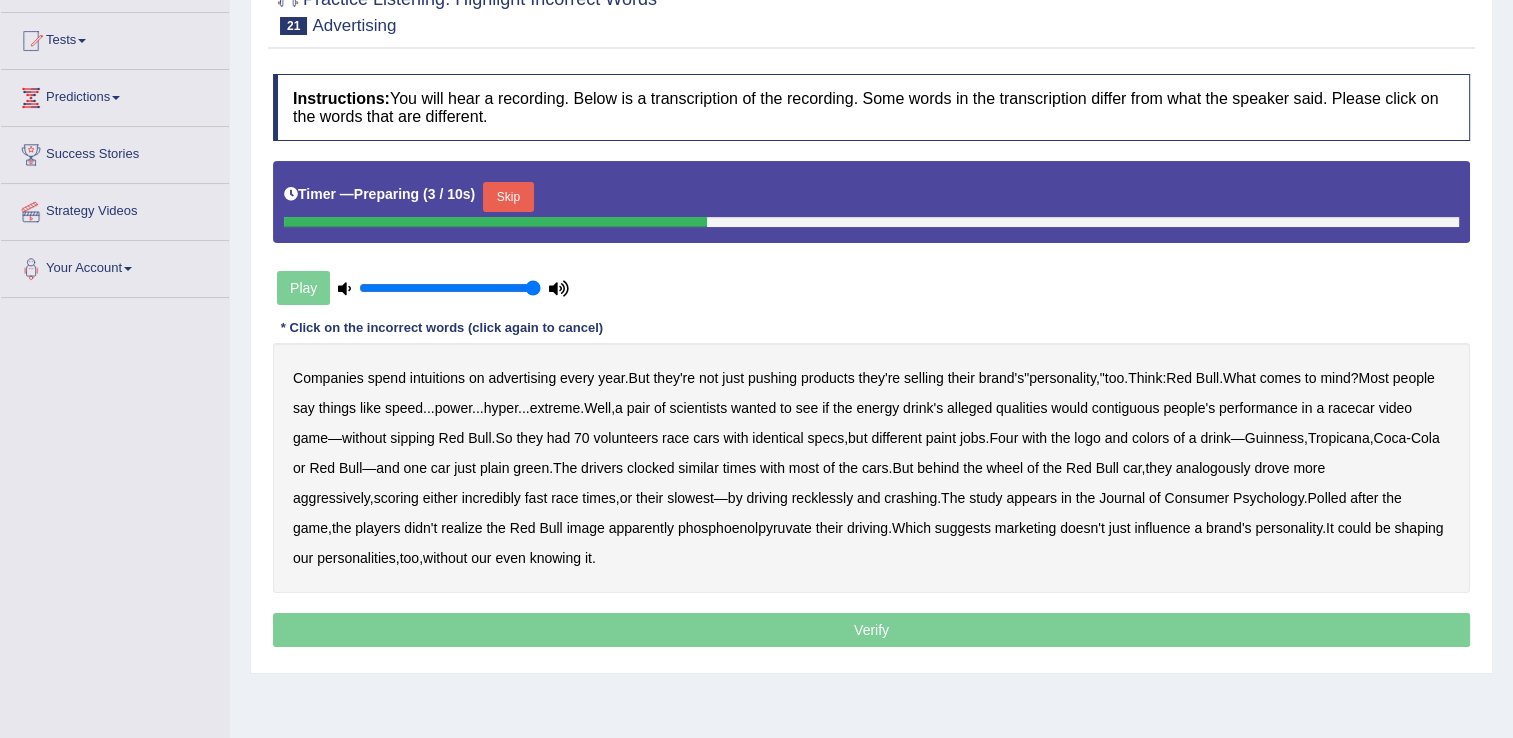 click on "Companies" at bounding box center [328, 378] 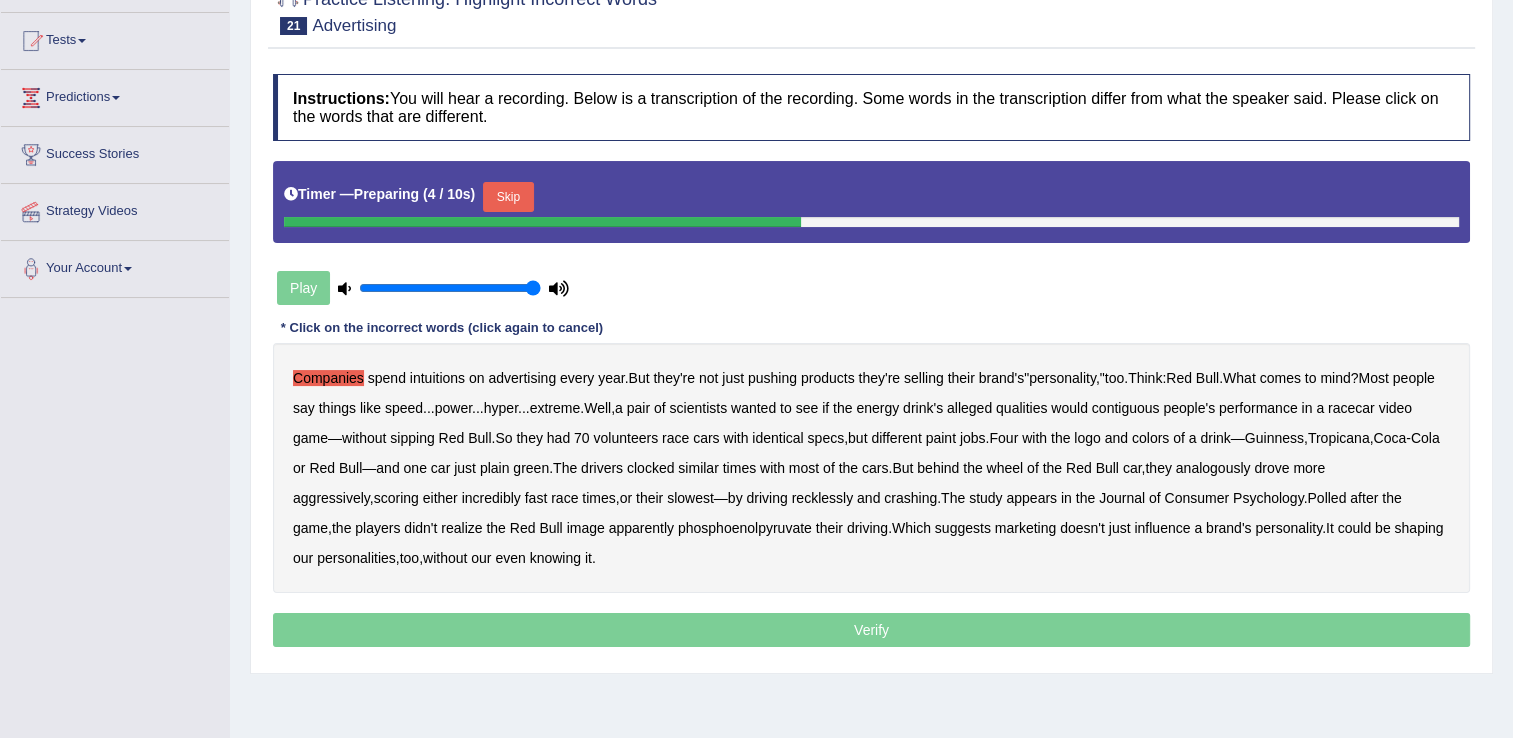 click on "Companies" at bounding box center [328, 378] 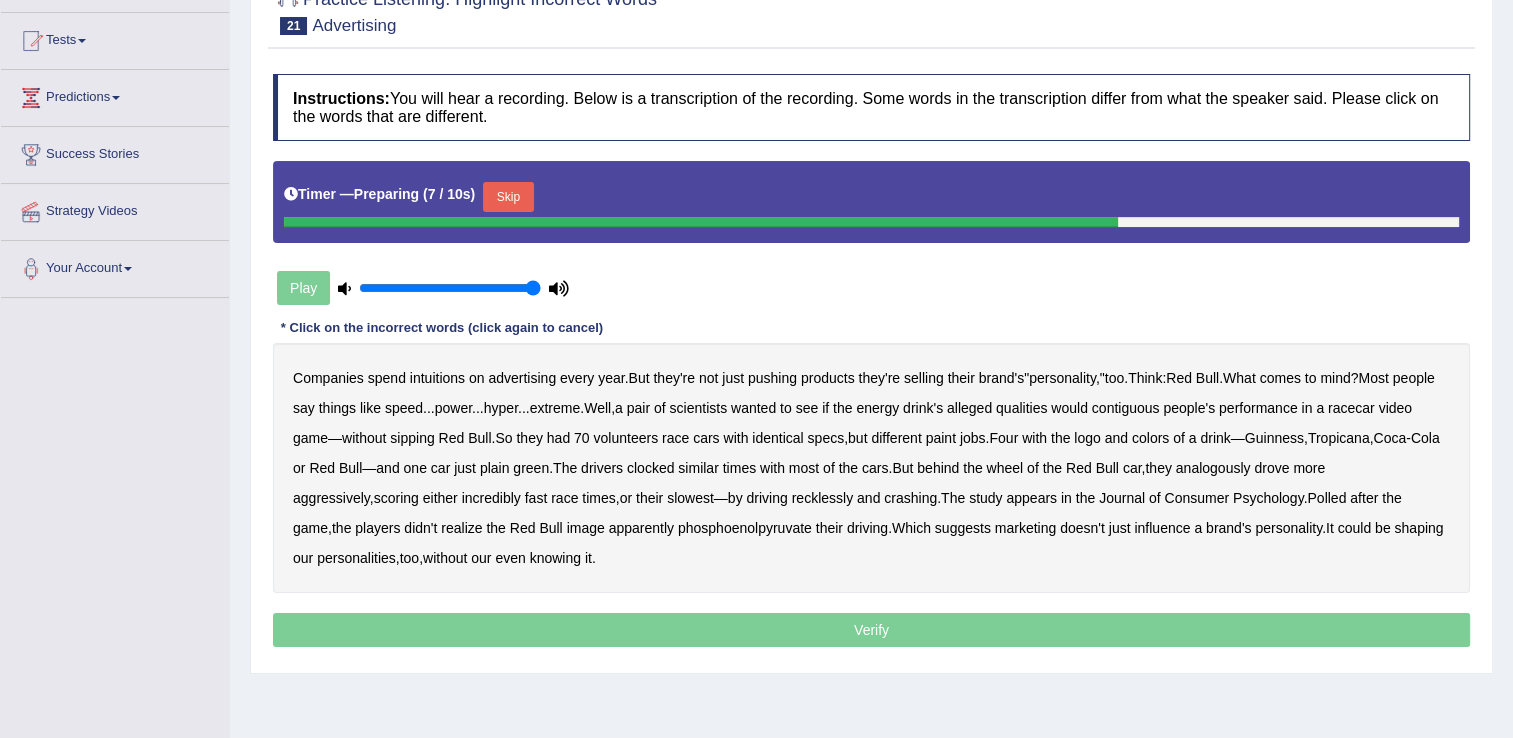 click on "Skip" at bounding box center (508, 197) 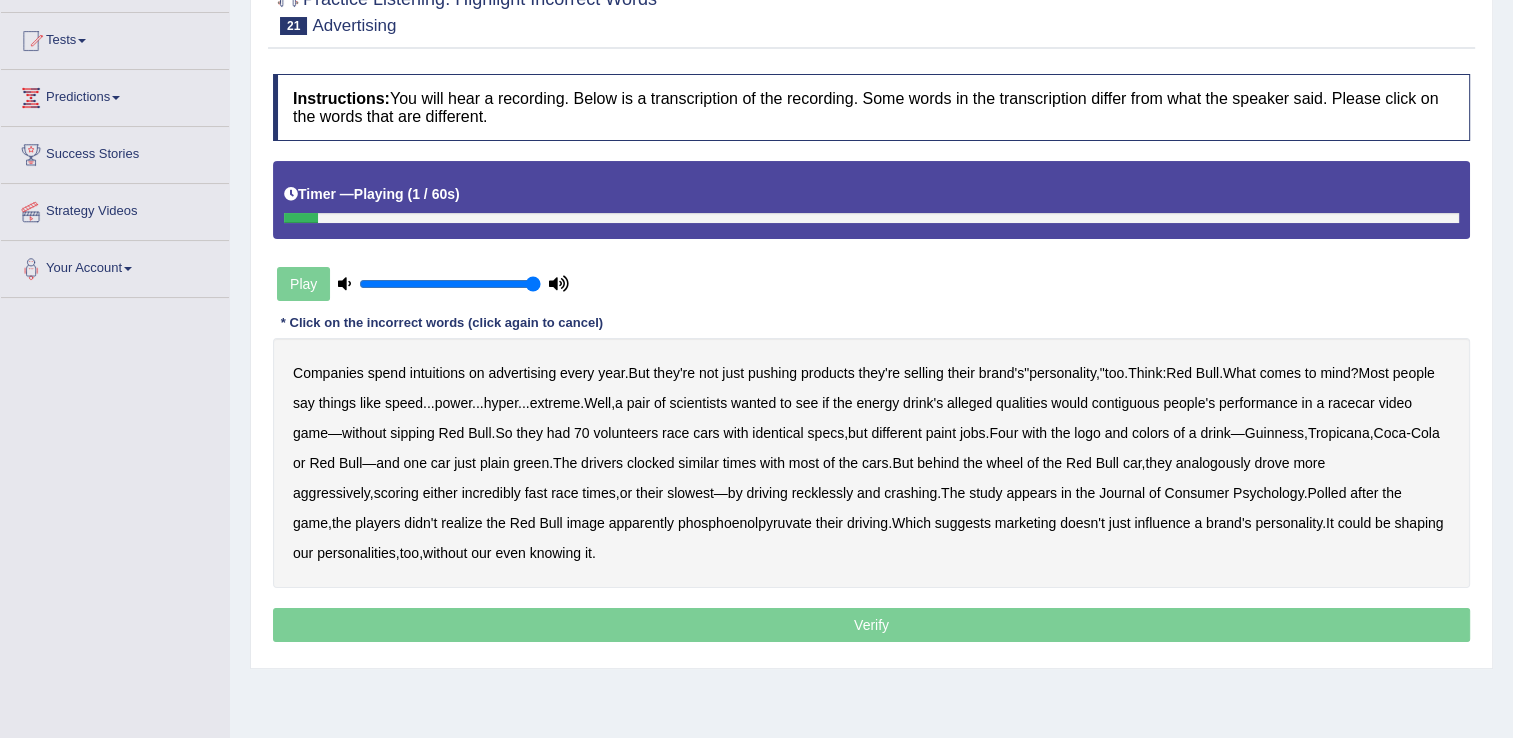 click on "intuitions" at bounding box center (437, 373) 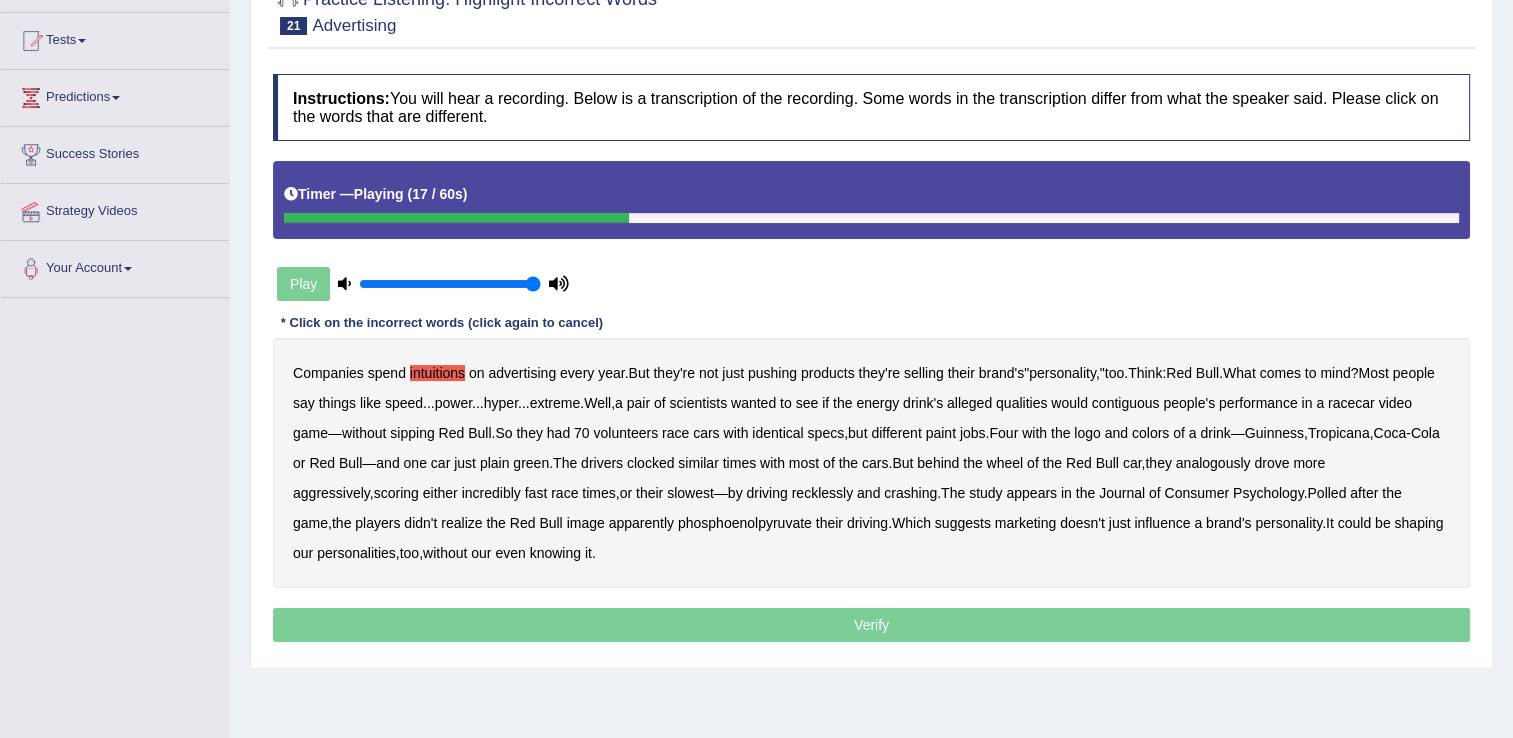 click on "contiguous" at bounding box center (1126, 403) 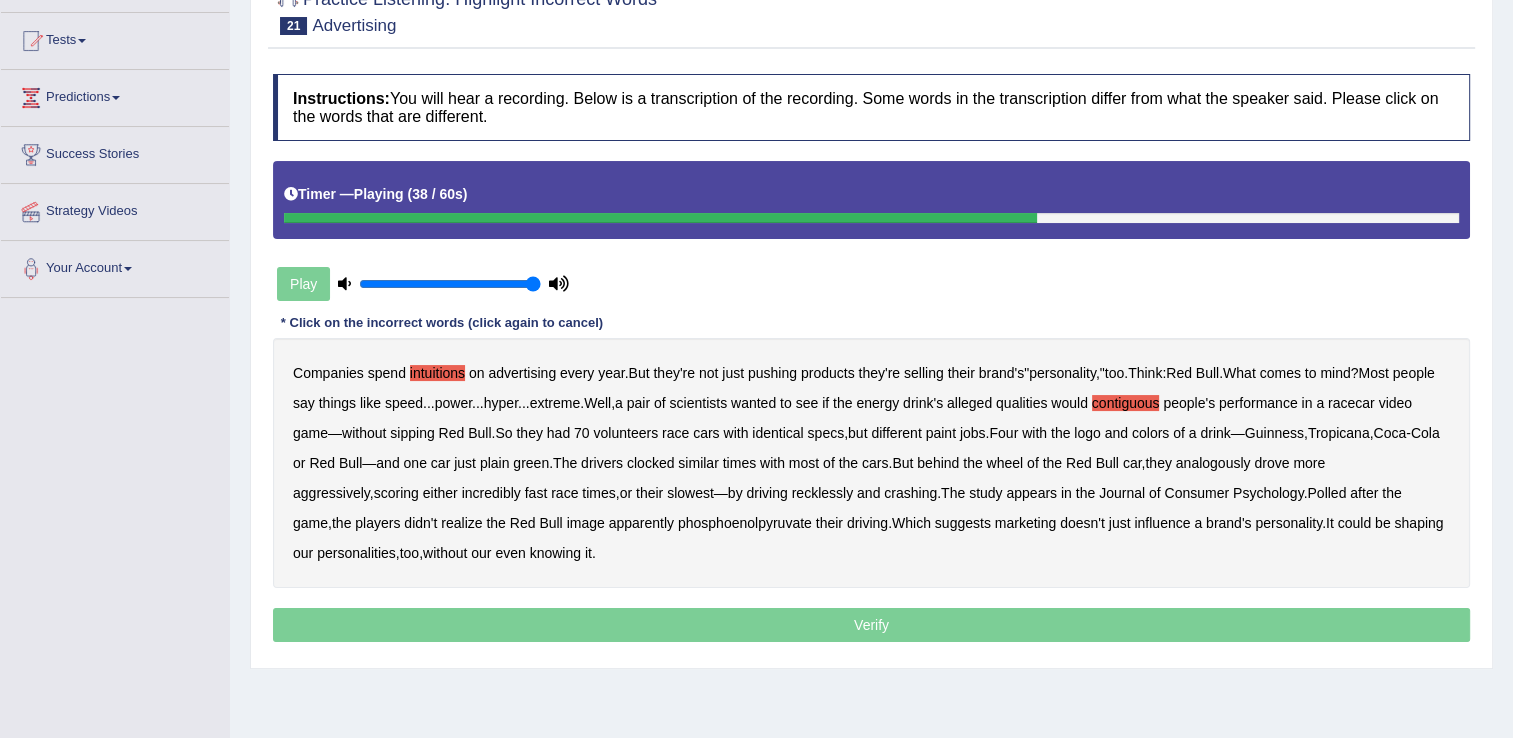 click on "analogously" at bounding box center (1213, 463) 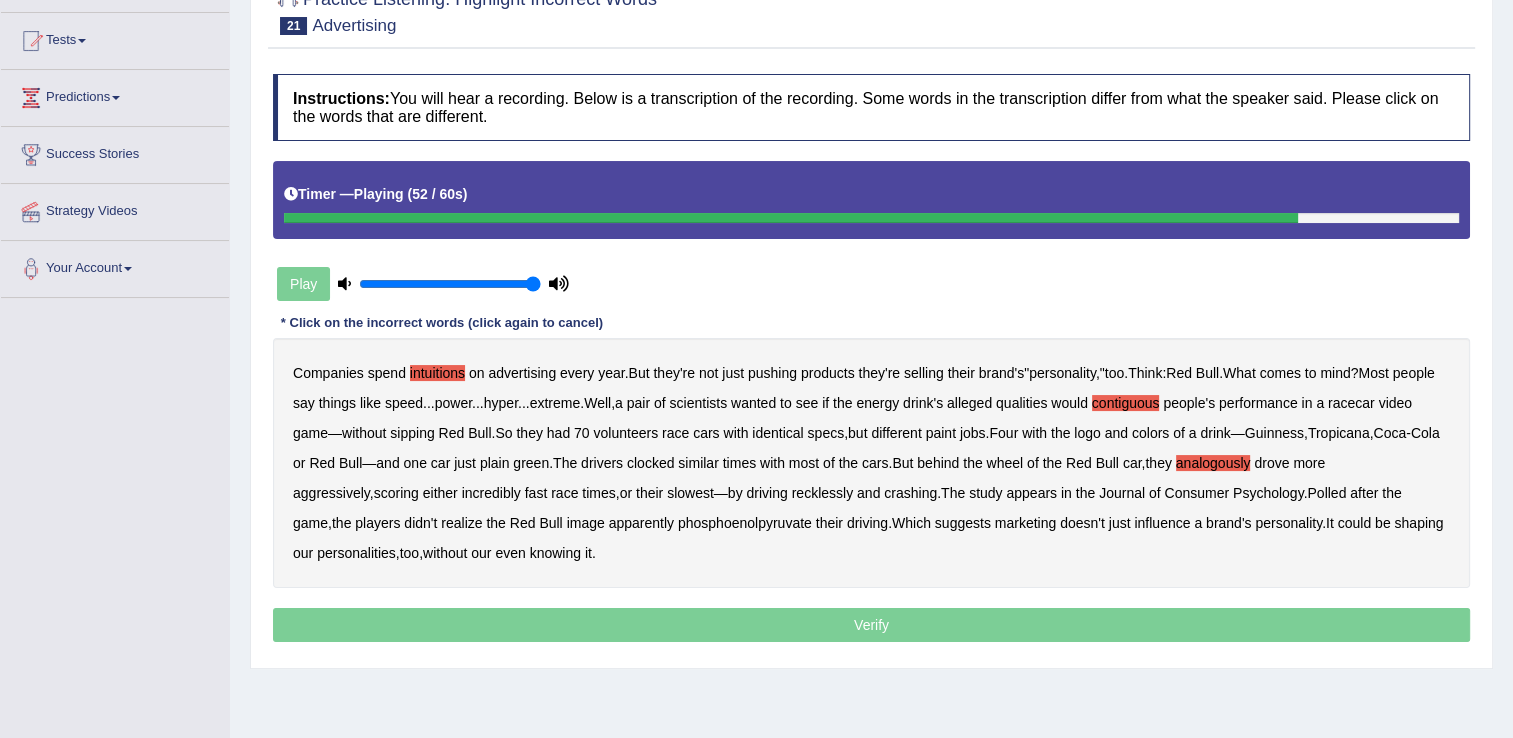 click on "phosphoenolpyruvate" at bounding box center (745, 523) 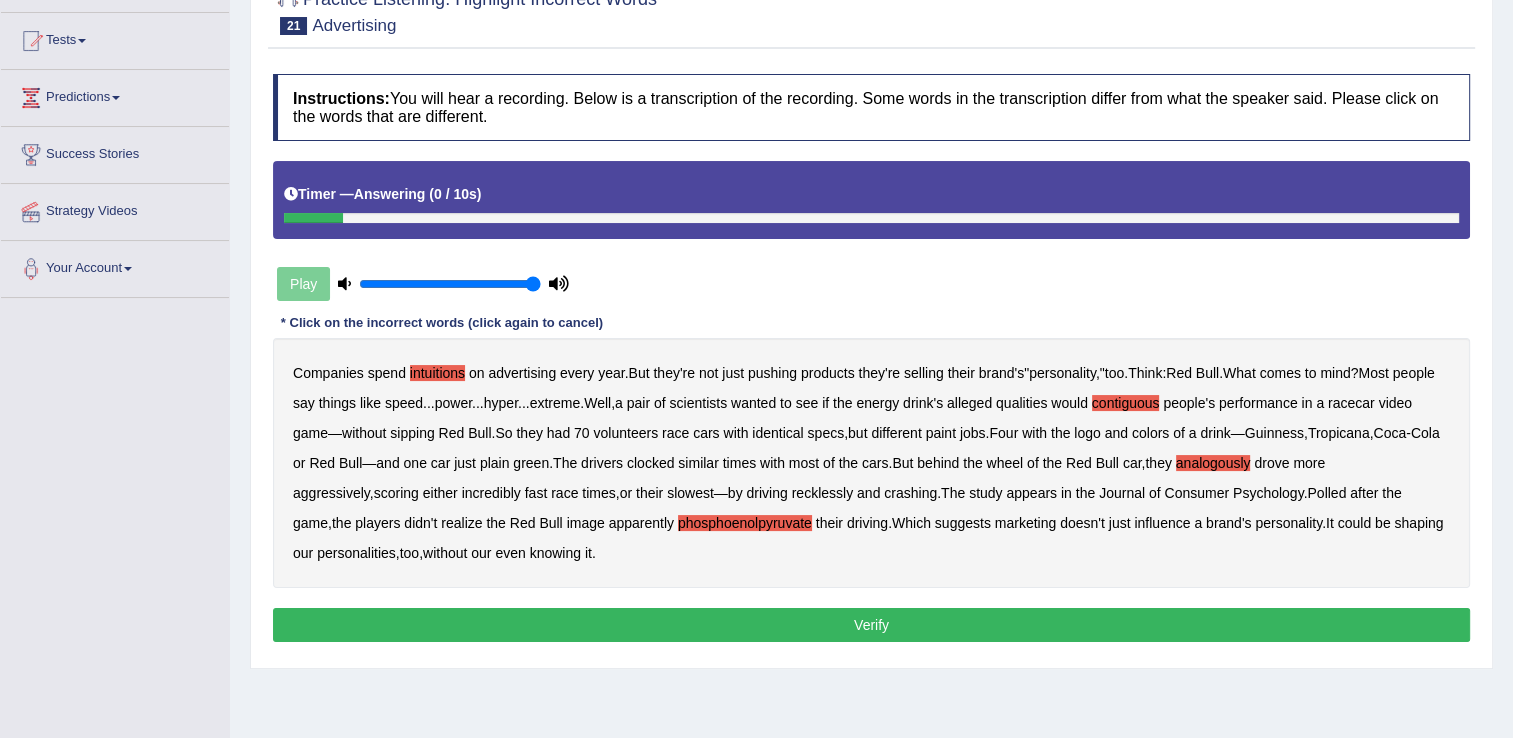 click on "Verify" at bounding box center [871, 625] 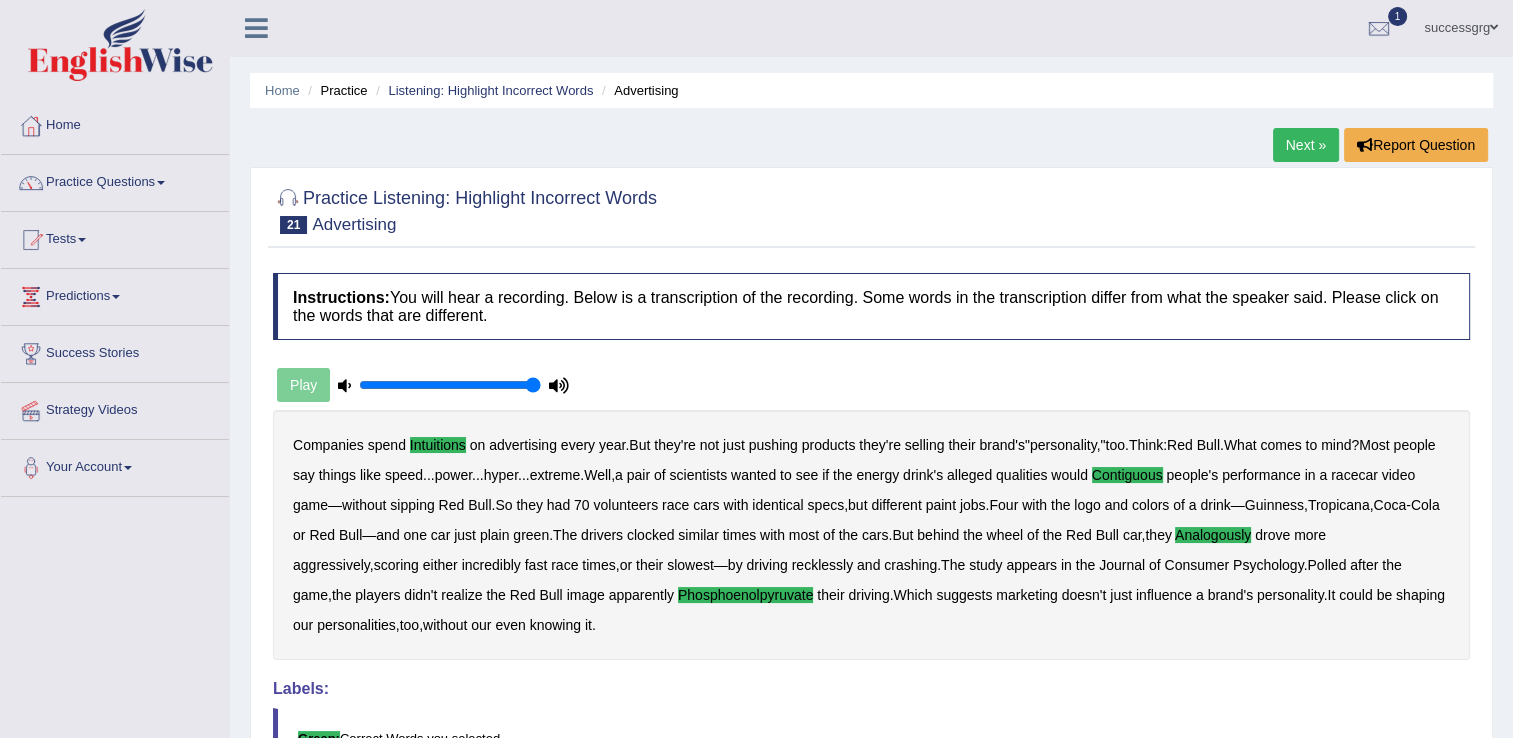 scroll, scrollTop: 0, scrollLeft: 0, axis: both 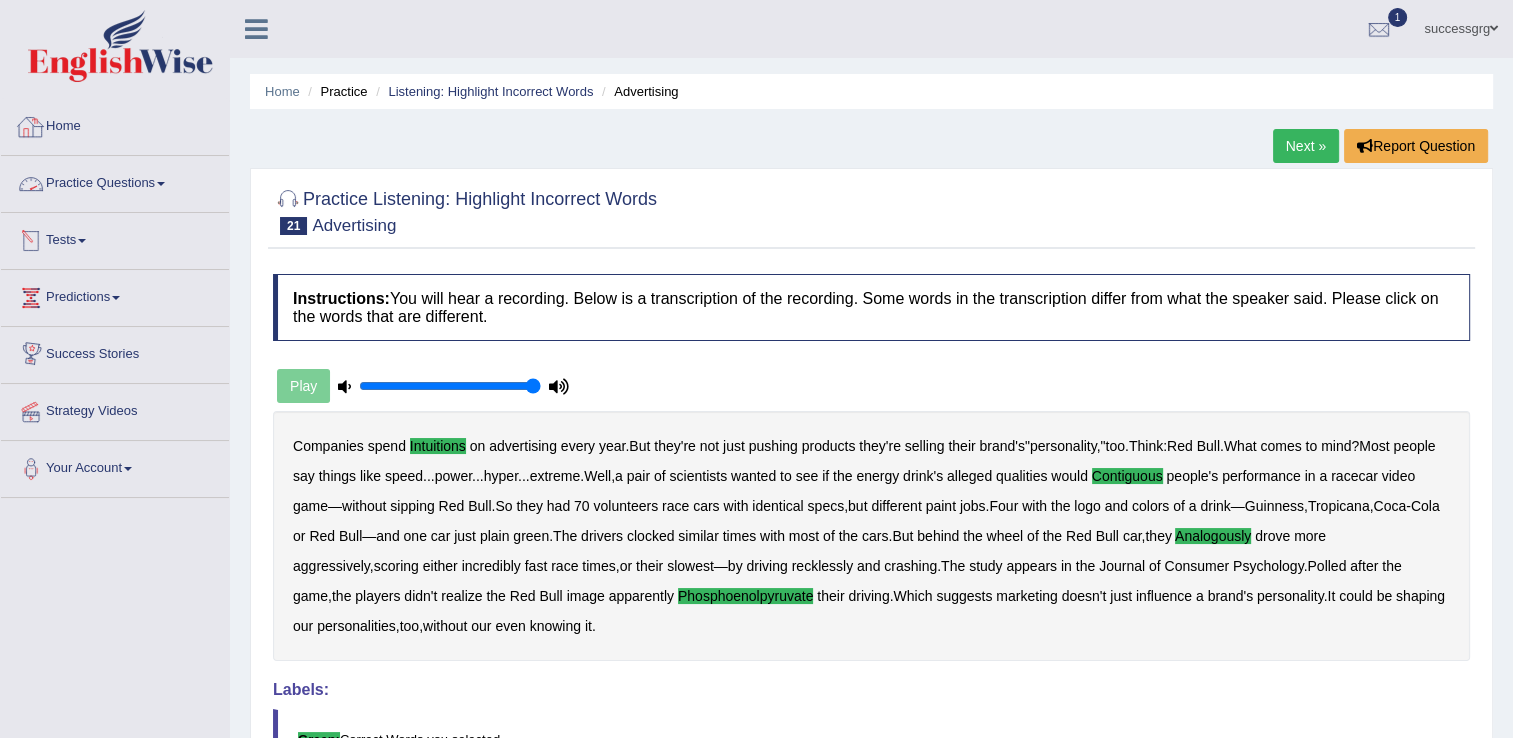 click on "Practice Questions" at bounding box center [115, 181] 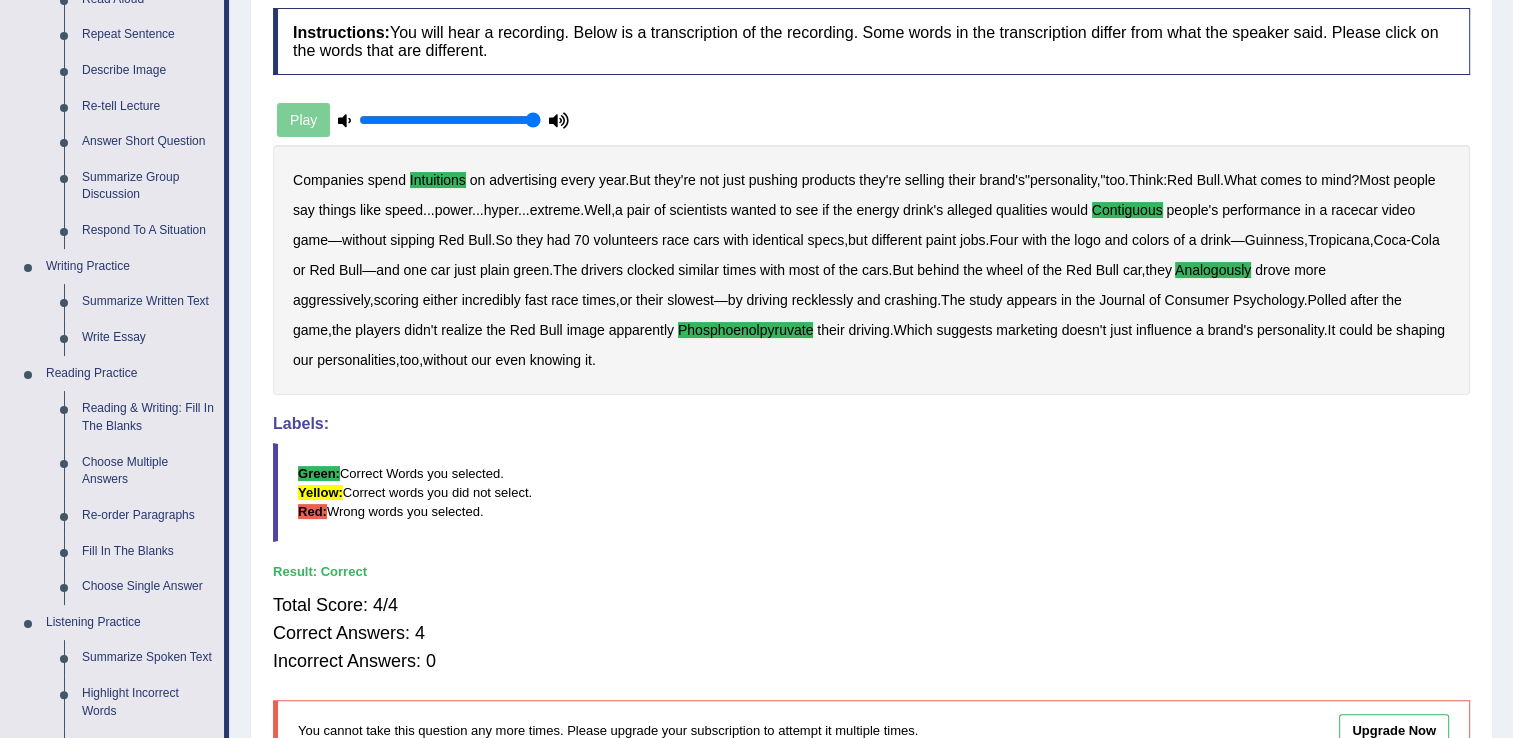 scroll, scrollTop: 280, scrollLeft: 0, axis: vertical 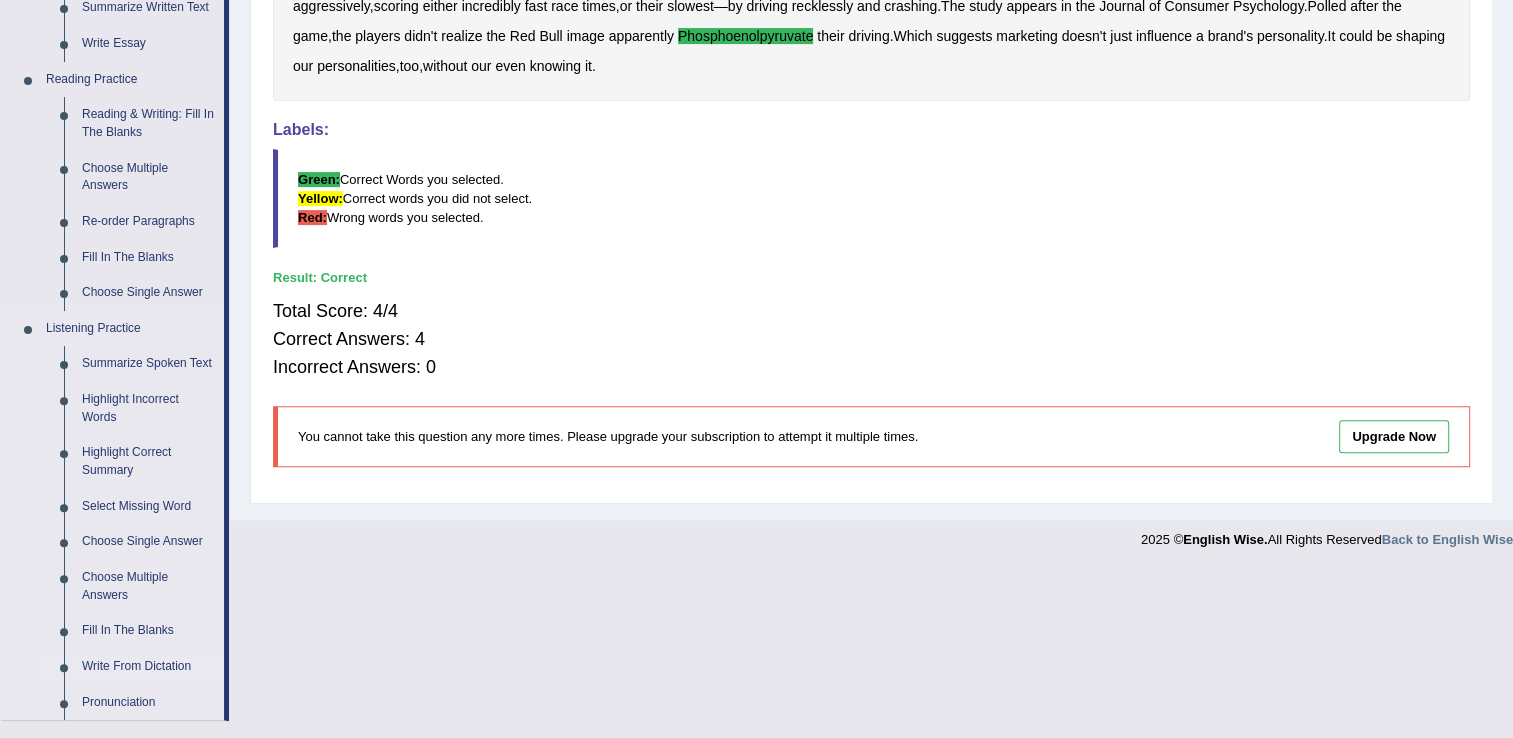 click on "Write From Dictation" at bounding box center [148, 667] 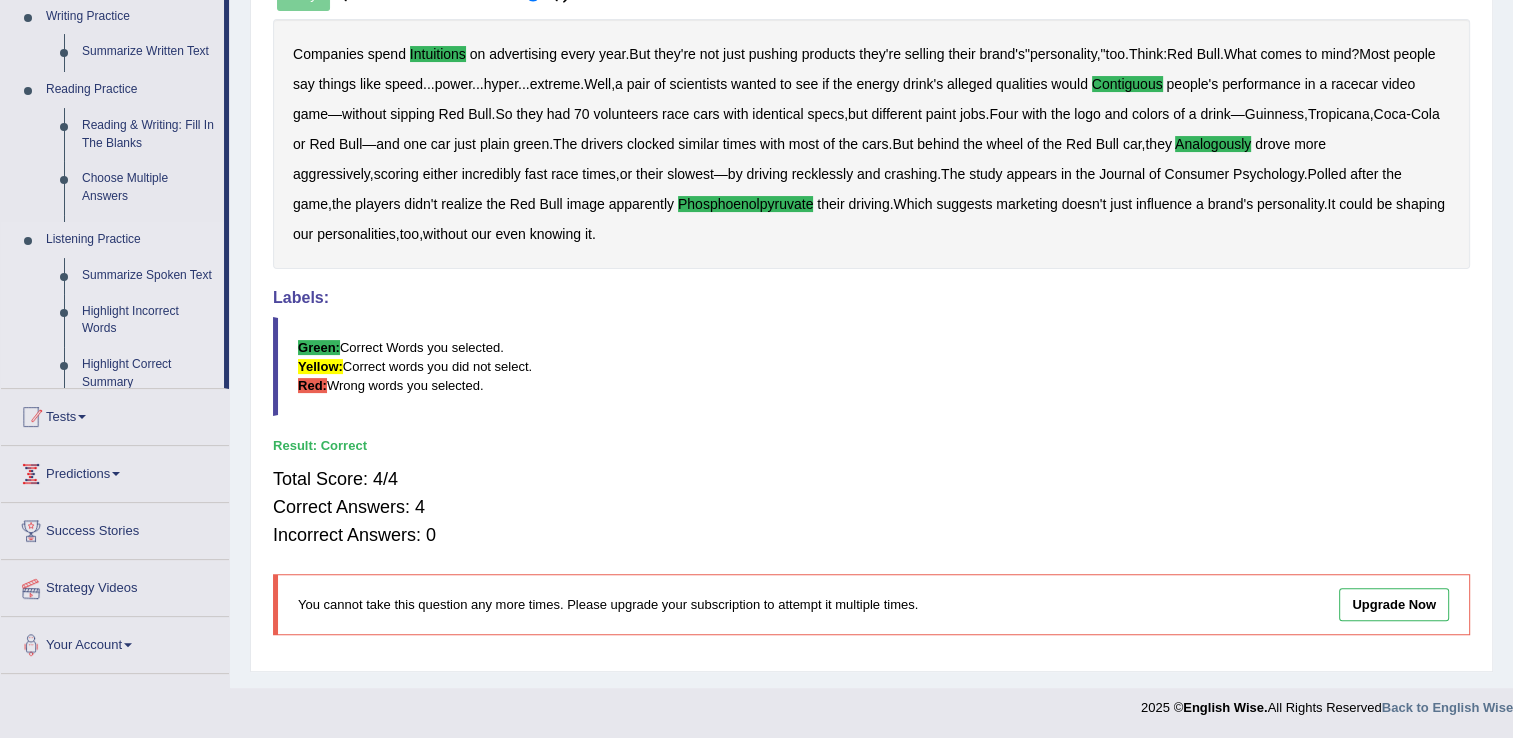 scroll, scrollTop: 389, scrollLeft: 0, axis: vertical 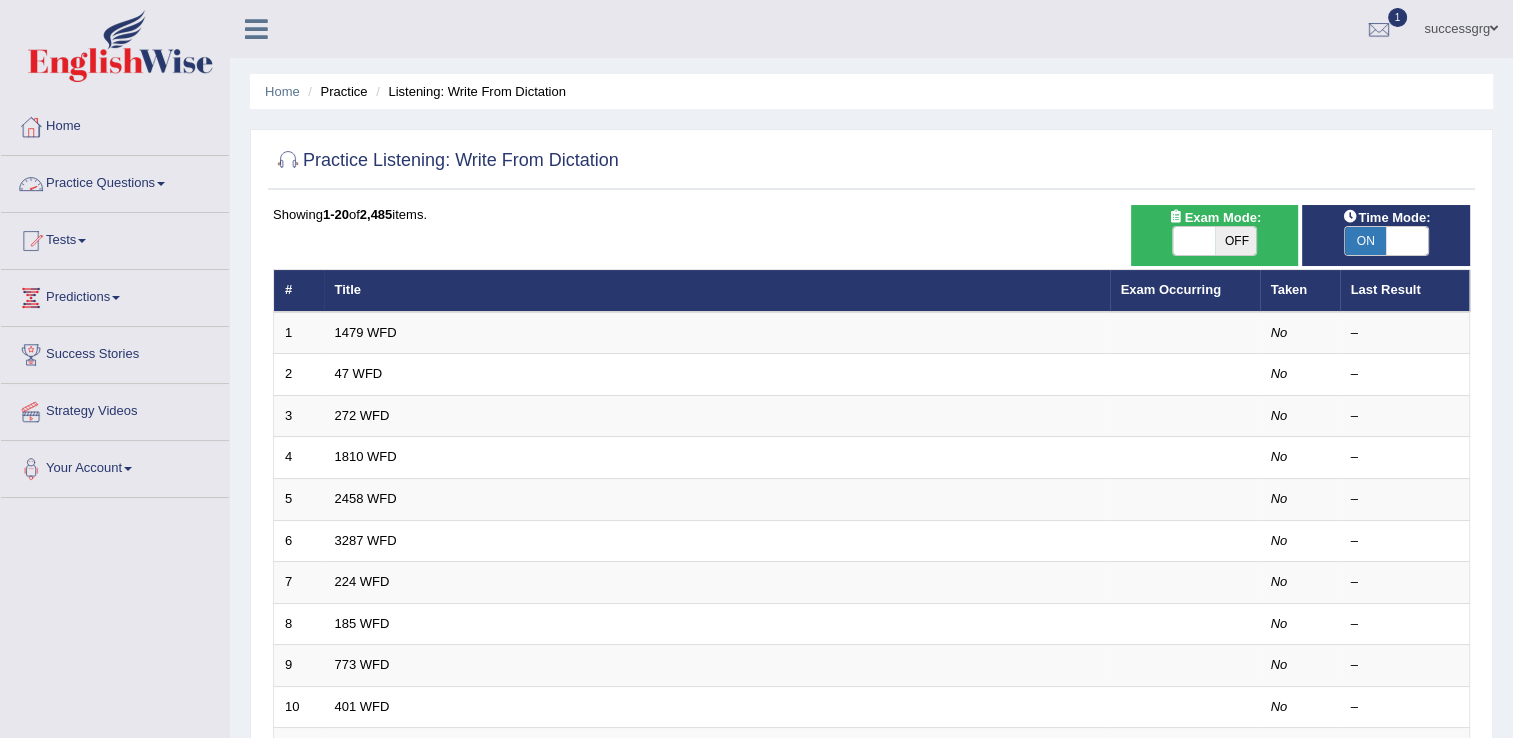 click on "Practice Questions" at bounding box center [115, 181] 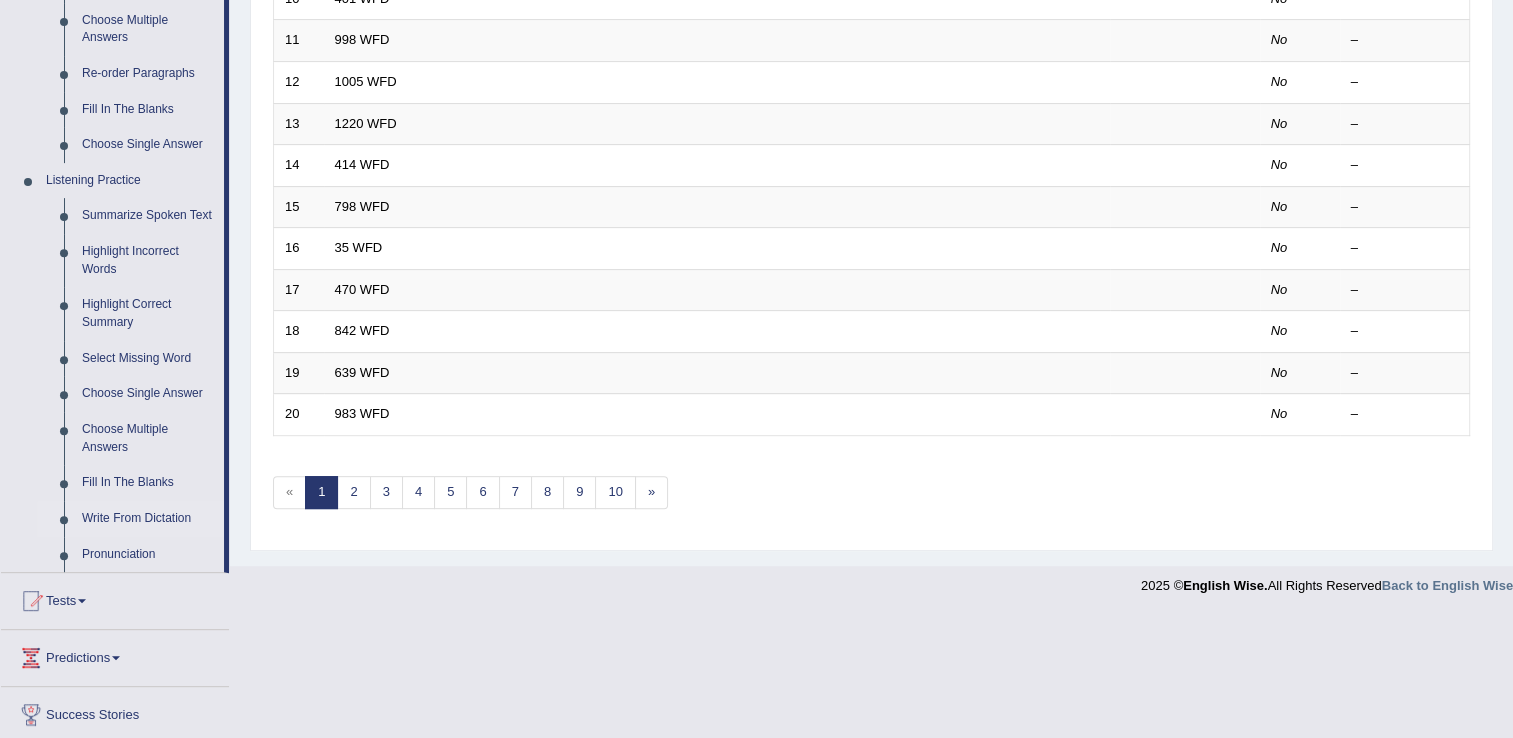 scroll, scrollTop: 720, scrollLeft: 0, axis: vertical 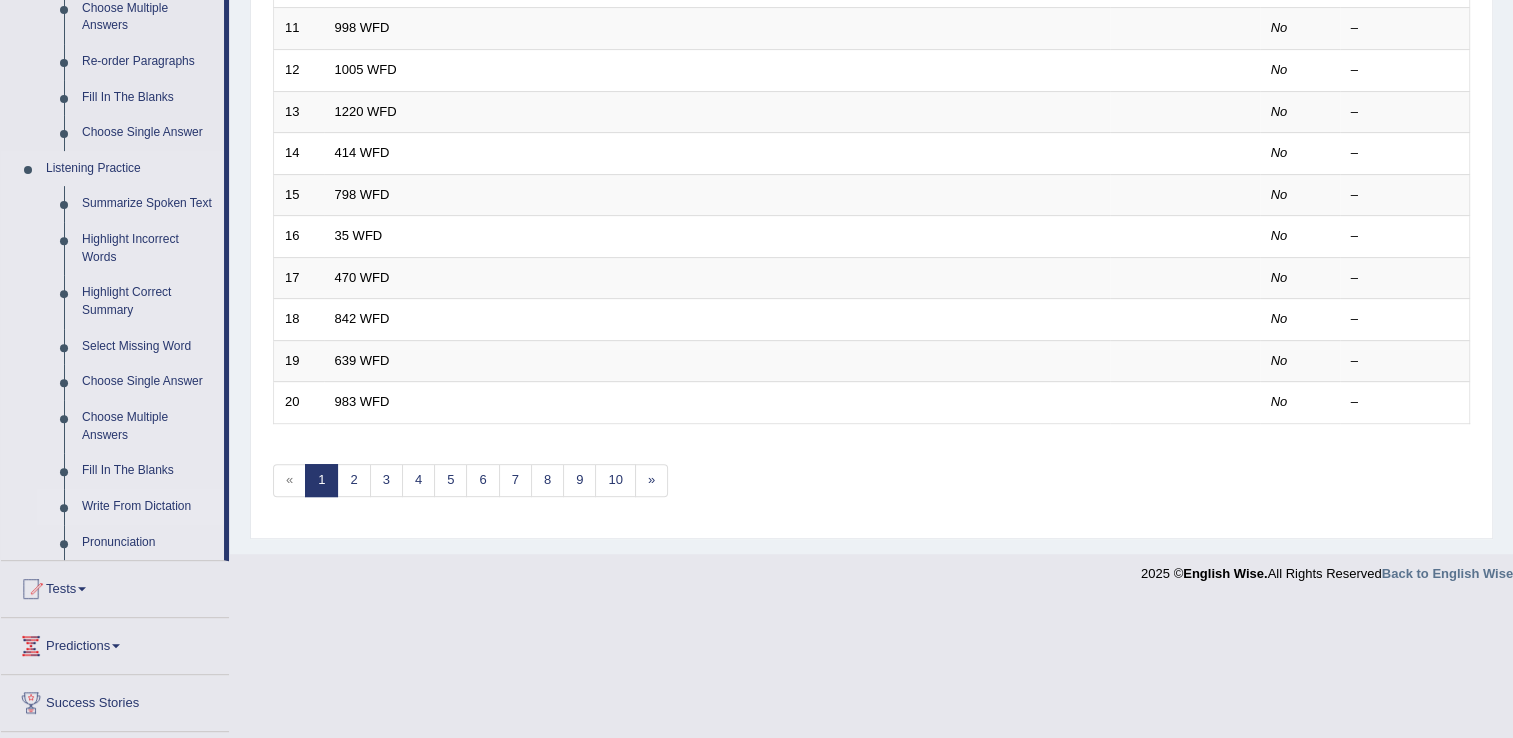 click on "Write From Dictation" at bounding box center (148, 507) 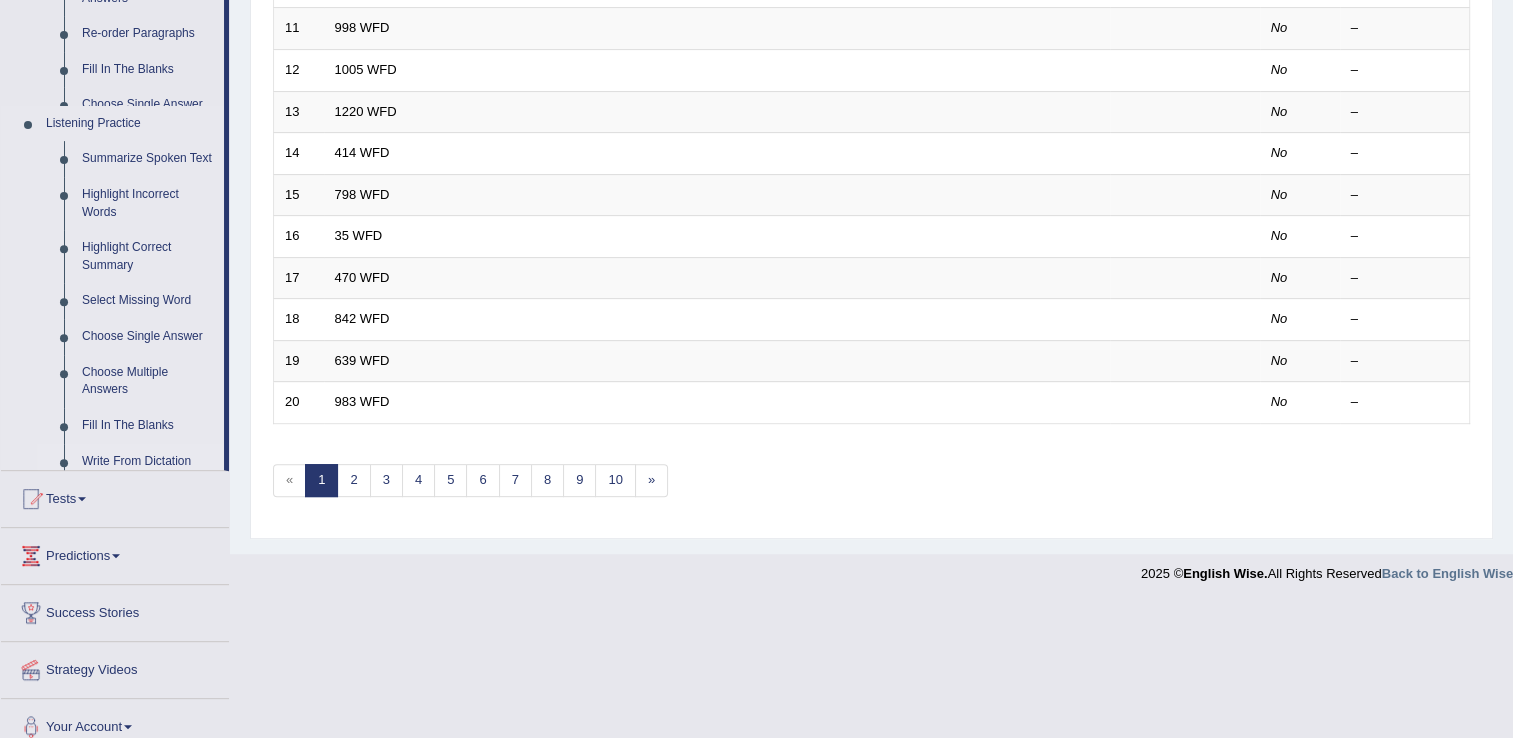 scroll, scrollTop: 580, scrollLeft: 0, axis: vertical 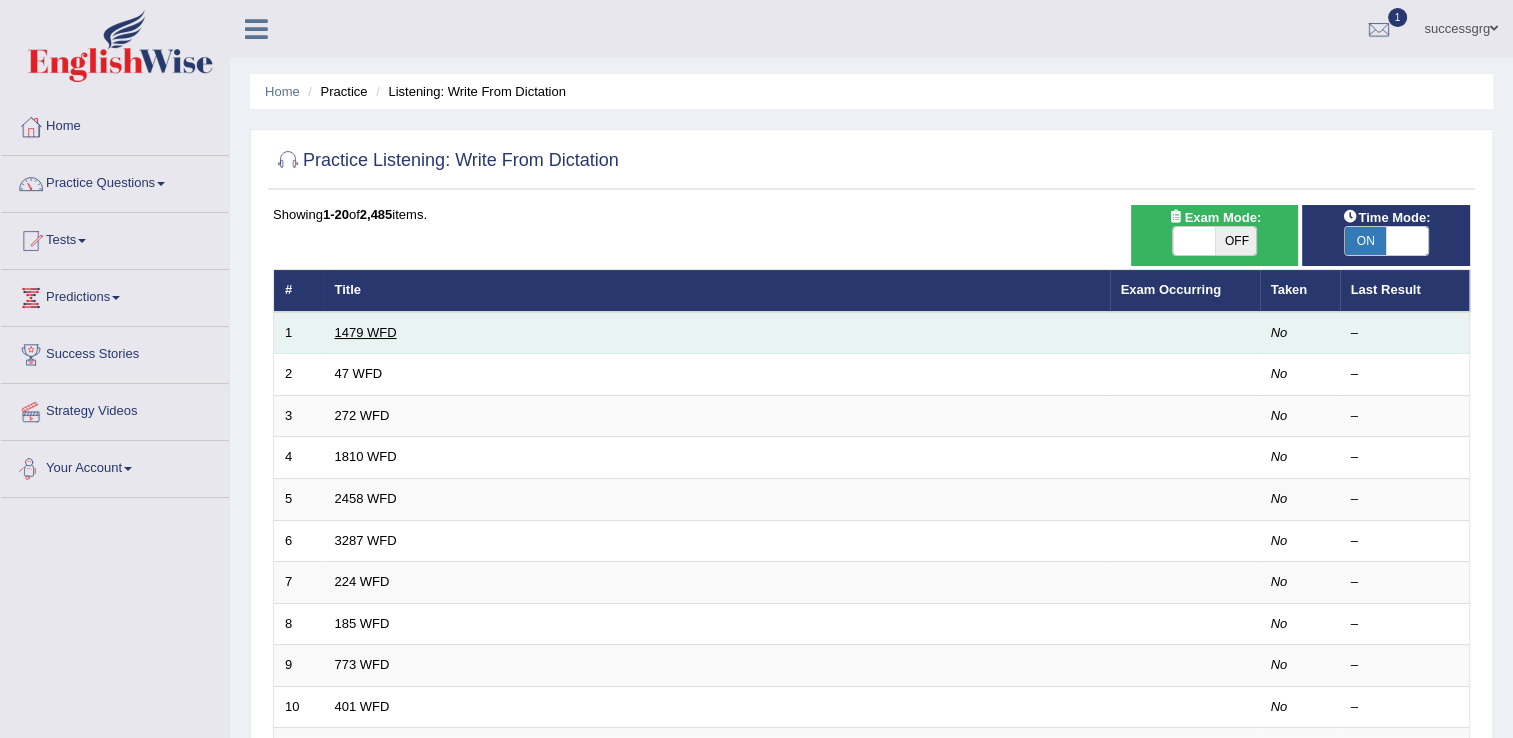click on "1479 WFD" at bounding box center [366, 332] 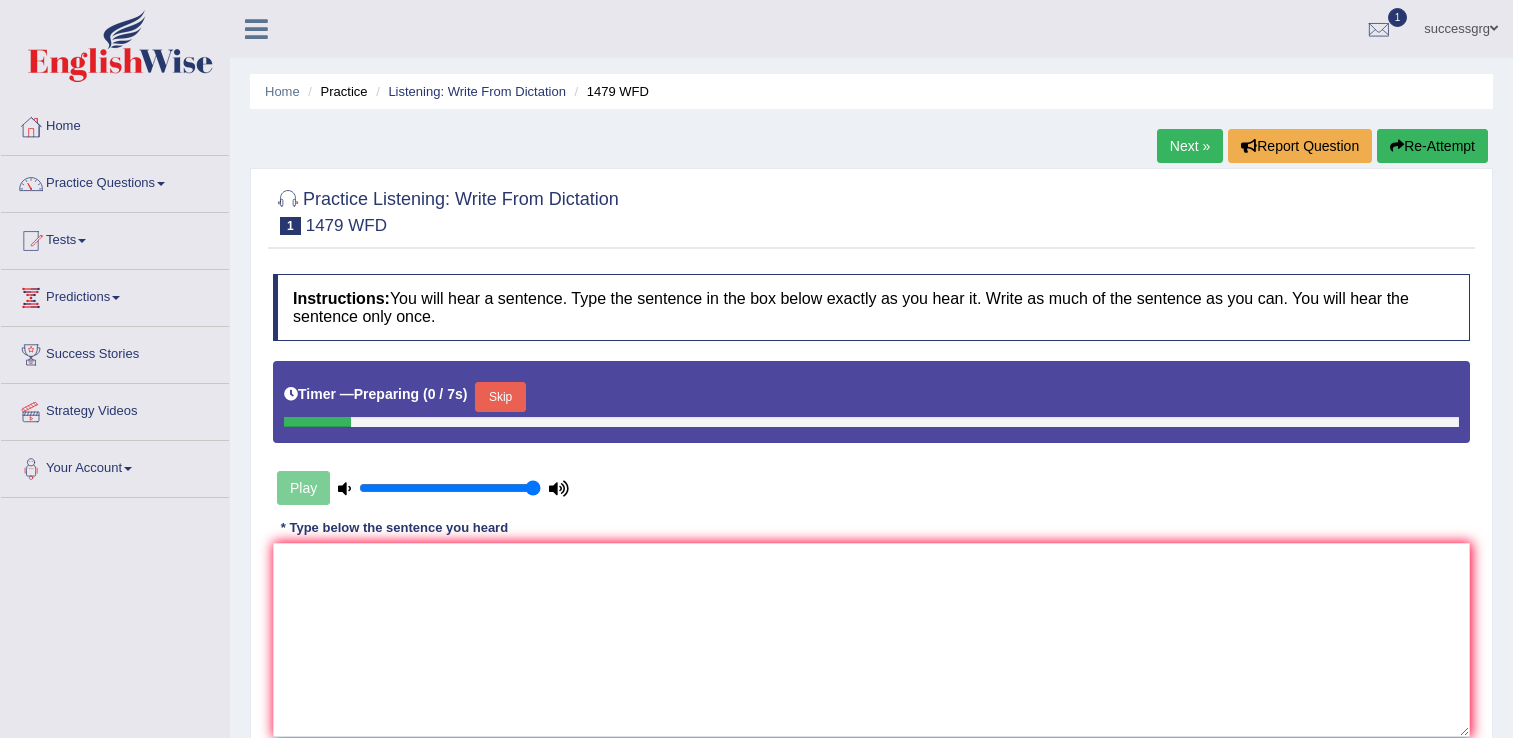scroll, scrollTop: 0, scrollLeft: 0, axis: both 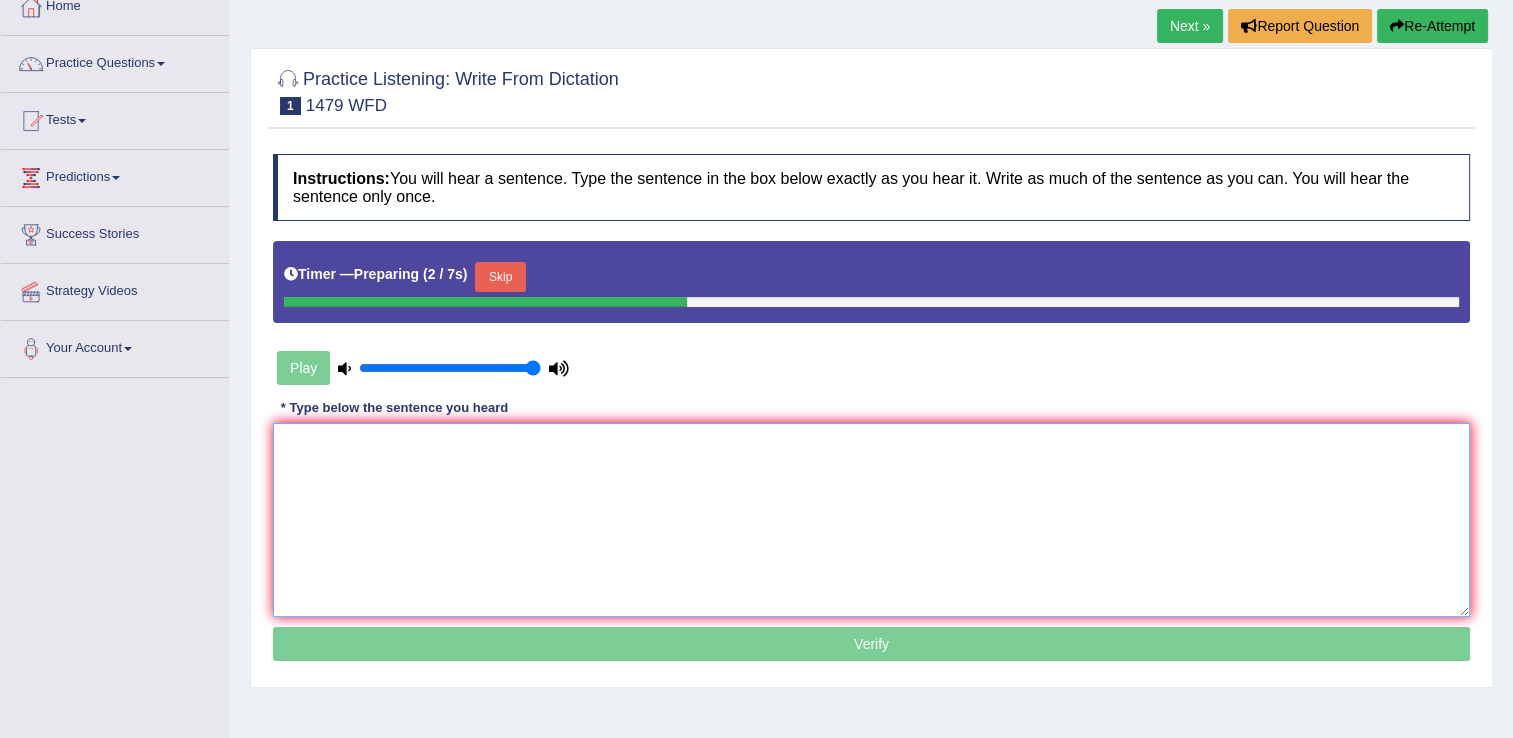 click at bounding box center [871, 520] 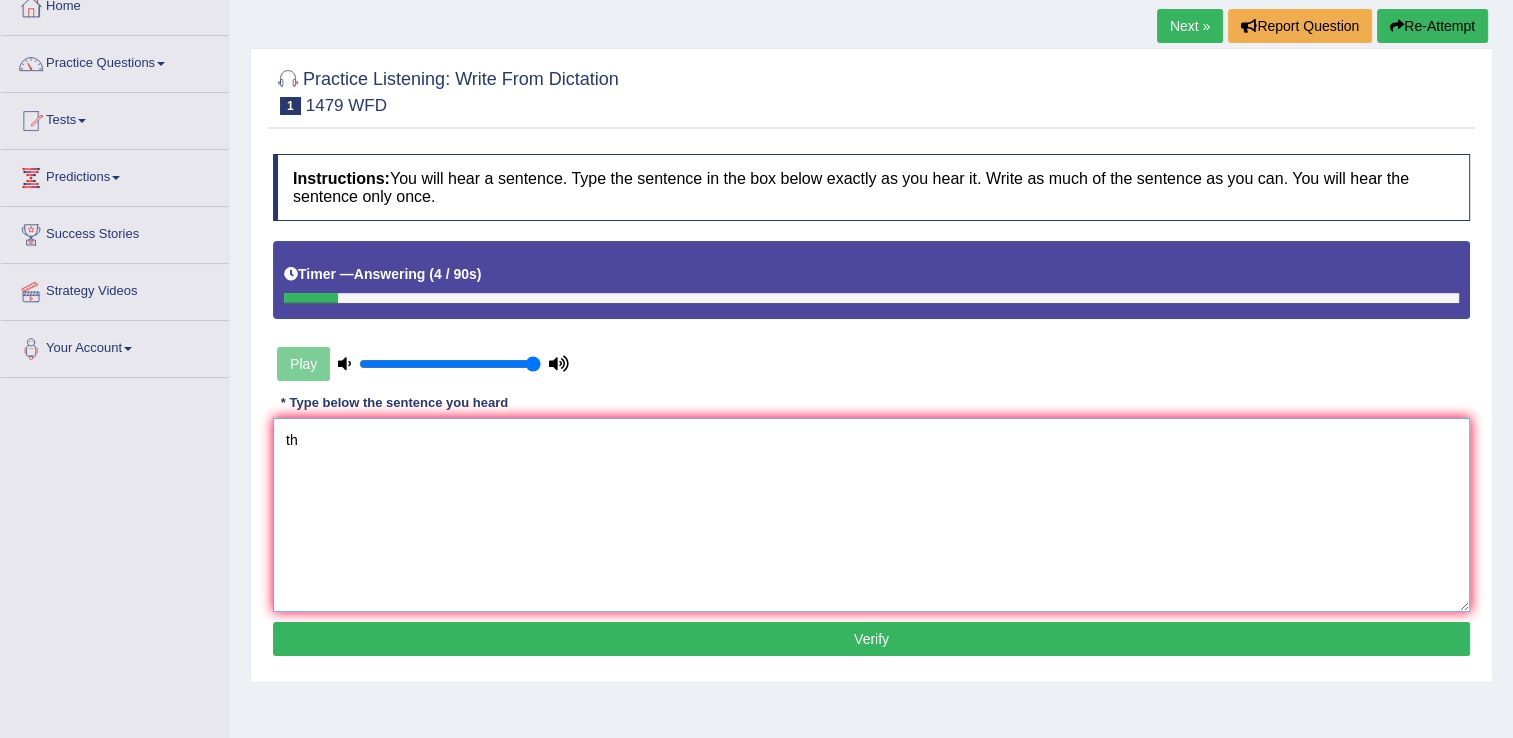 type on "t" 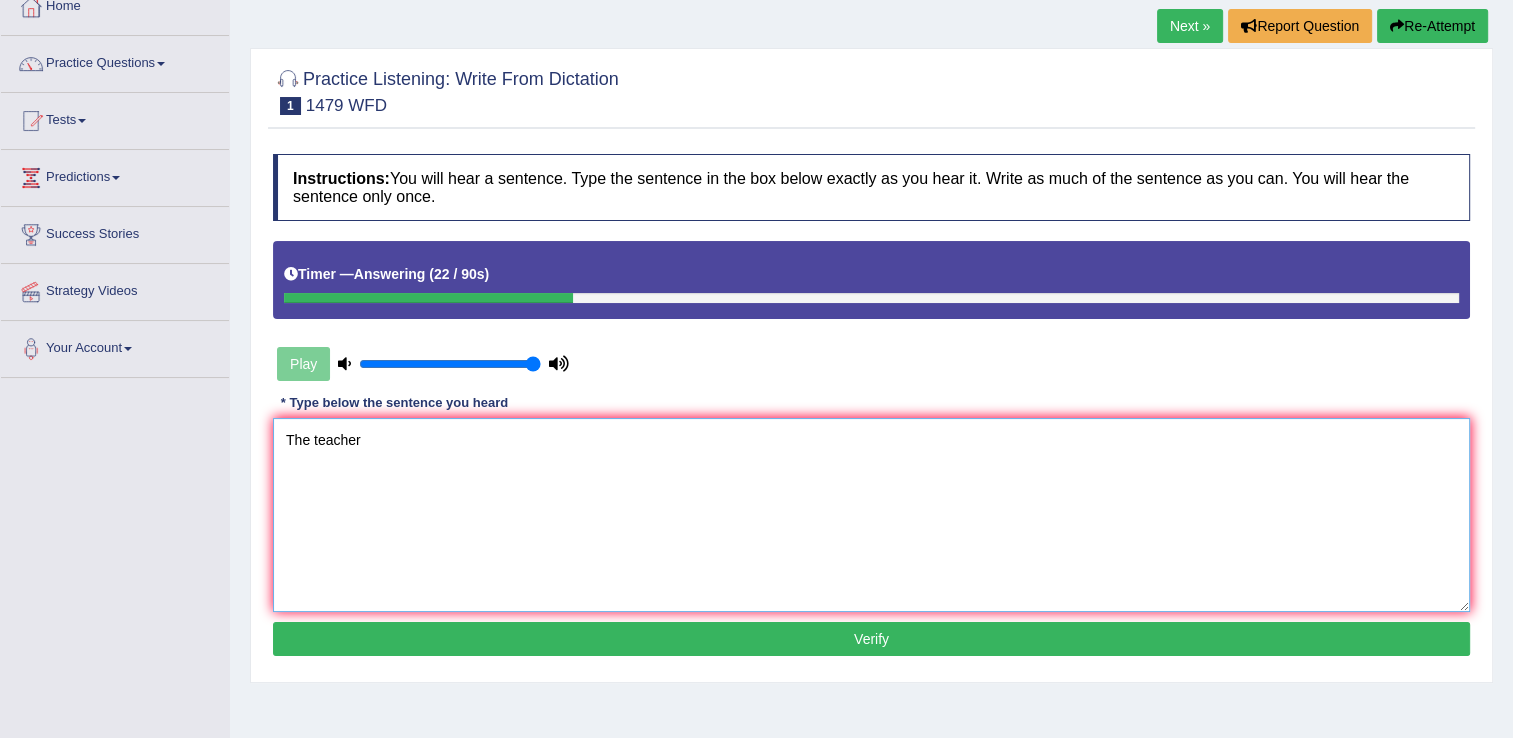 click on "The teacher" at bounding box center [871, 515] 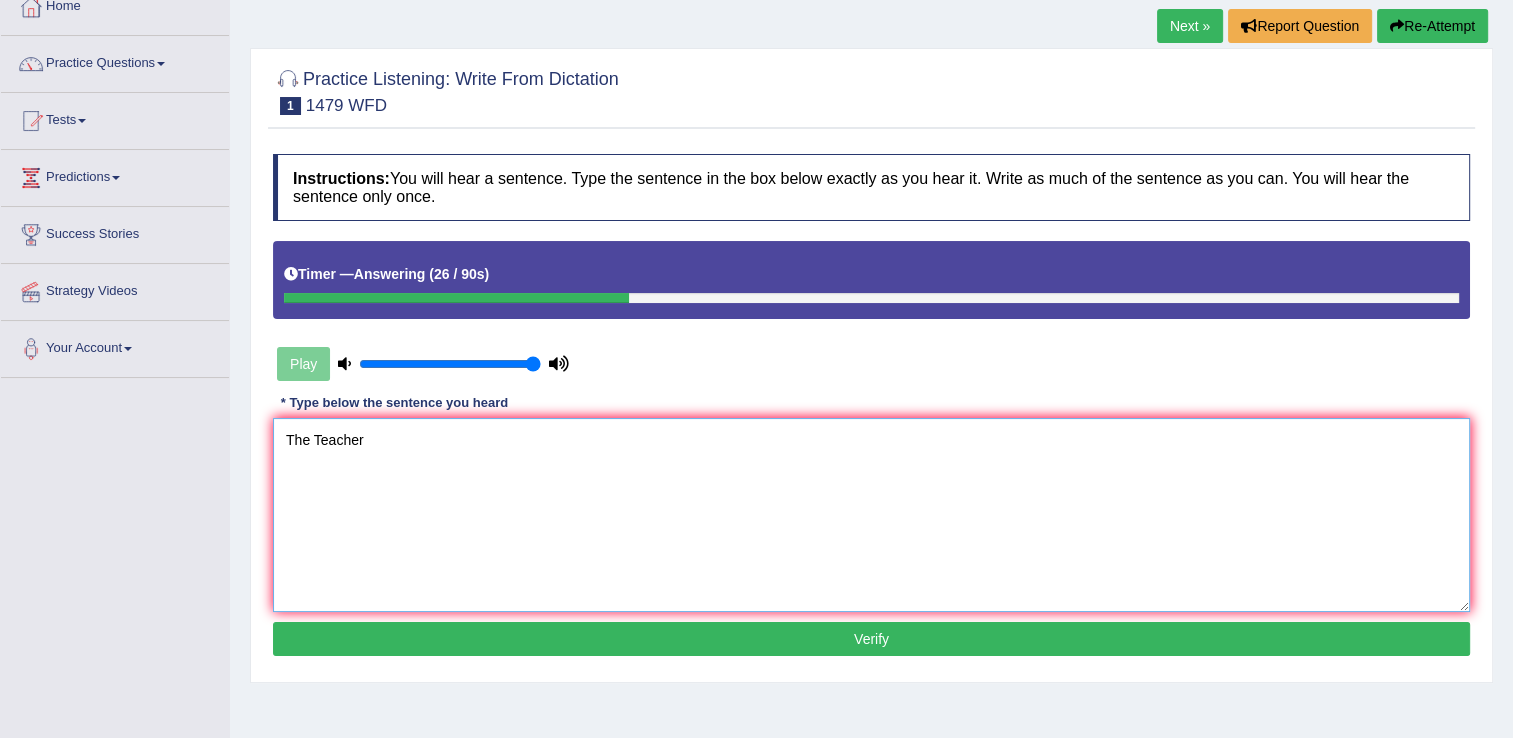 click on "The Teacher" at bounding box center [871, 515] 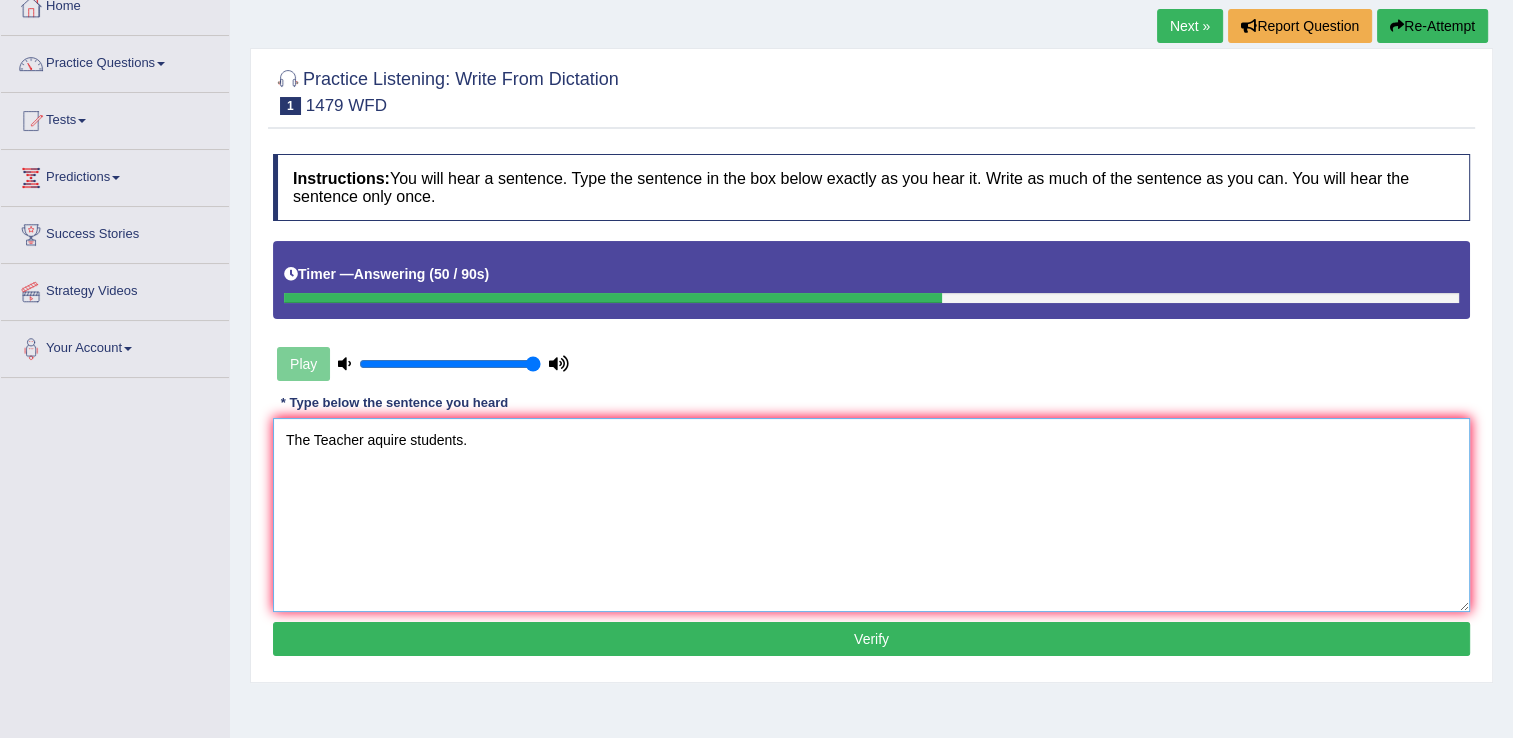 type on "The Teacher aquire students." 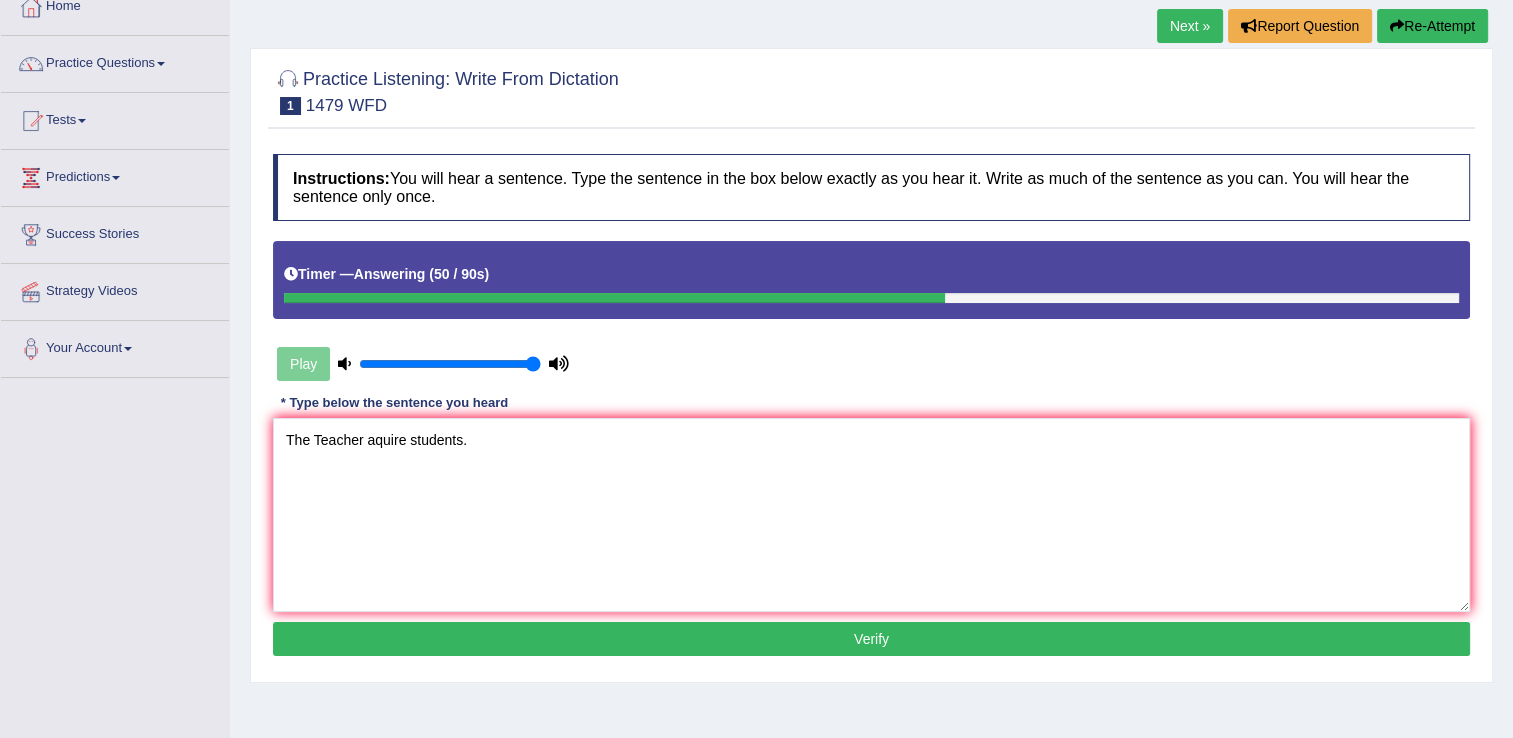 click on "Verify" at bounding box center [871, 639] 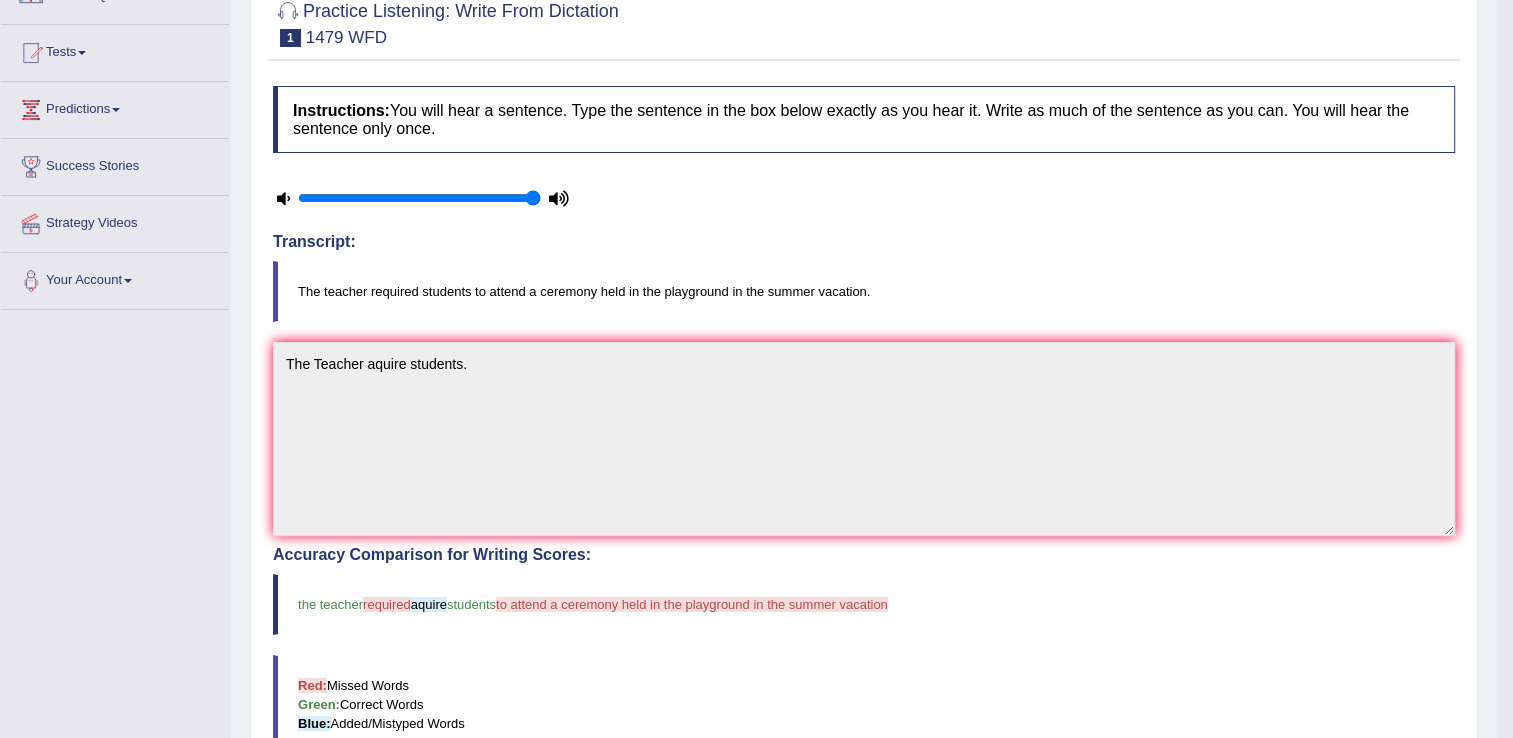 scroll, scrollTop: 133, scrollLeft: 0, axis: vertical 